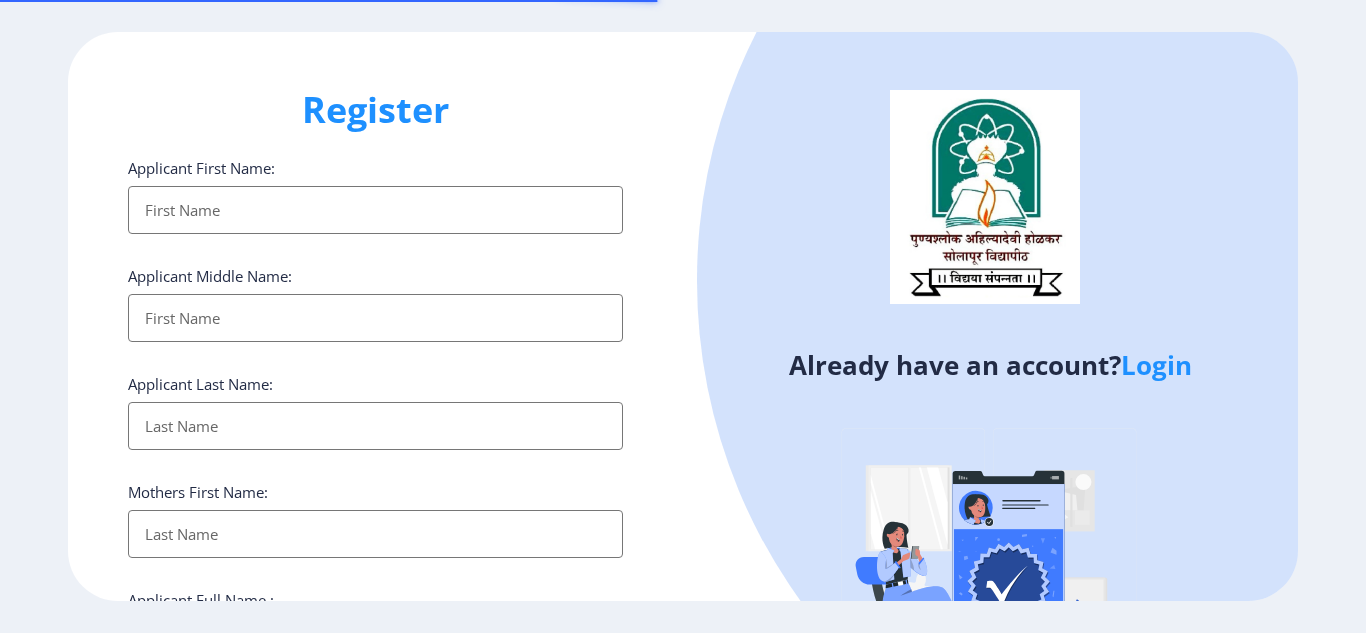 select 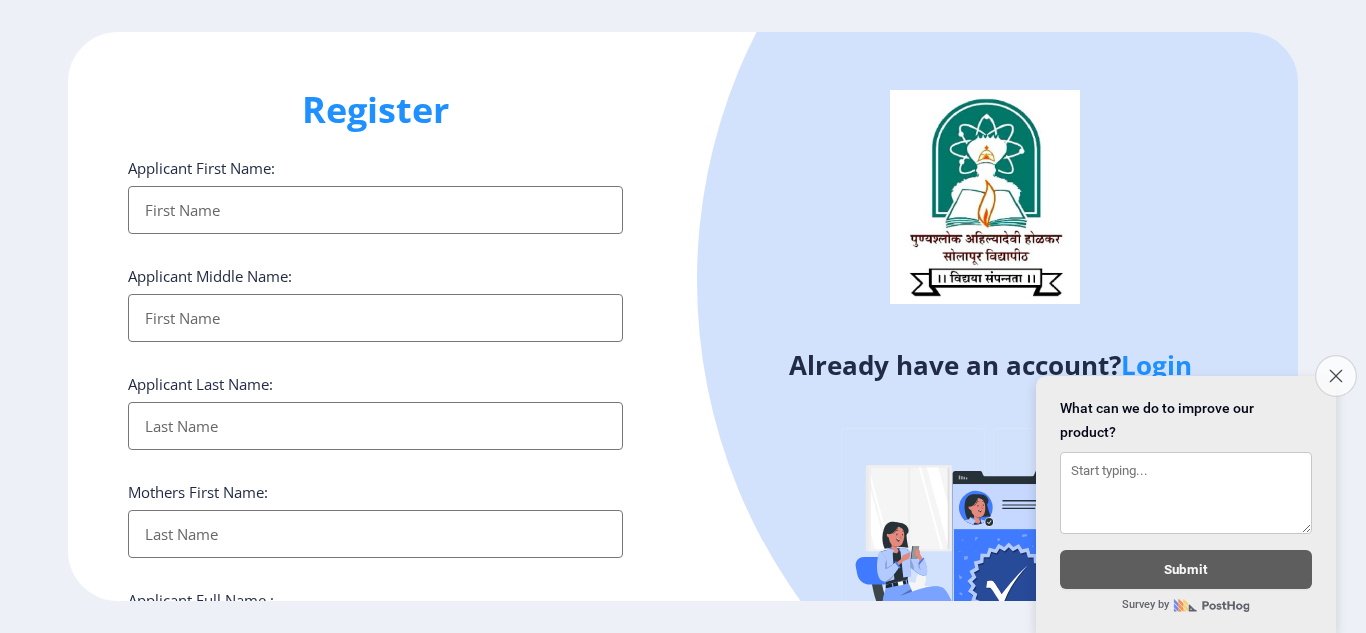 click on "Close survey" at bounding box center [1336, 376] 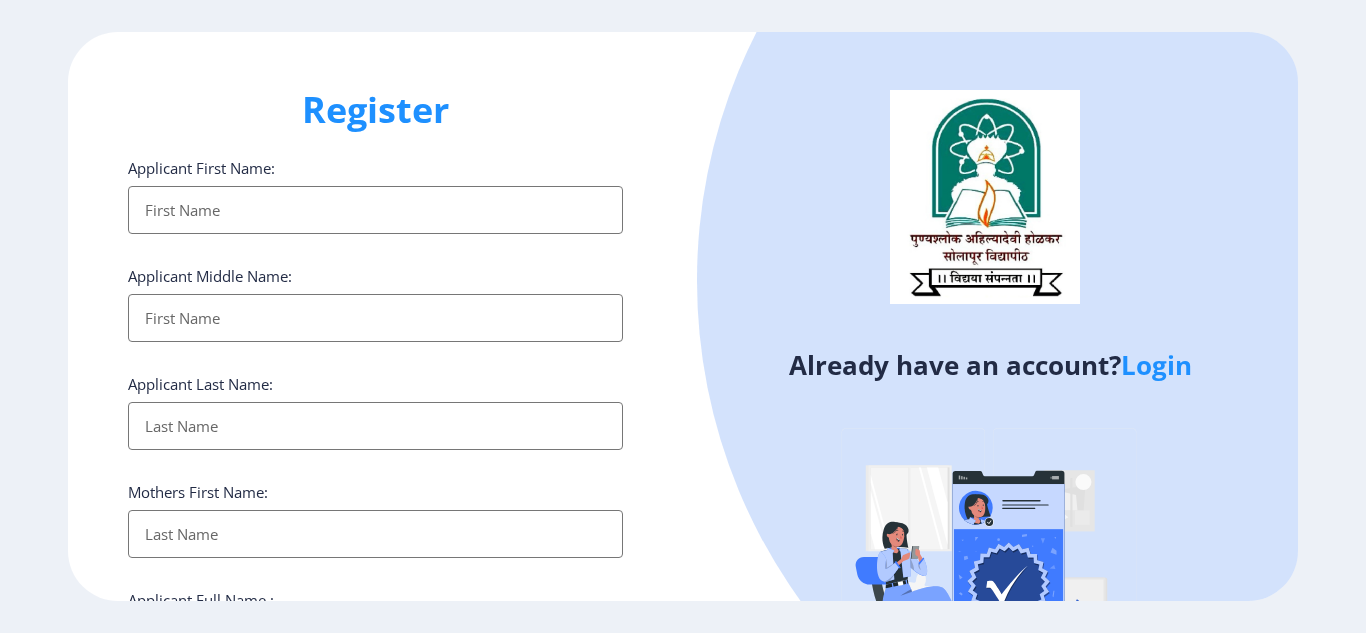click on "Login" 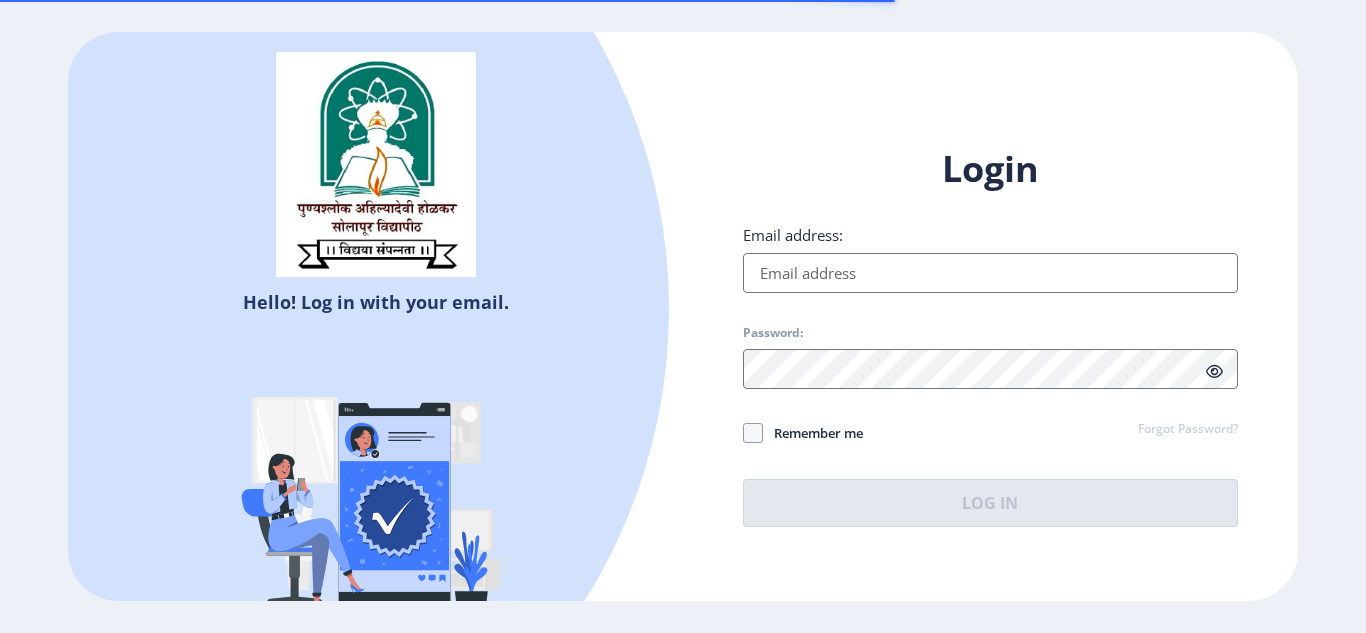 click on "Email address:" at bounding box center [990, 273] 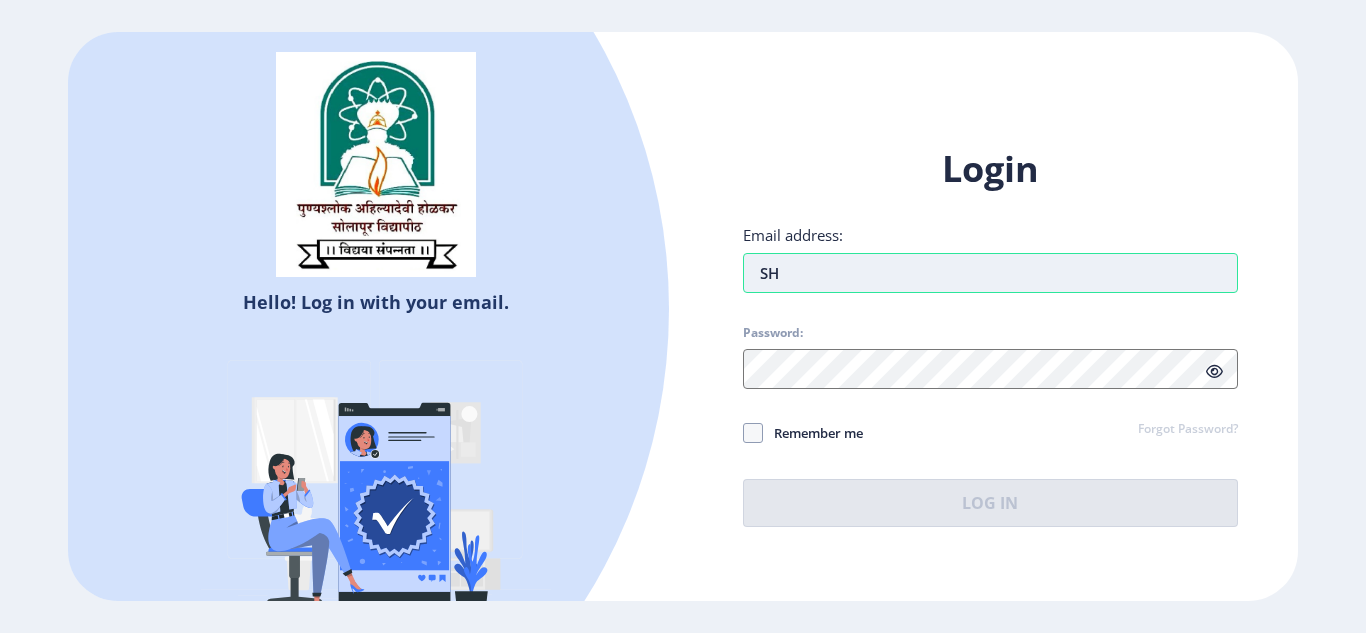 type on "S" 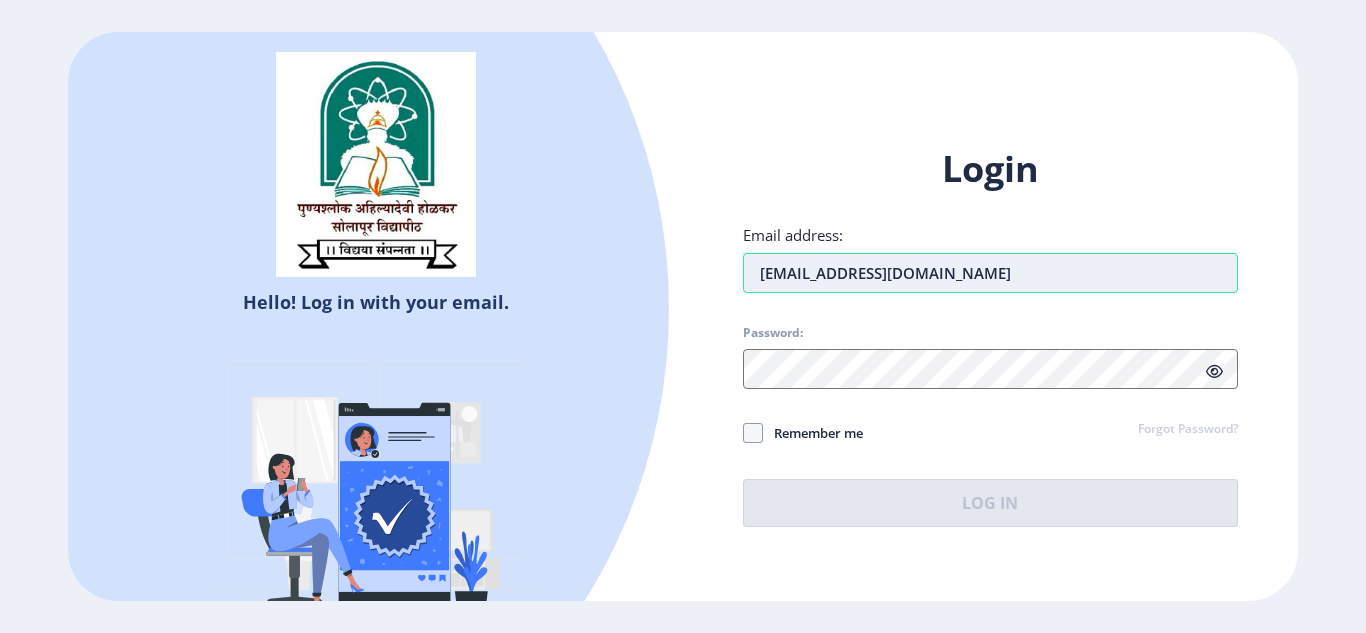 type on "[EMAIL_ADDRESS][DOMAIN_NAME]" 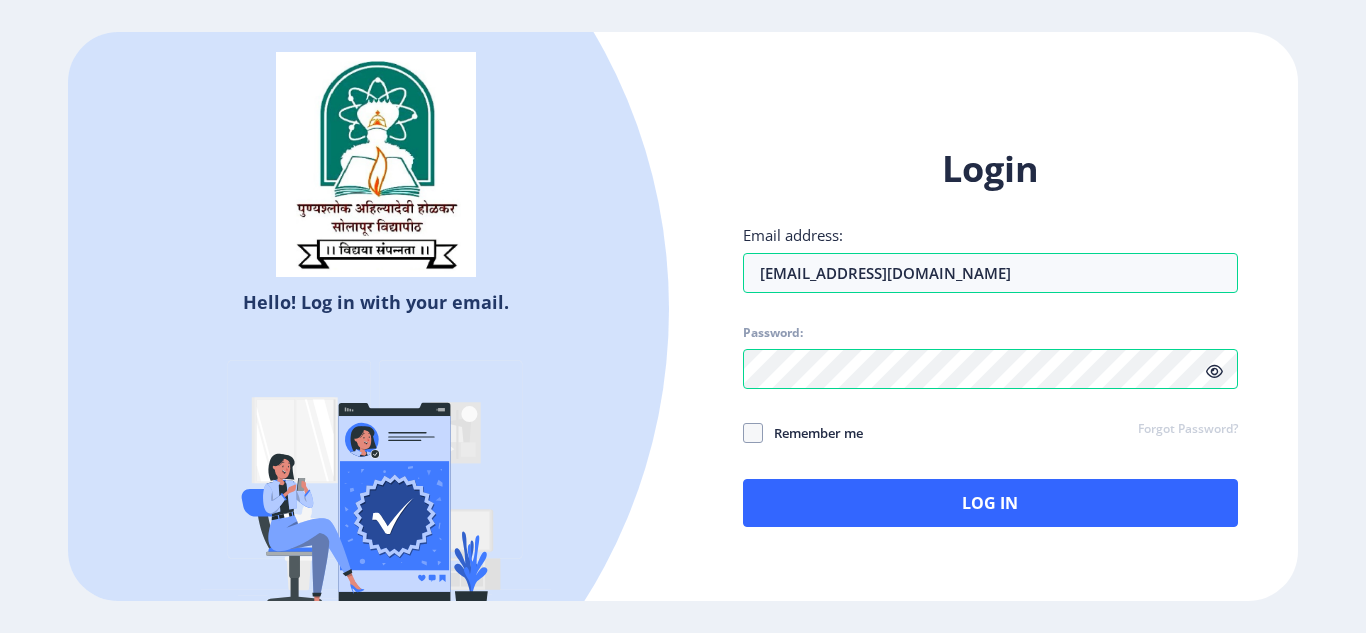 click 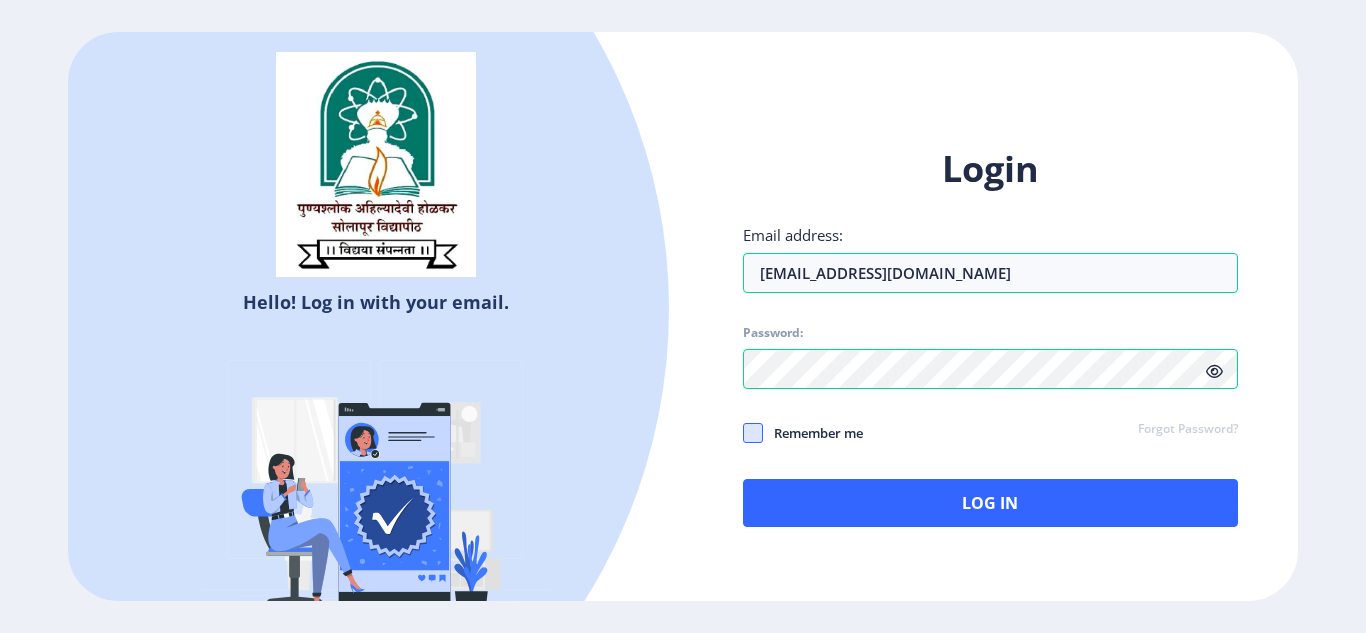 drag, startPoint x: 750, startPoint y: 434, endPoint x: 769, endPoint y: 443, distance: 21.023796 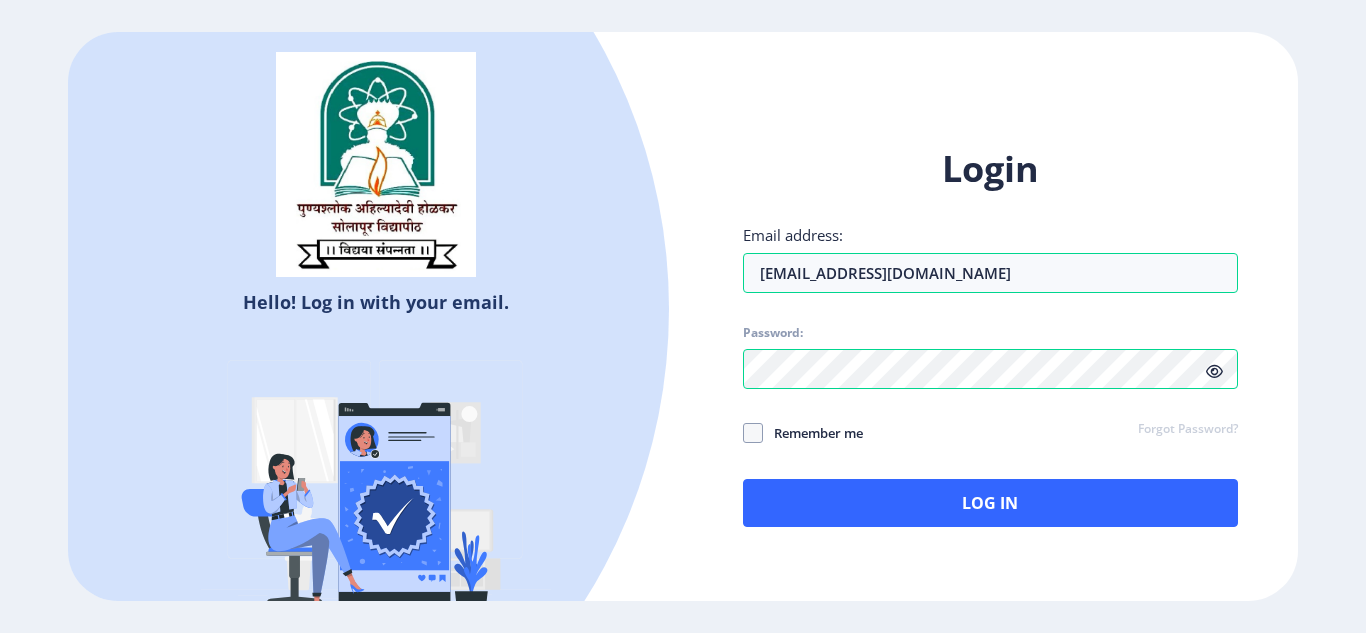 click on "Remember me" 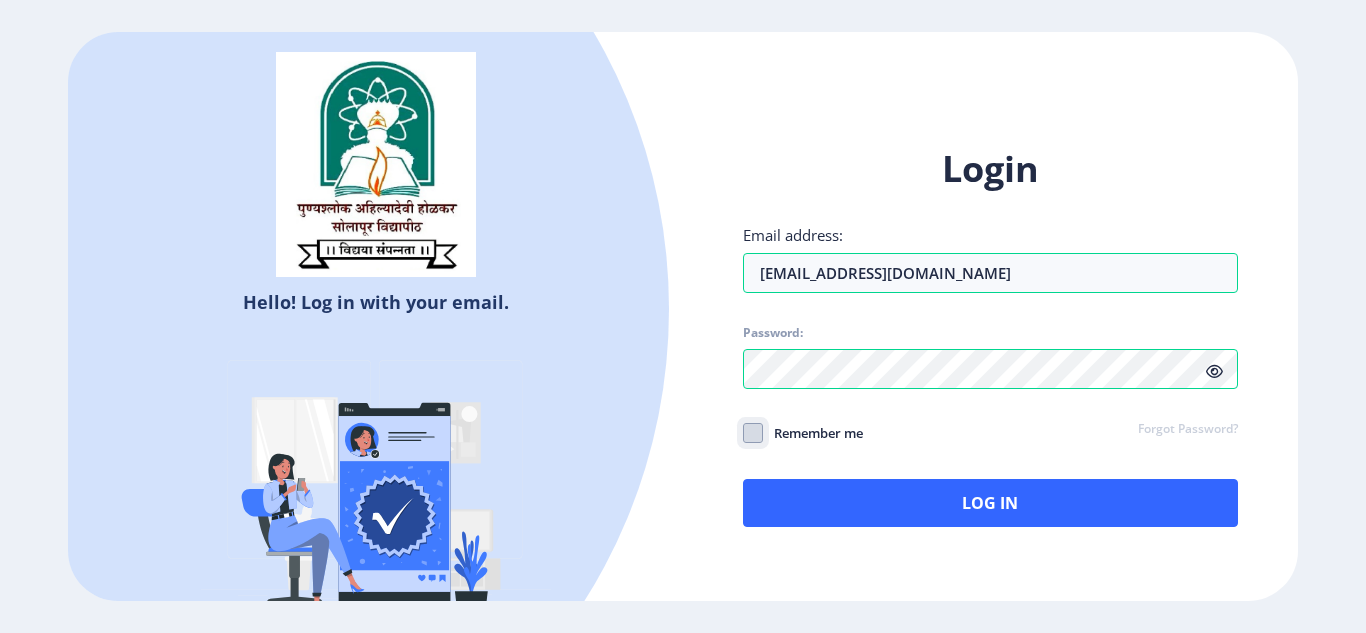checkbox on "true" 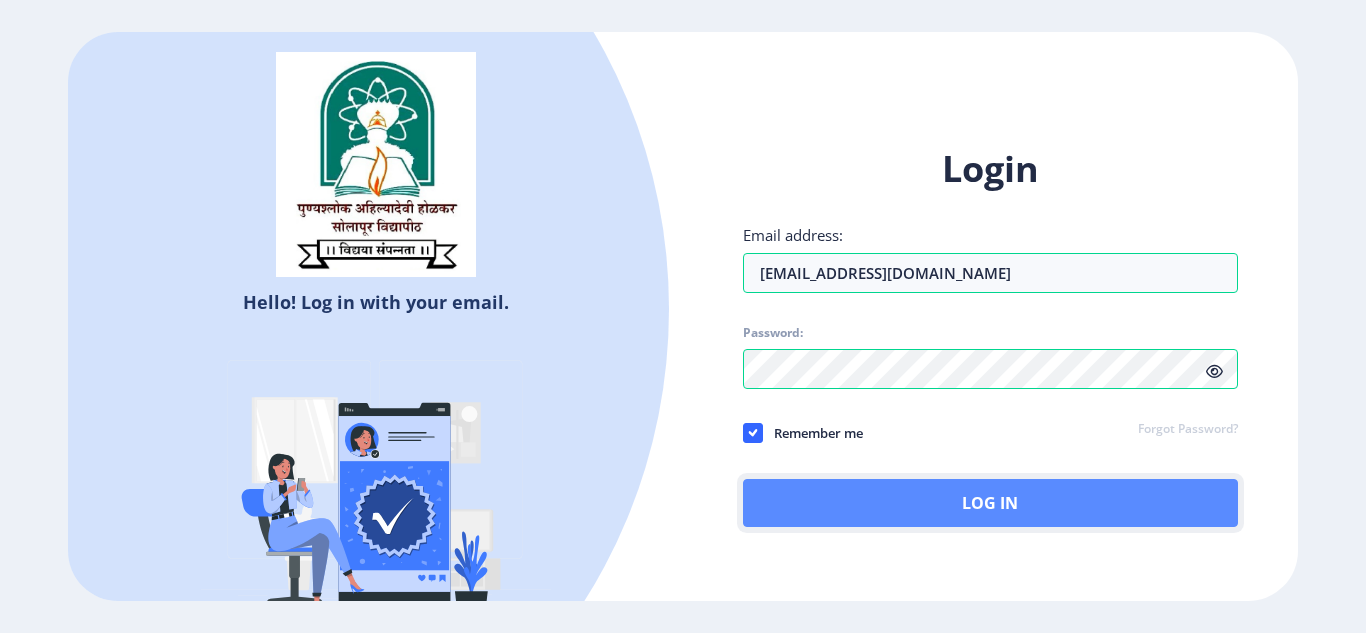 click on "Log In" 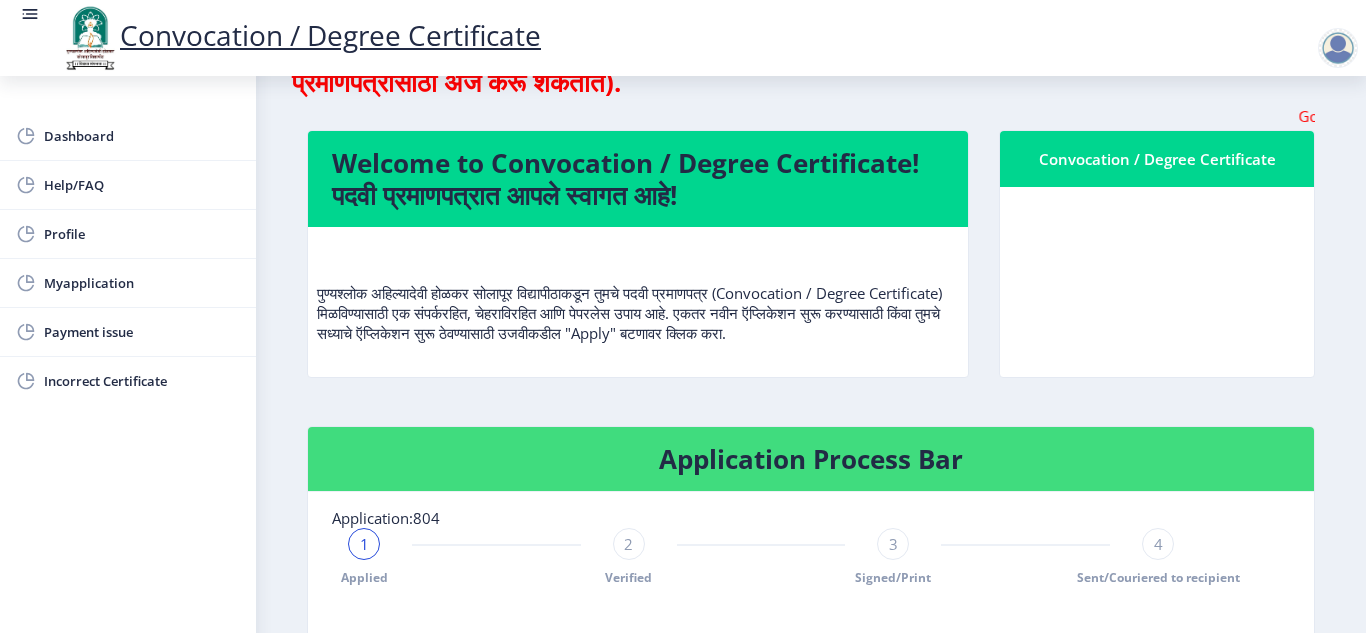 scroll, scrollTop: 0, scrollLeft: 0, axis: both 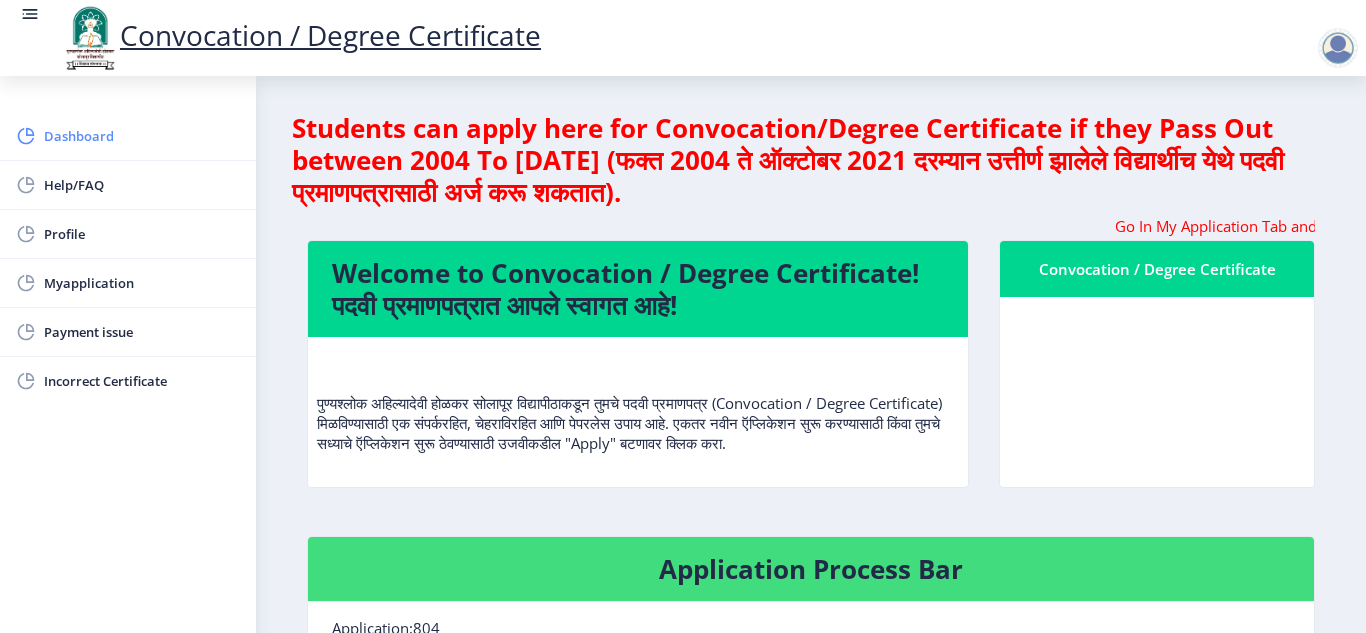 click on "Dashboard" 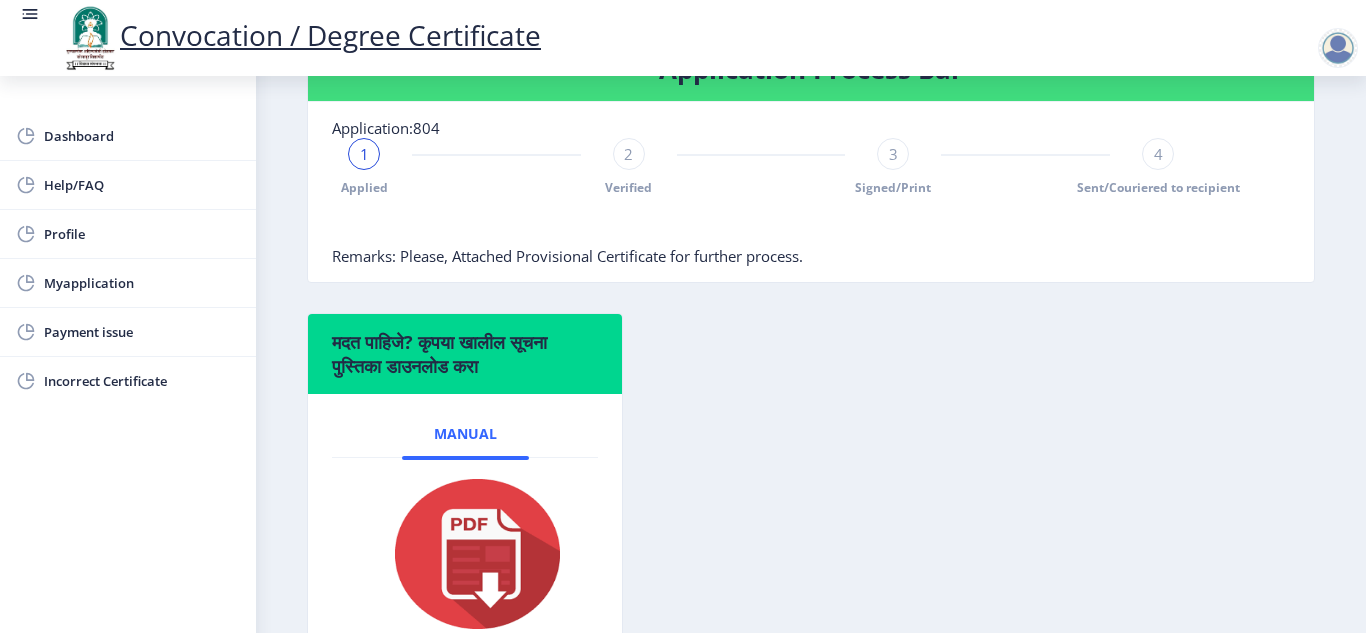 scroll, scrollTop: 0, scrollLeft: 0, axis: both 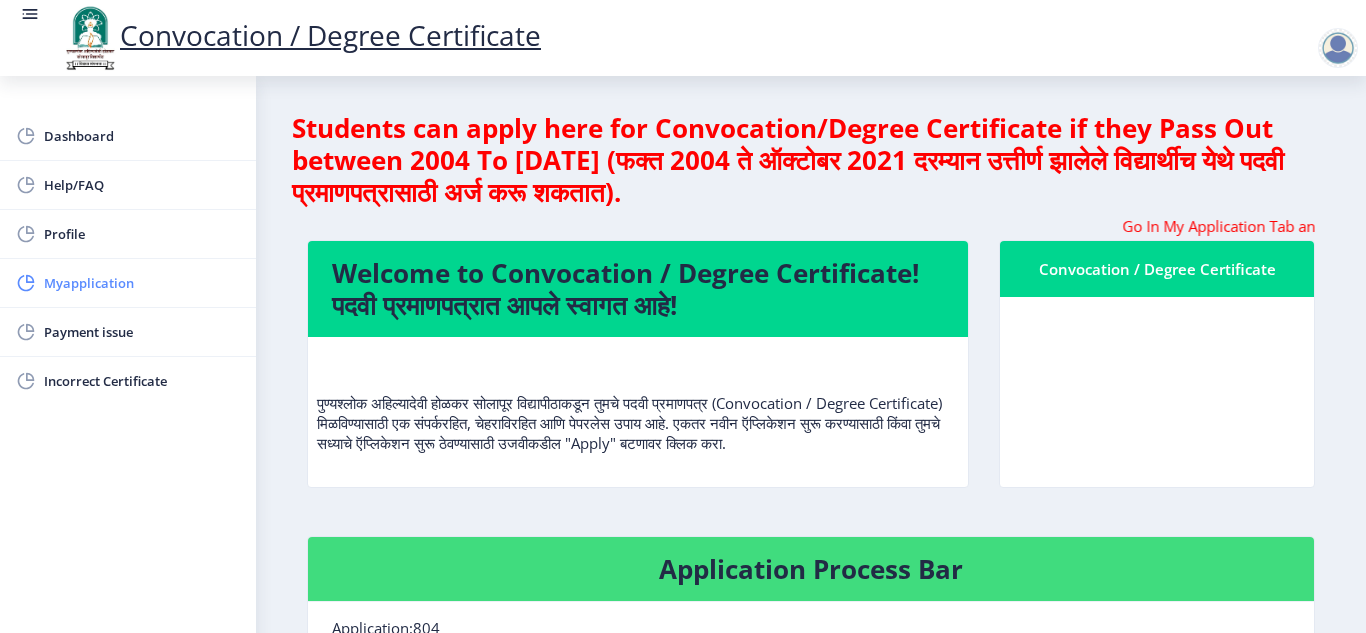 click on "Myapplication" 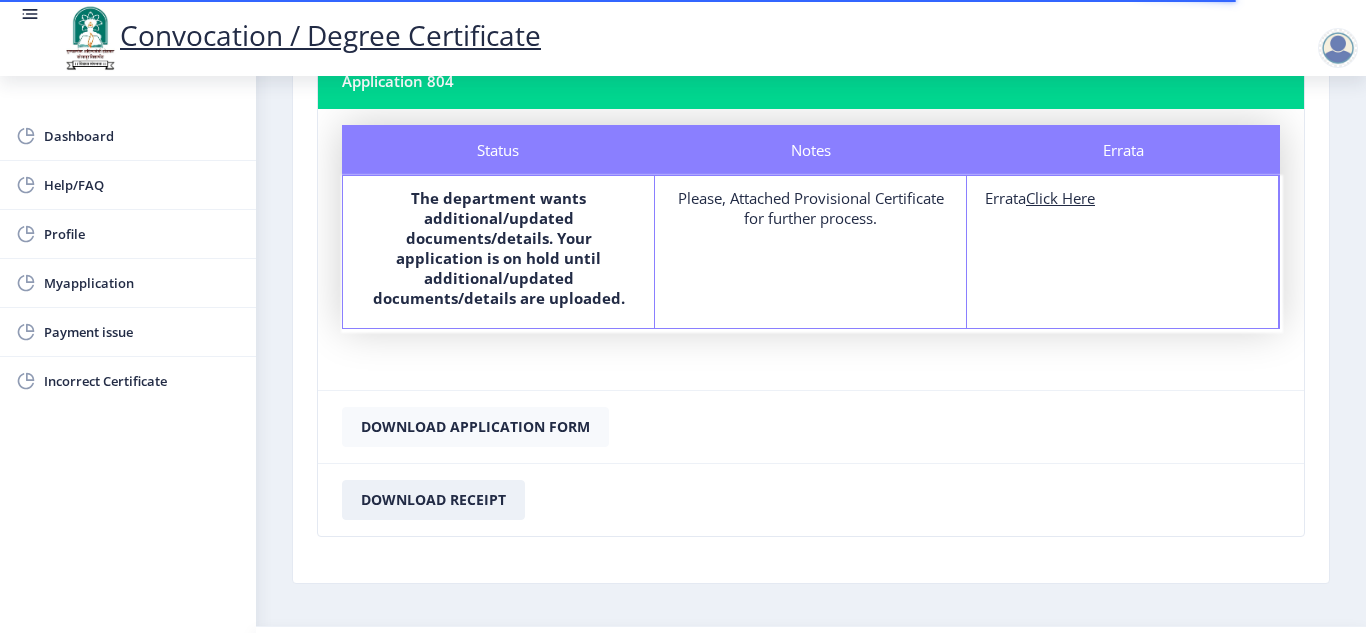 scroll, scrollTop: 183, scrollLeft: 0, axis: vertical 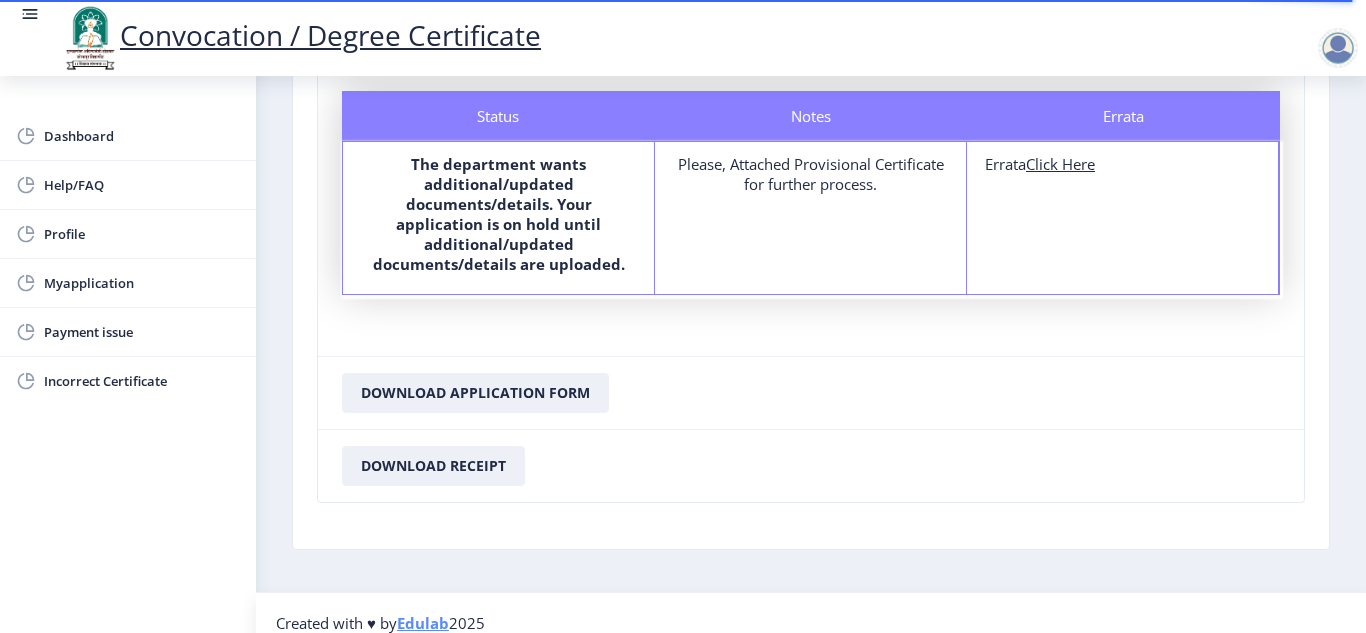 click on "Click Here" 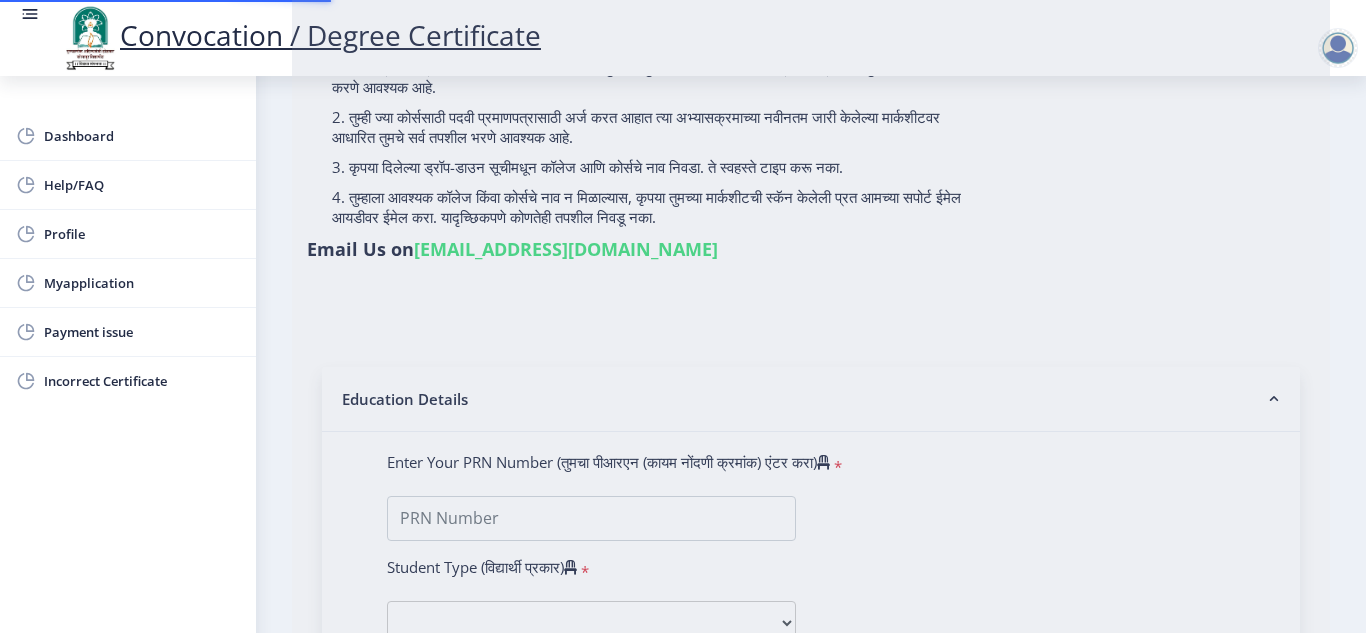 scroll, scrollTop: 0, scrollLeft: 0, axis: both 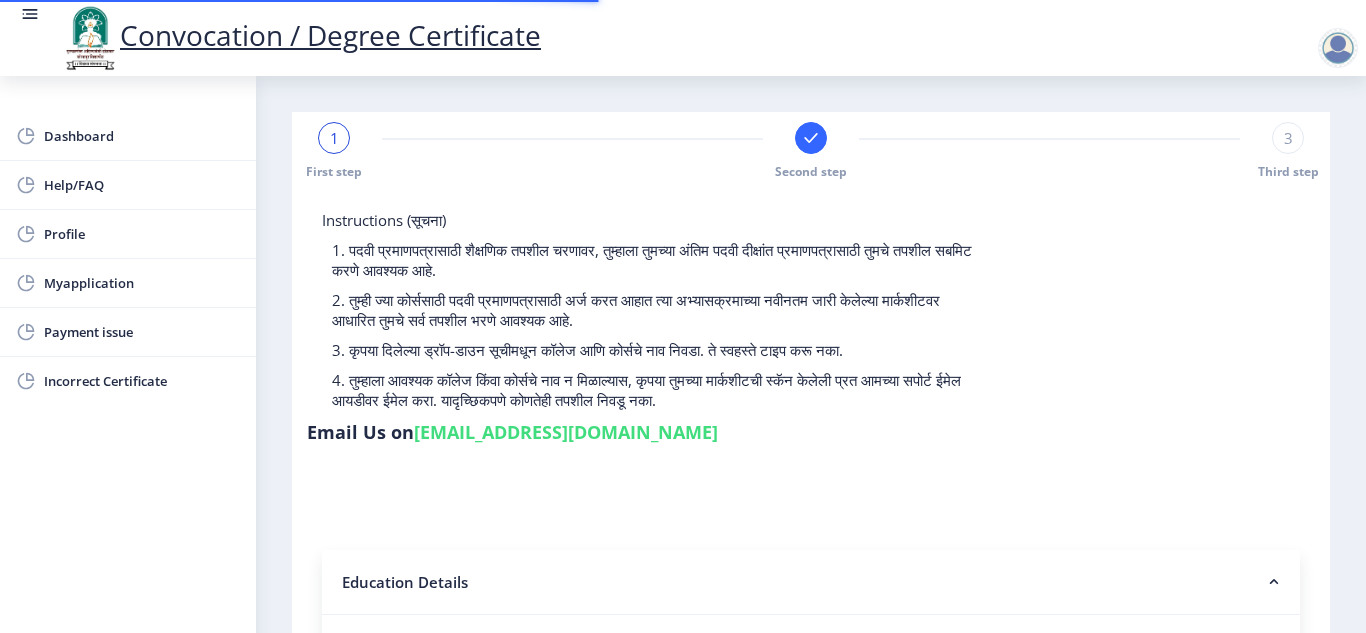 type on "2011032500094641" 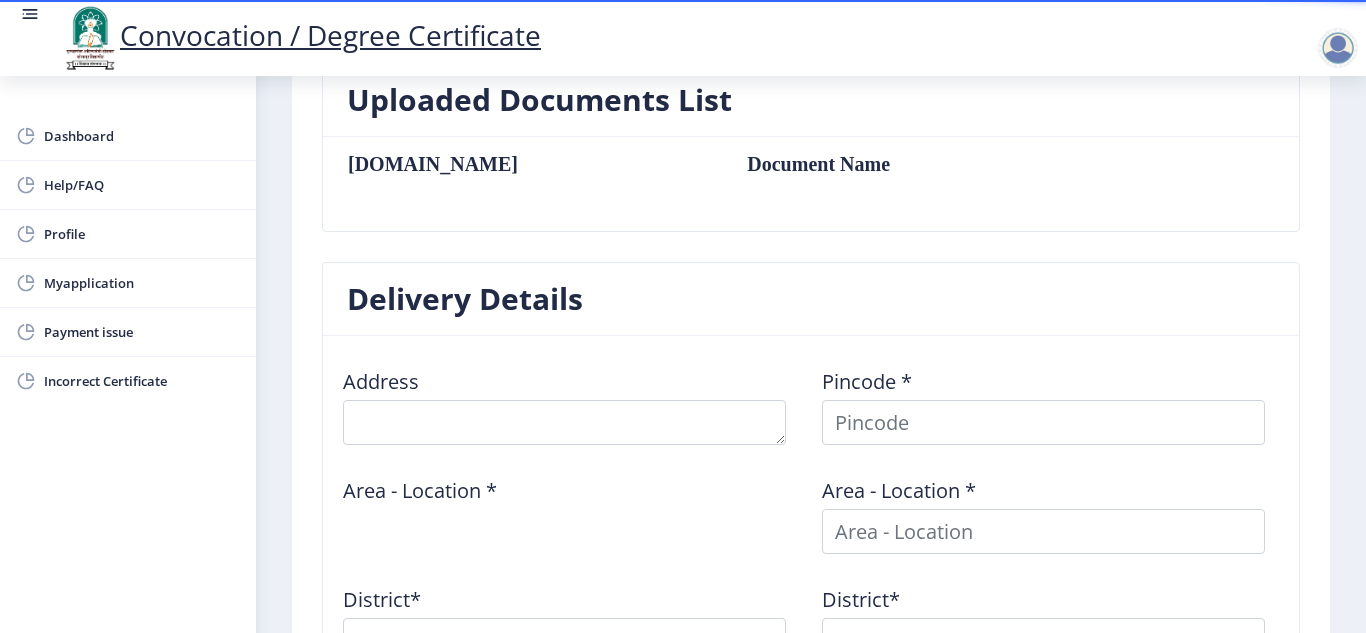 scroll, scrollTop: 600, scrollLeft: 0, axis: vertical 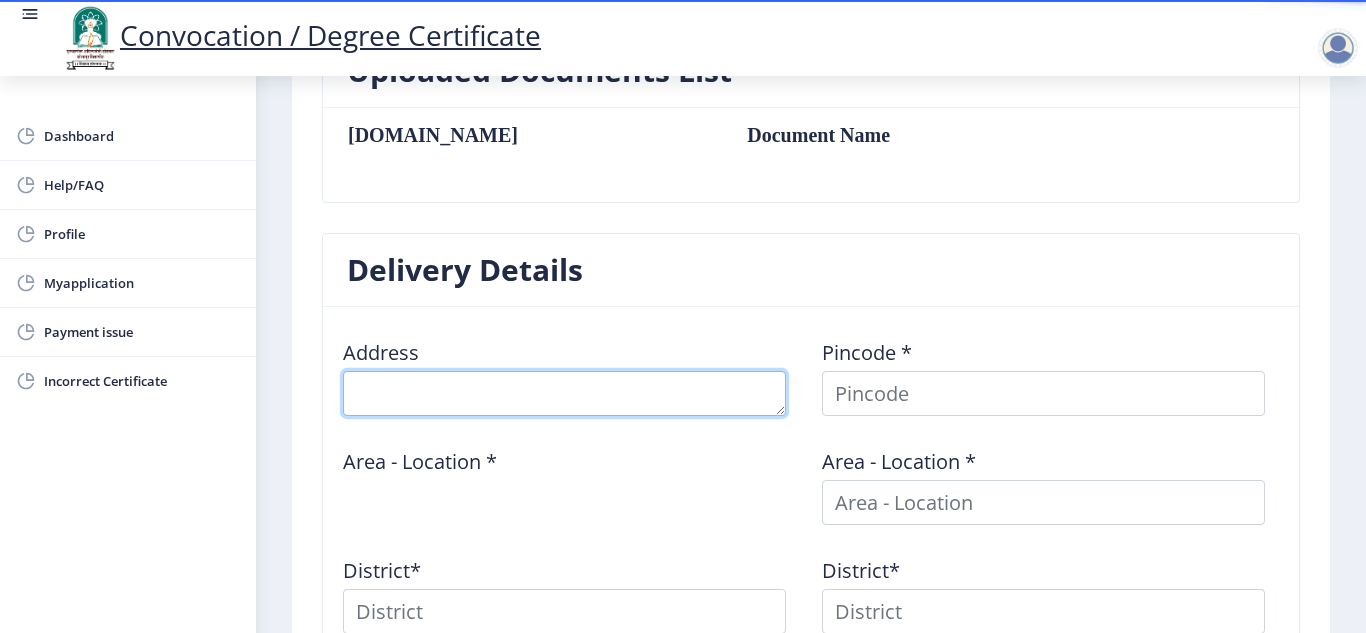 click at bounding box center [564, 393] 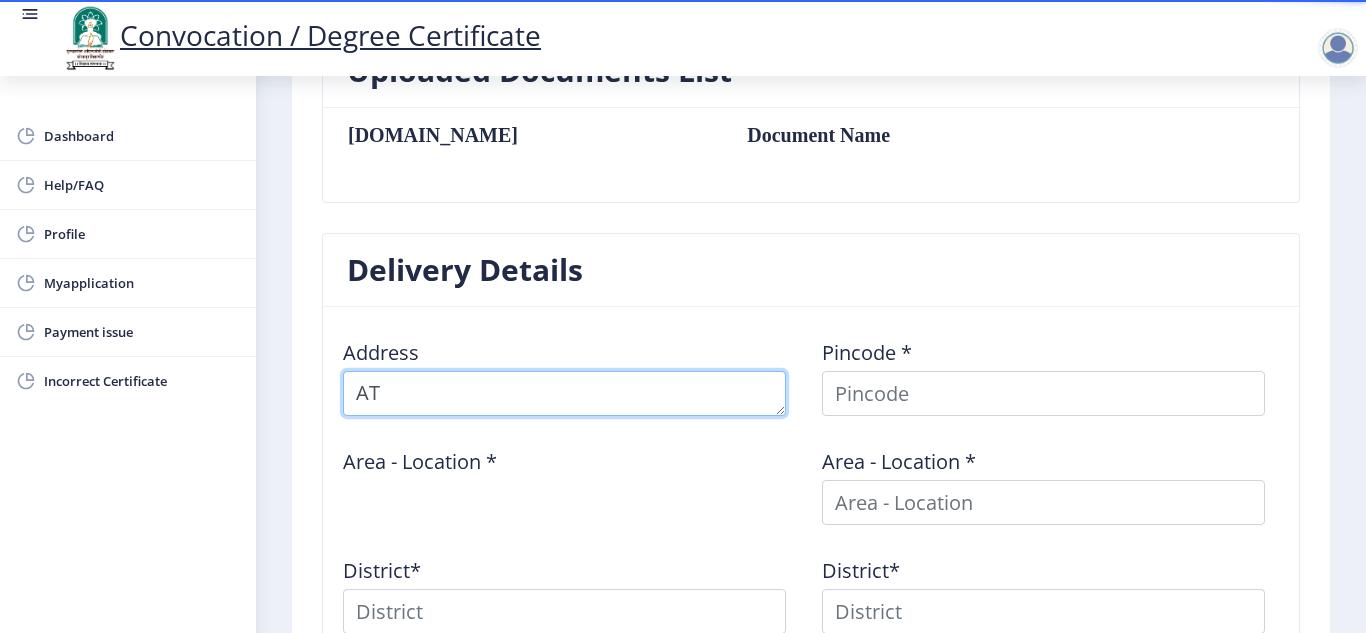 type on "A" 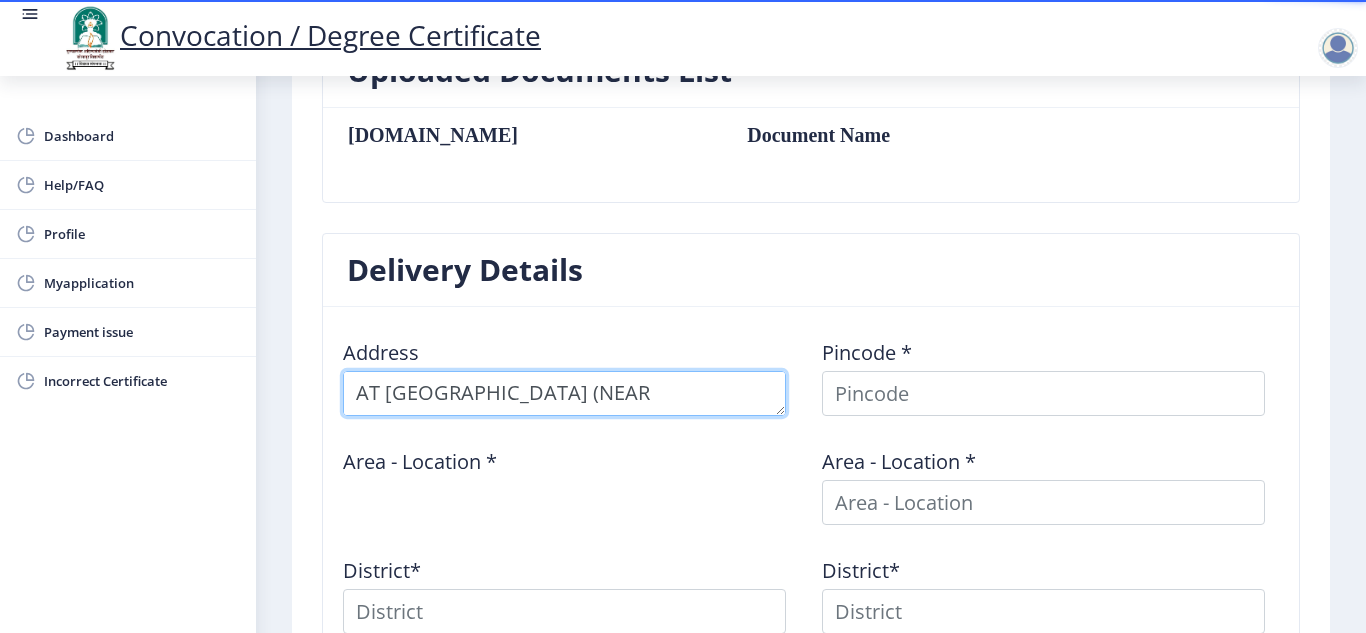 type on "AT [GEOGRAPHIC_DATA] (NEAR [GEOGRAPHIC_DATA])" 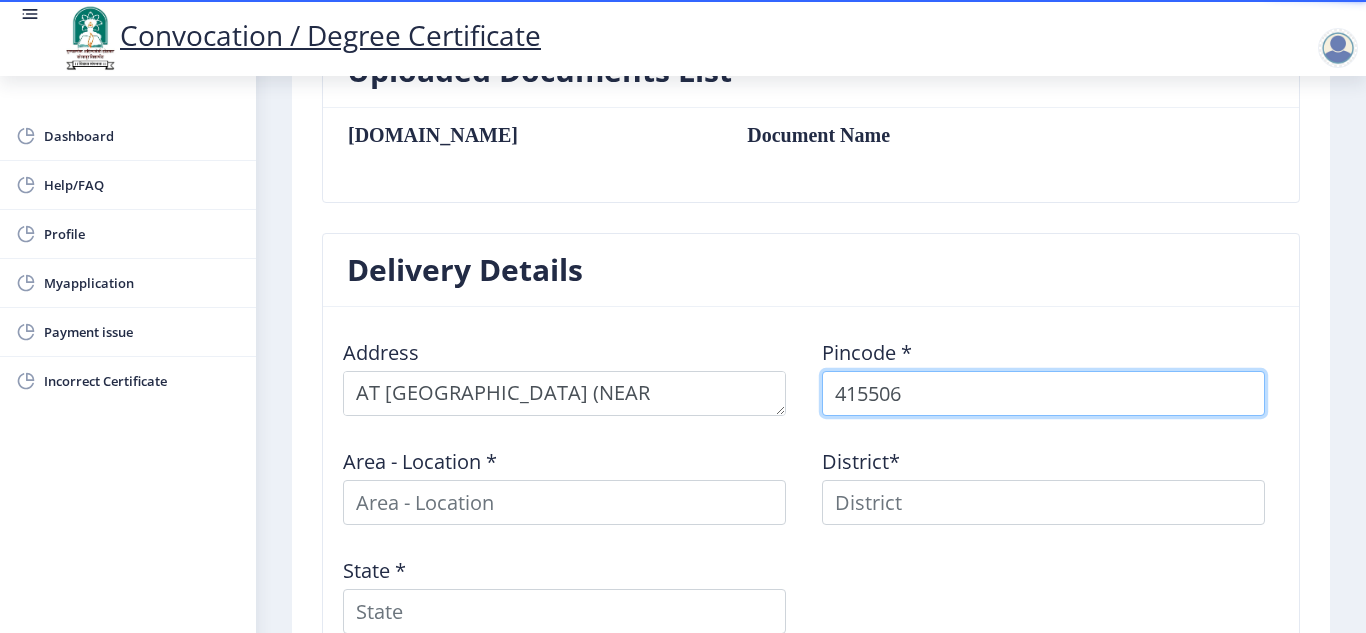 type on "415506" 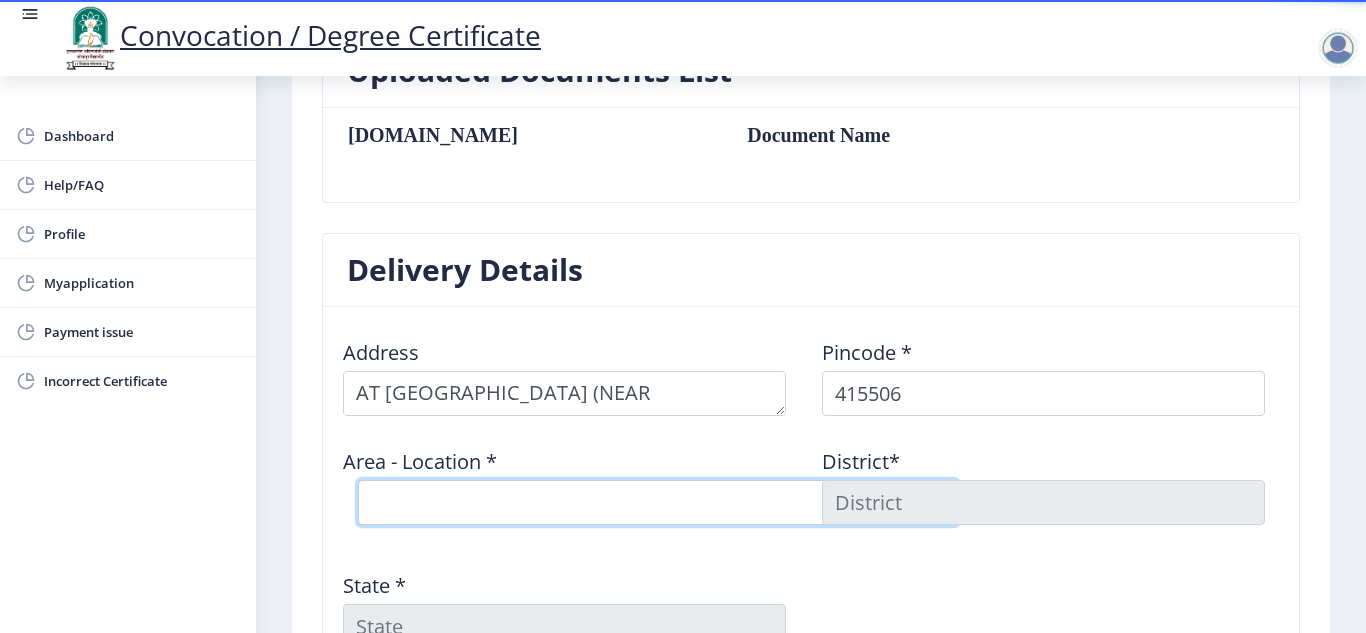 click on "Select Area Location [GEOGRAPHIC_DATA][PERSON_NAME] [PERSON_NAME] [PERSON_NAME] Padegaon [PERSON_NAME] BK B.O Shirsawadi B.O Tadavale(Vaduj) B.O Vaduj S.O Vaduj Town S.O [PERSON_NAME]" at bounding box center [658, 502] 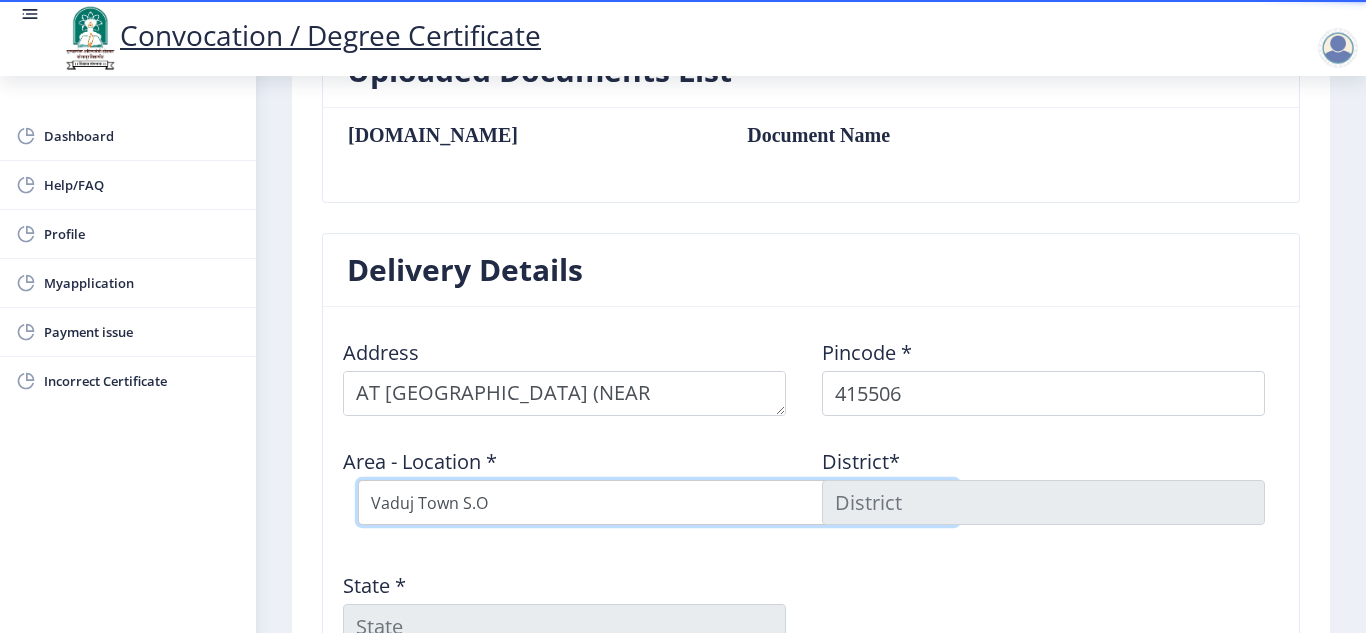 click on "Select Area Location [GEOGRAPHIC_DATA][PERSON_NAME] [PERSON_NAME] [PERSON_NAME] Padegaon [PERSON_NAME] BK B.O Shirsawadi B.O Tadavale(Vaduj) B.O Vaduj S.O Vaduj Town S.O [PERSON_NAME]" at bounding box center [658, 502] 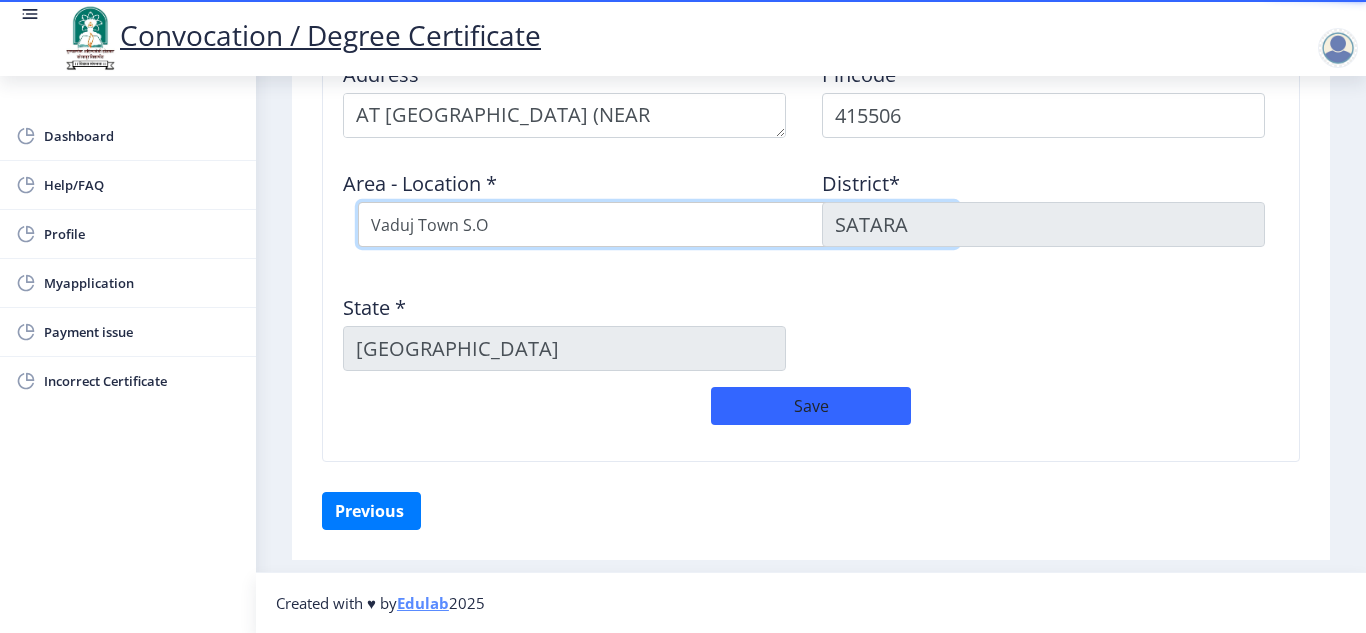 scroll, scrollTop: 678, scrollLeft: 0, axis: vertical 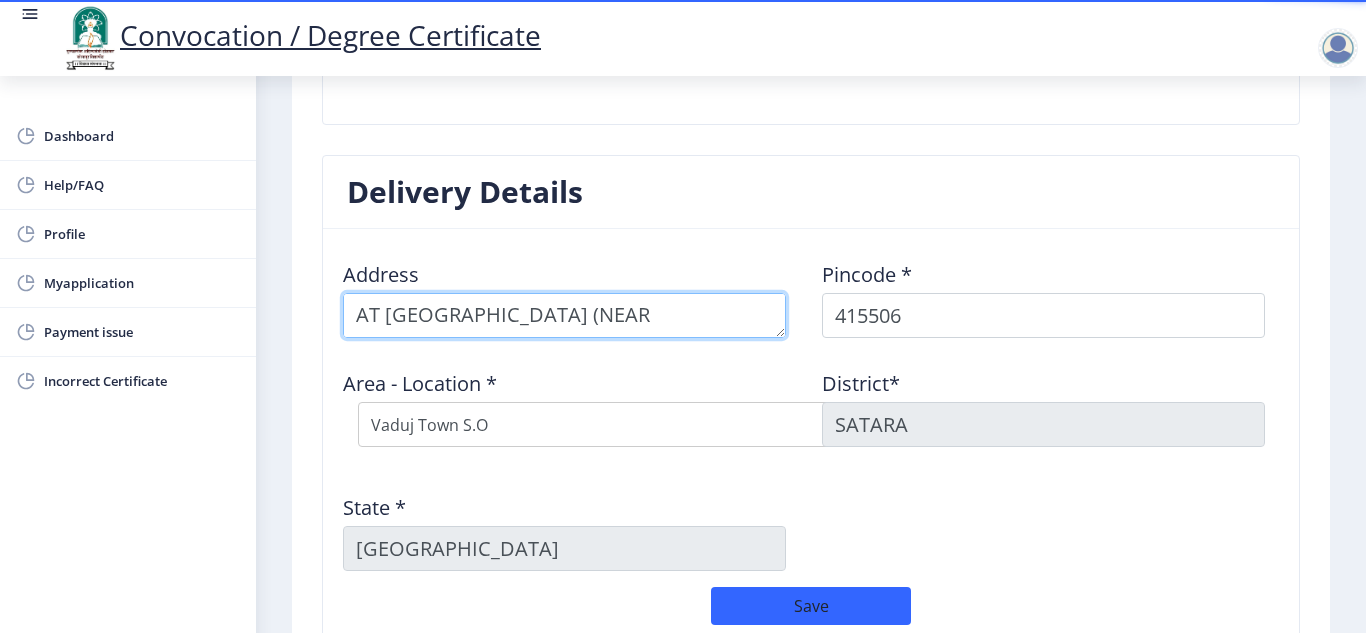 click at bounding box center [564, 315] 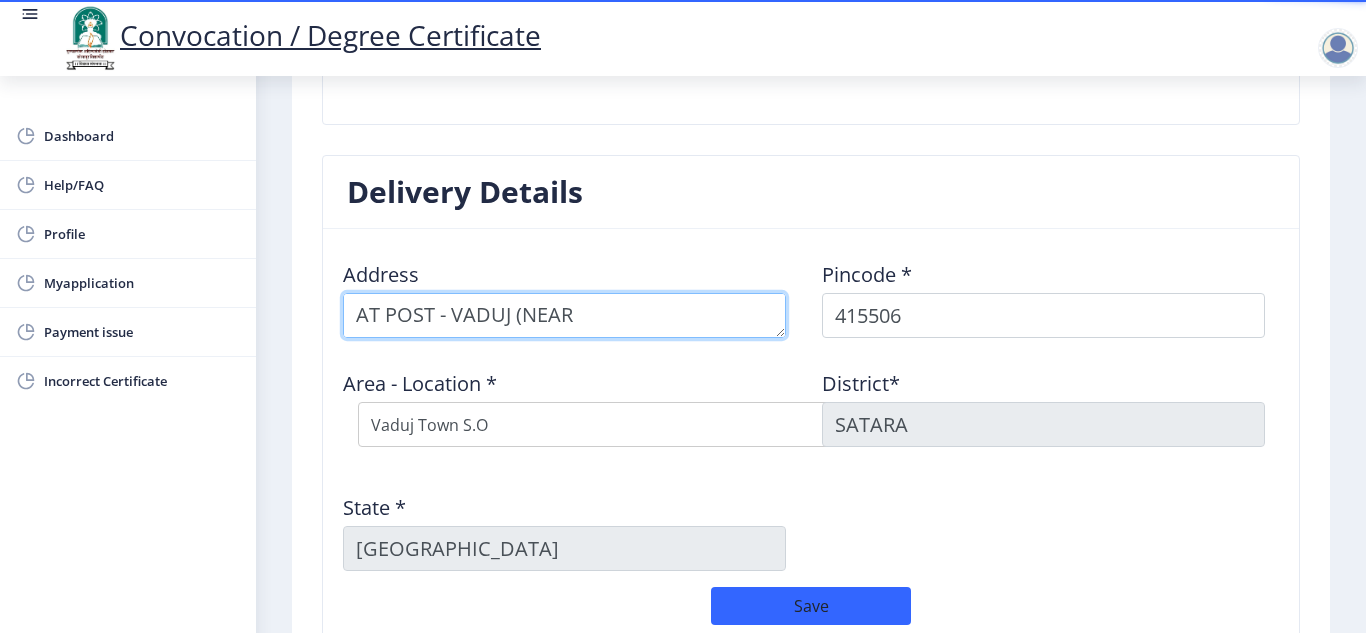 scroll, scrollTop: 21, scrollLeft: 0, axis: vertical 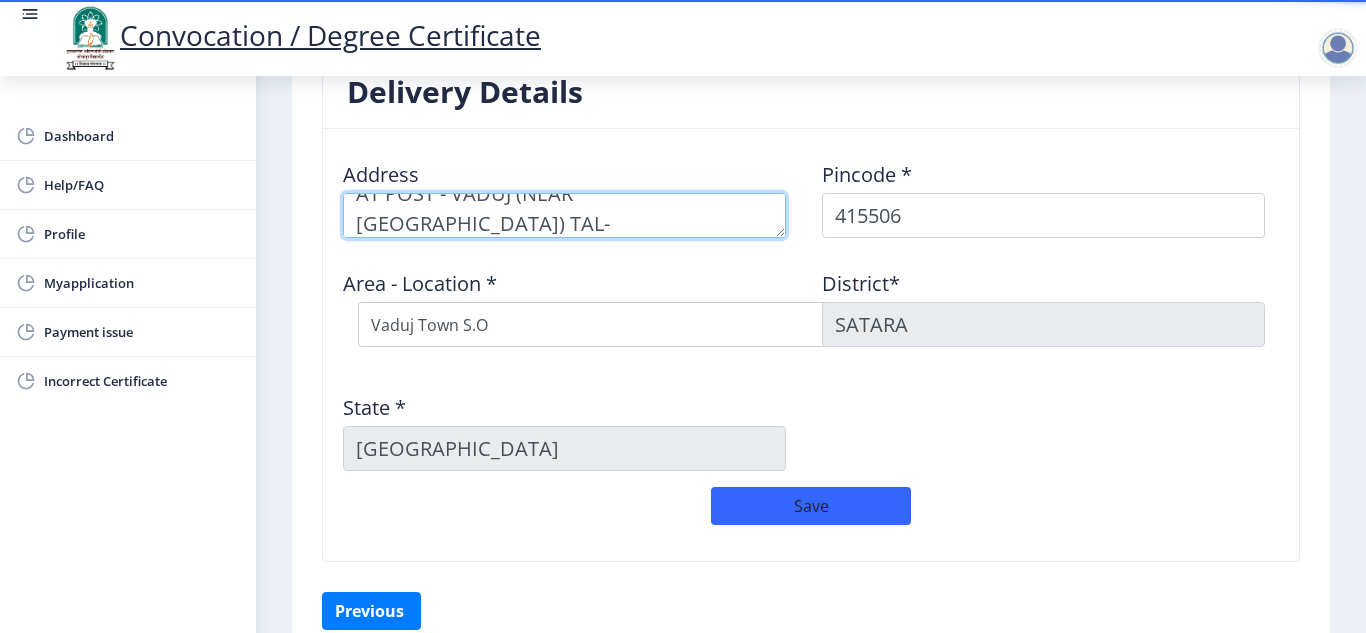 type on "AT POST - VADUJ (NEAR [GEOGRAPHIC_DATA]) TAL-[GEOGRAPHIC_DATA]" 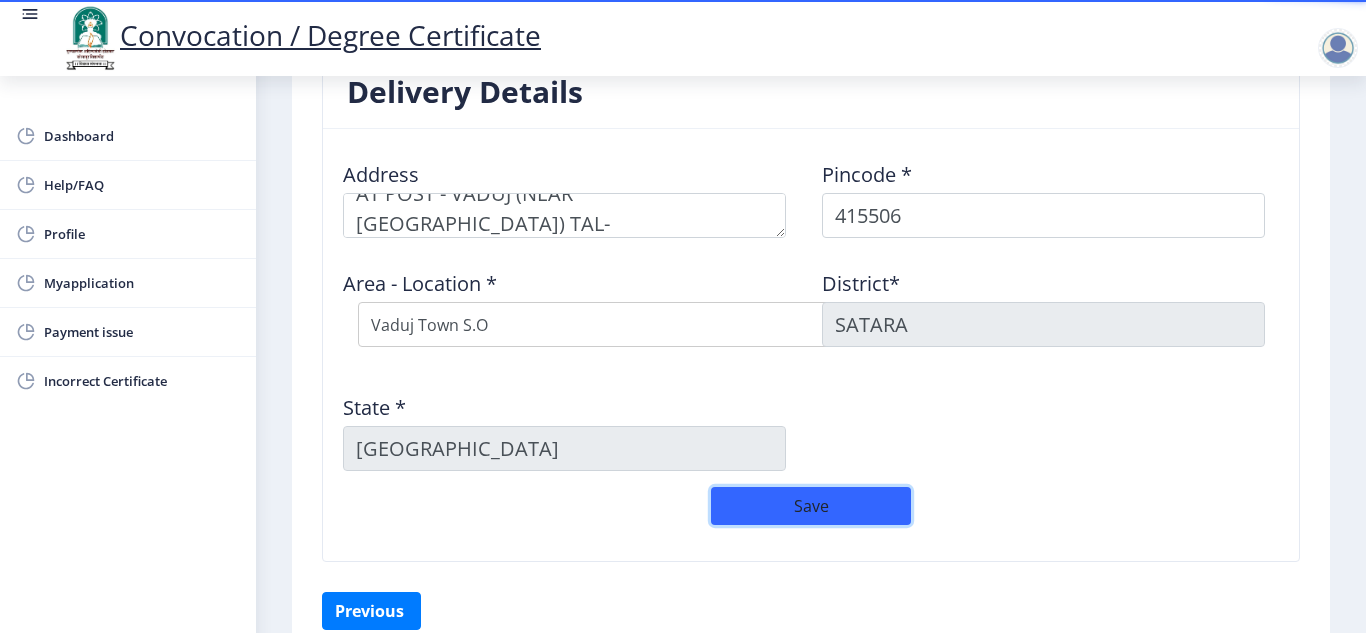 click on "Save" 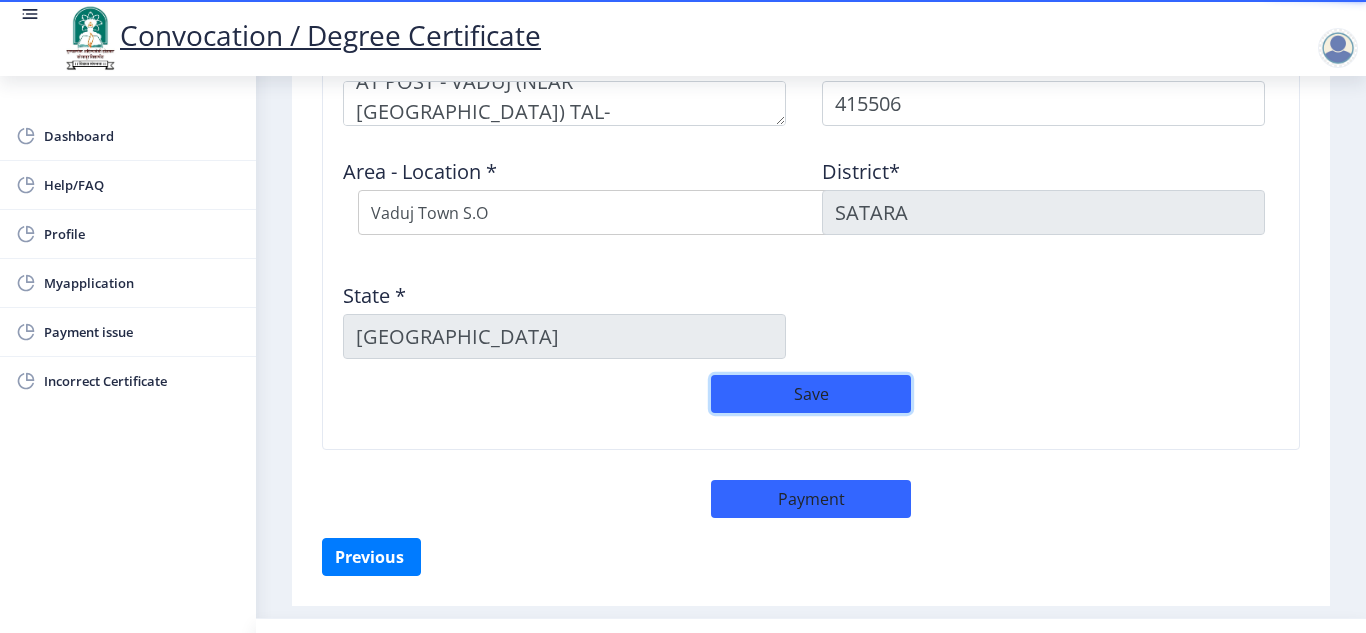 scroll, scrollTop: 936, scrollLeft: 0, axis: vertical 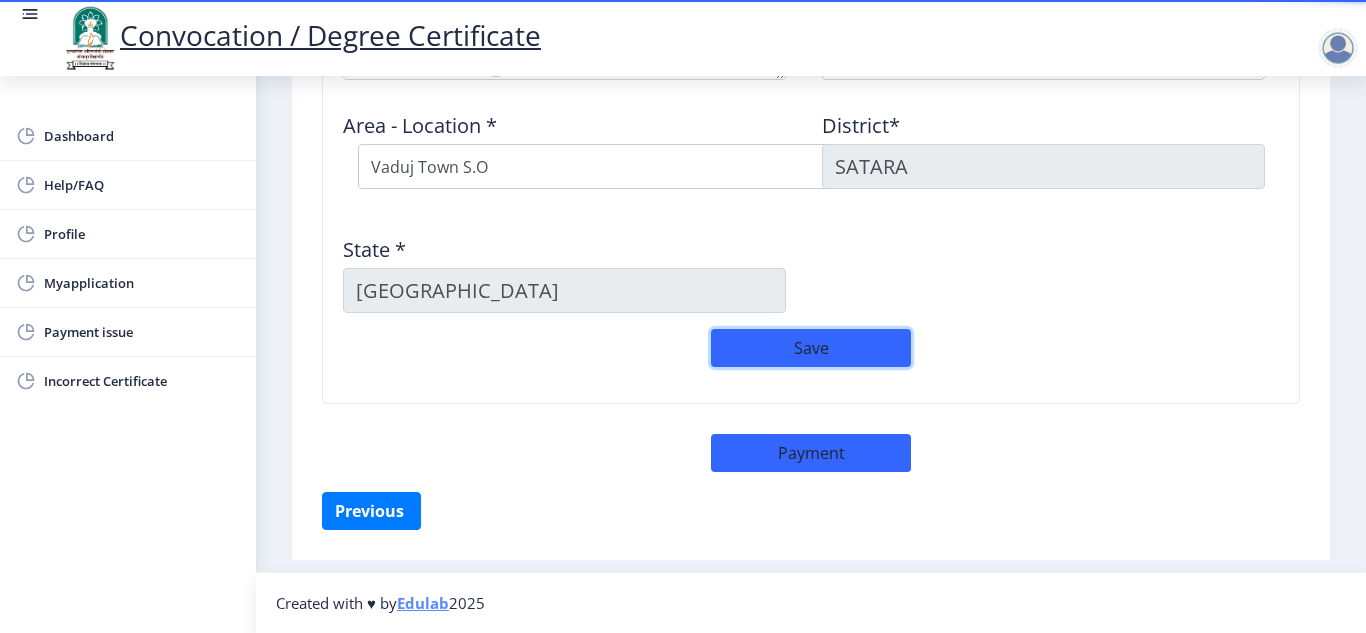 click on "Save" 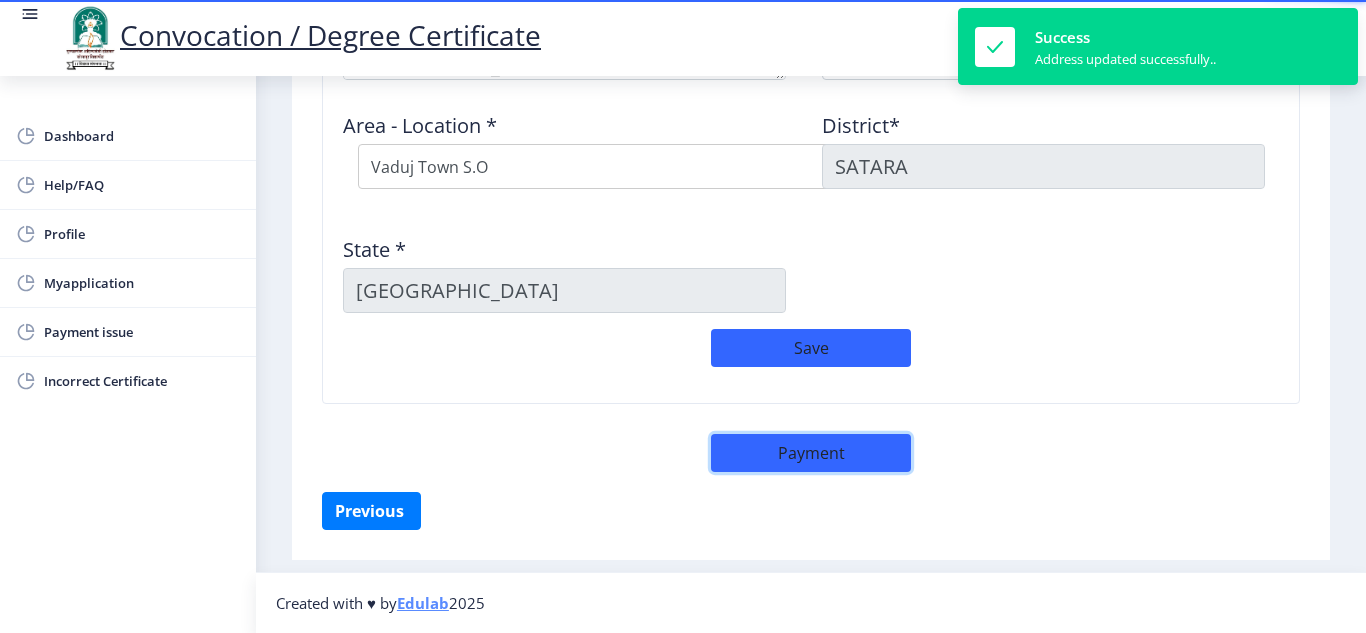 click on "Payment" 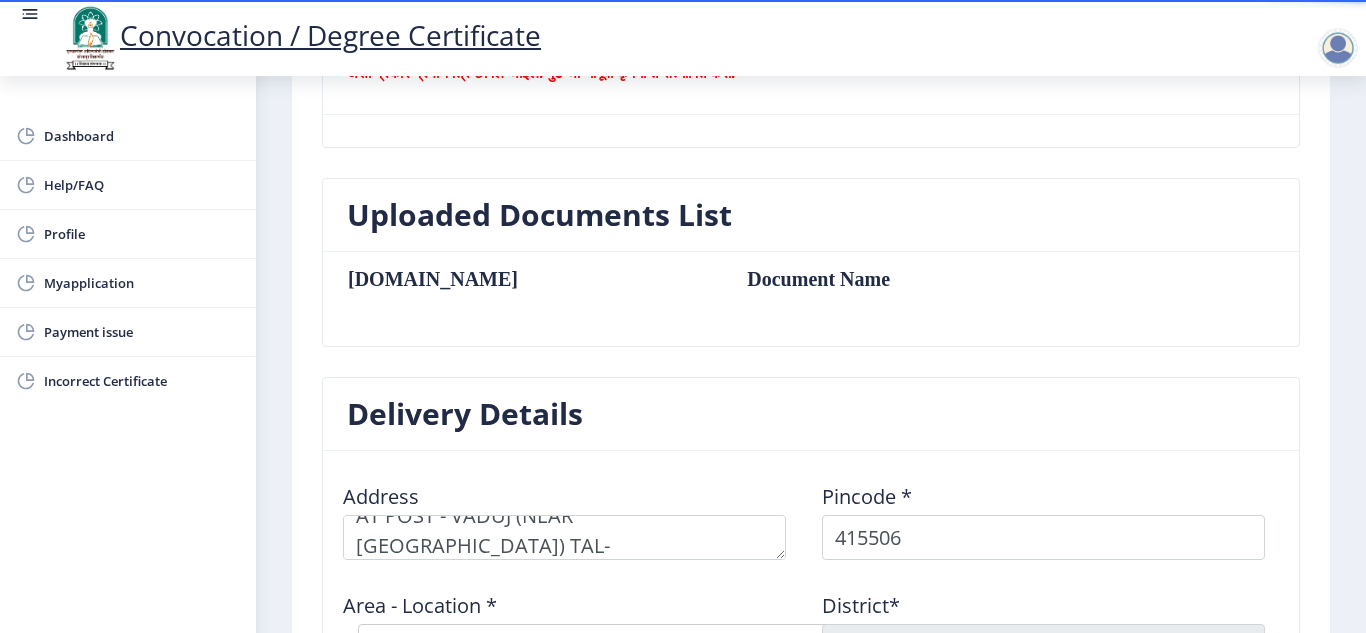 scroll, scrollTop: 436, scrollLeft: 0, axis: vertical 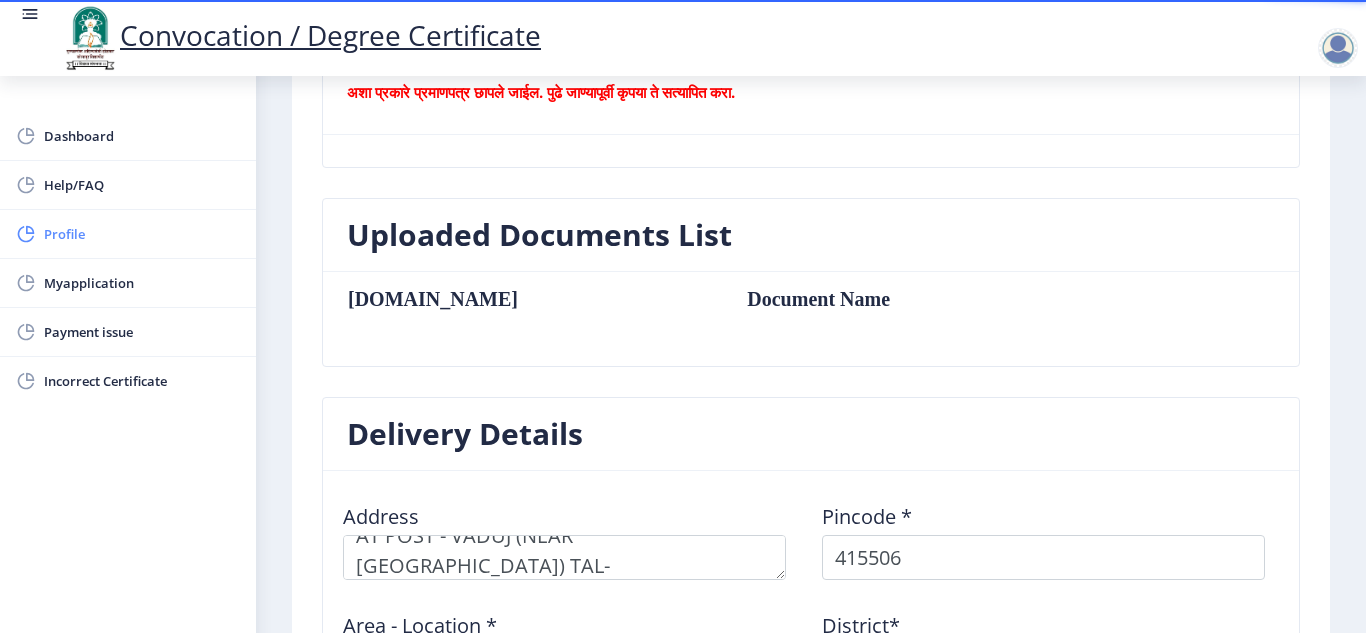 click on "Profile" 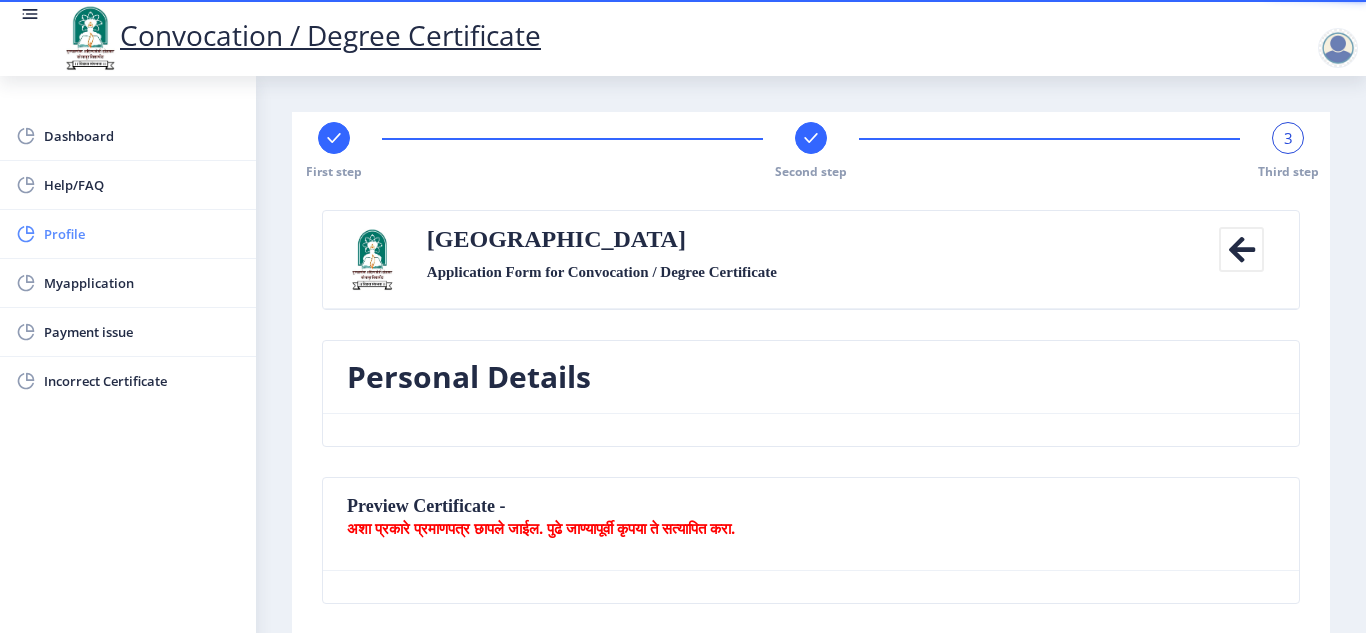 select on "[DEMOGRAPHIC_DATA]" 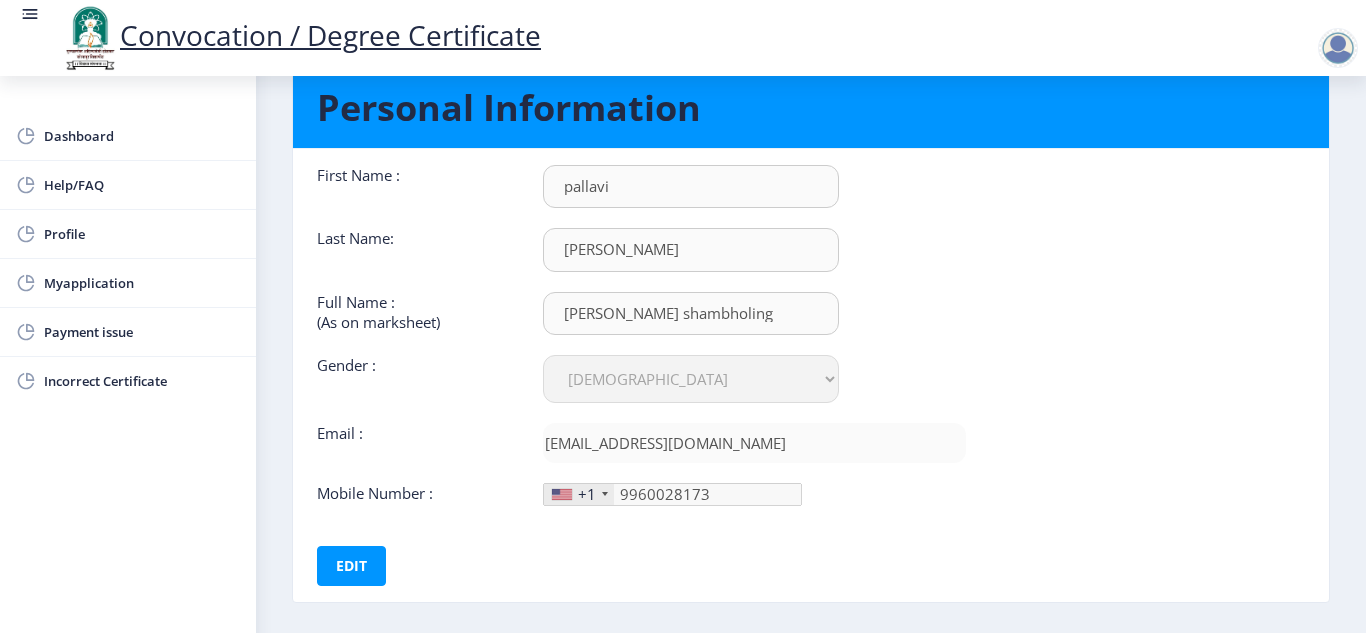scroll, scrollTop: 158, scrollLeft: 0, axis: vertical 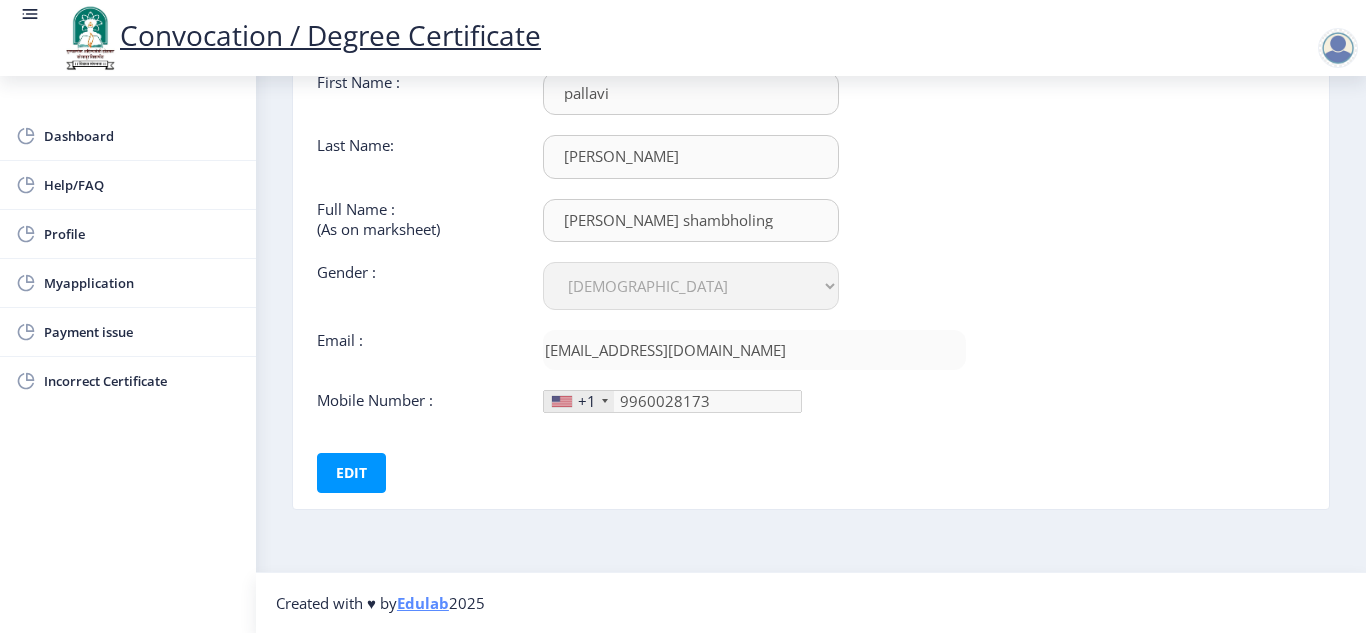 click 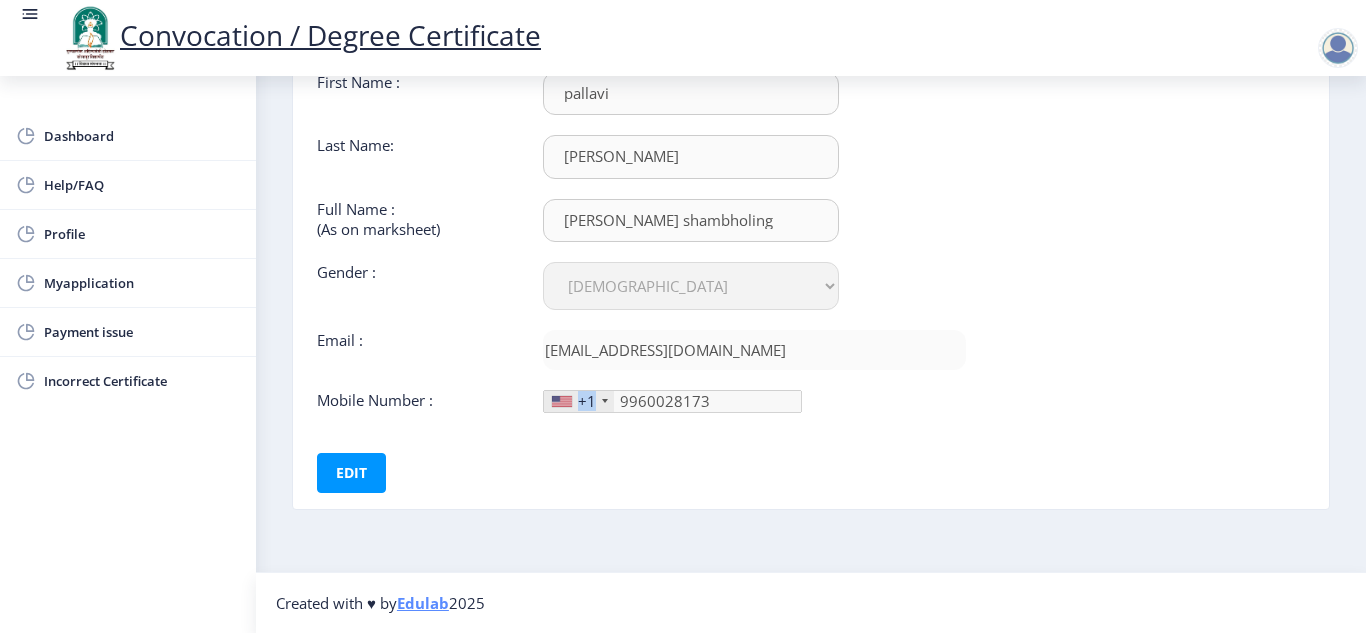 click on "+1" 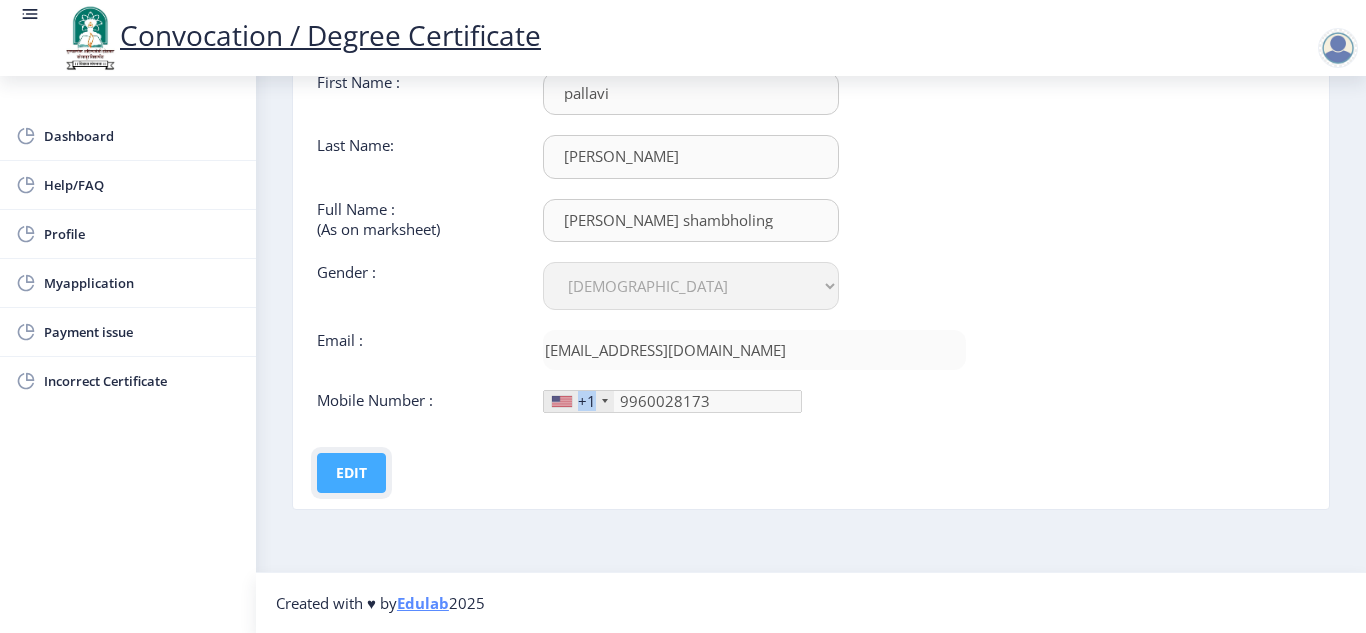 click on "Edit" 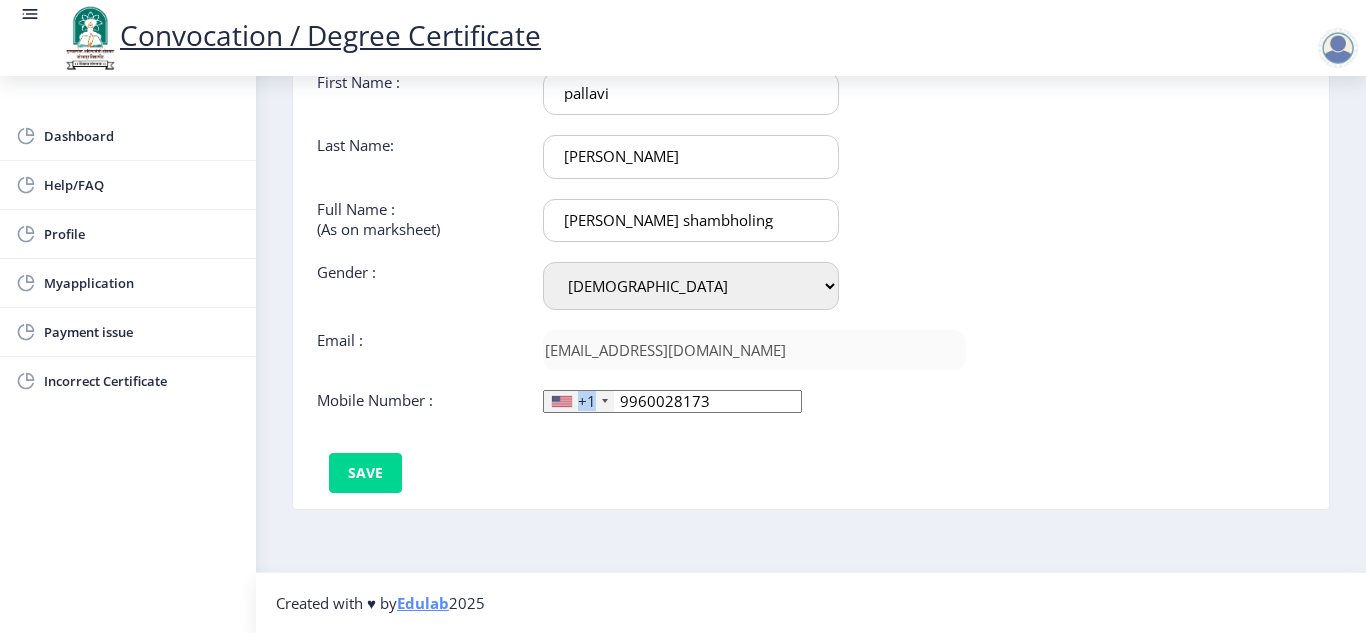 click 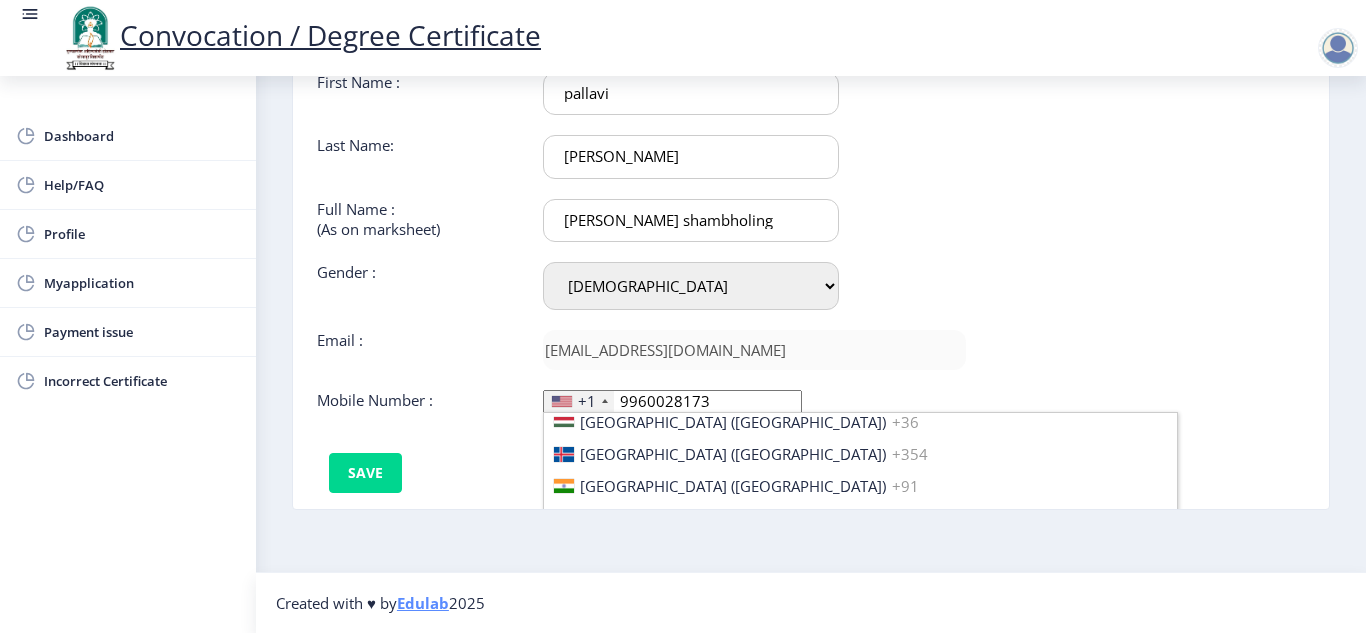 scroll, scrollTop: 3162, scrollLeft: 0, axis: vertical 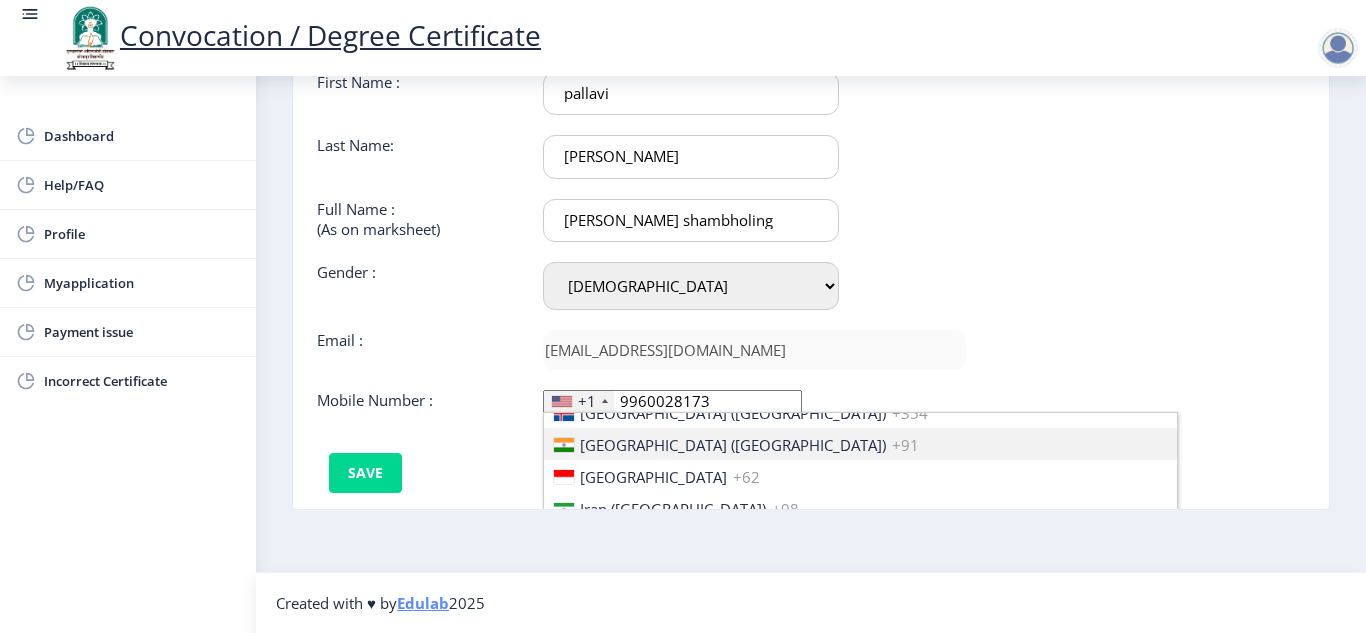 click on "+91" at bounding box center (905, 445) 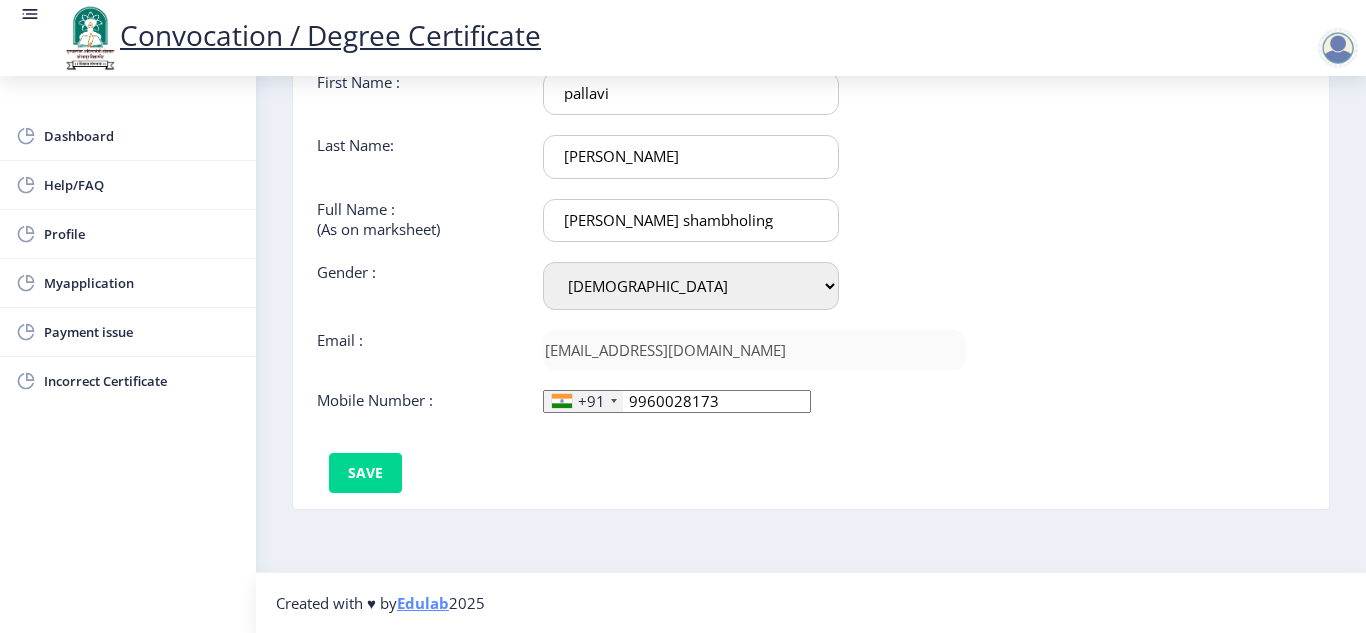 click on "First Name :  pallavi Last Name:  [PERSON_NAME] Full Name : (As on marksheet) [PERSON_NAME] shambholing Gender : Select Gender [DEMOGRAPHIC_DATA] [DEMOGRAPHIC_DATA] Other  Email :  [EMAIL_ADDRESS][DOMAIN_NAME]  Mobile Number :  +91 [GEOGRAPHIC_DATA] +1 [GEOGRAPHIC_DATA] +44 [GEOGRAPHIC_DATA] (‫[GEOGRAPHIC_DATA]‬‎) +93 [GEOGRAPHIC_DATA] ([GEOGRAPHIC_DATA]) +355 [GEOGRAPHIC_DATA] (‫[GEOGRAPHIC_DATA]‬‎) +213 [US_STATE] +1 [GEOGRAPHIC_DATA] +376 [GEOGRAPHIC_DATA] +244 [GEOGRAPHIC_DATA] +1 [GEOGRAPHIC_DATA] +1 [GEOGRAPHIC_DATA] +54 [GEOGRAPHIC_DATA] ([GEOGRAPHIC_DATA]) +374 [GEOGRAPHIC_DATA] +297 [GEOGRAPHIC_DATA] +61 [GEOGRAPHIC_DATA] ([GEOGRAPHIC_DATA]) +43 [GEOGRAPHIC_DATA] ([GEOGRAPHIC_DATA]) +994 [GEOGRAPHIC_DATA] +1 [GEOGRAPHIC_DATA] ([GEOGRAPHIC_DATA][GEOGRAPHIC_DATA]‬‎) +973 [GEOGRAPHIC_DATA] ([GEOGRAPHIC_DATA]) +880 [GEOGRAPHIC_DATA] +1 [GEOGRAPHIC_DATA] ([GEOGRAPHIC_DATA]) +375 [GEOGRAPHIC_DATA] ([GEOGRAPHIC_DATA]) +32 [GEOGRAPHIC_DATA] +501 [GEOGRAPHIC_DATA] ([GEOGRAPHIC_DATA]) +229 [GEOGRAPHIC_DATA] +1 [GEOGRAPHIC_DATA] (འབྲུག) +975 [GEOGRAPHIC_DATA] +591 [GEOGRAPHIC_DATA] ([GEOGRAPHIC_DATA]) +387 [GEOGRAPHIC_DATA] +267 [GEOGRAPHIC_DATA] ([GEOGRAPHIC_DATA]) +55 [GEOGRAPHIC_DATA] +246 [GEOGRAPHIC_DATA] +1 [GEOGRAPHIC_DATA] +673 [GEOGRAPHIC_DATA] ([GEOGRAPHIC_DATA]) +359 [GEOGRAPHIC_DATA] +226" 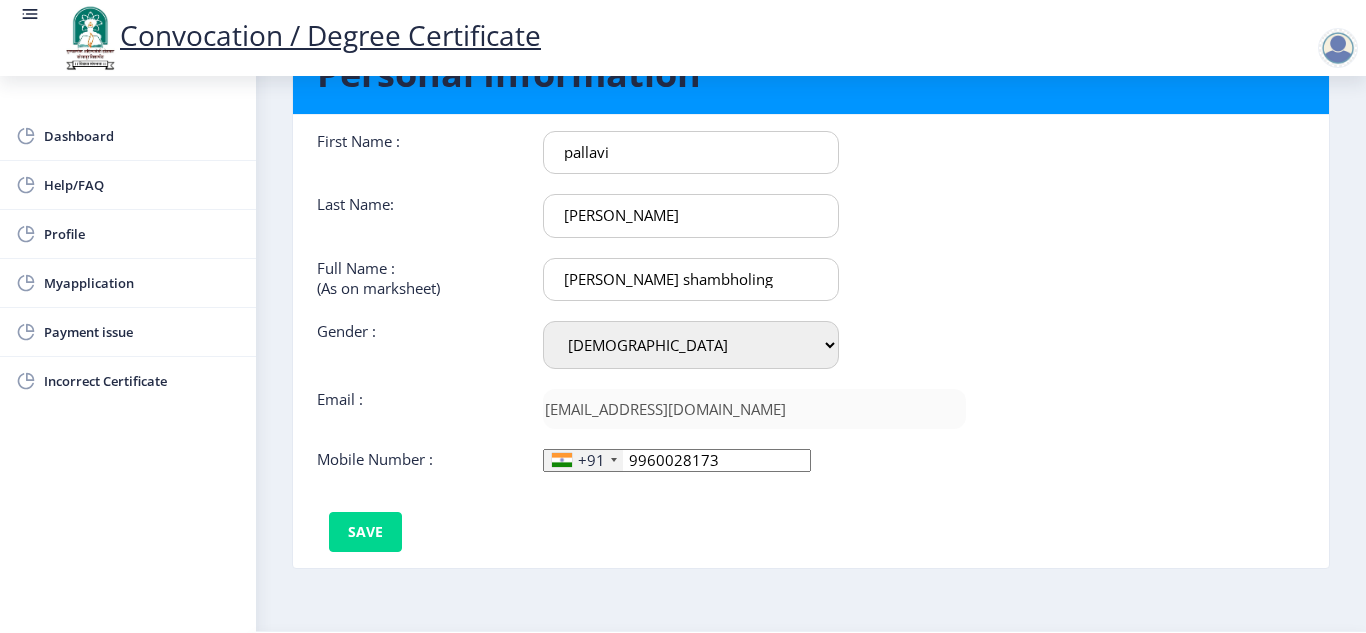 scroll, scrollTop: 58, scrollLeft: 0, axis: vertical 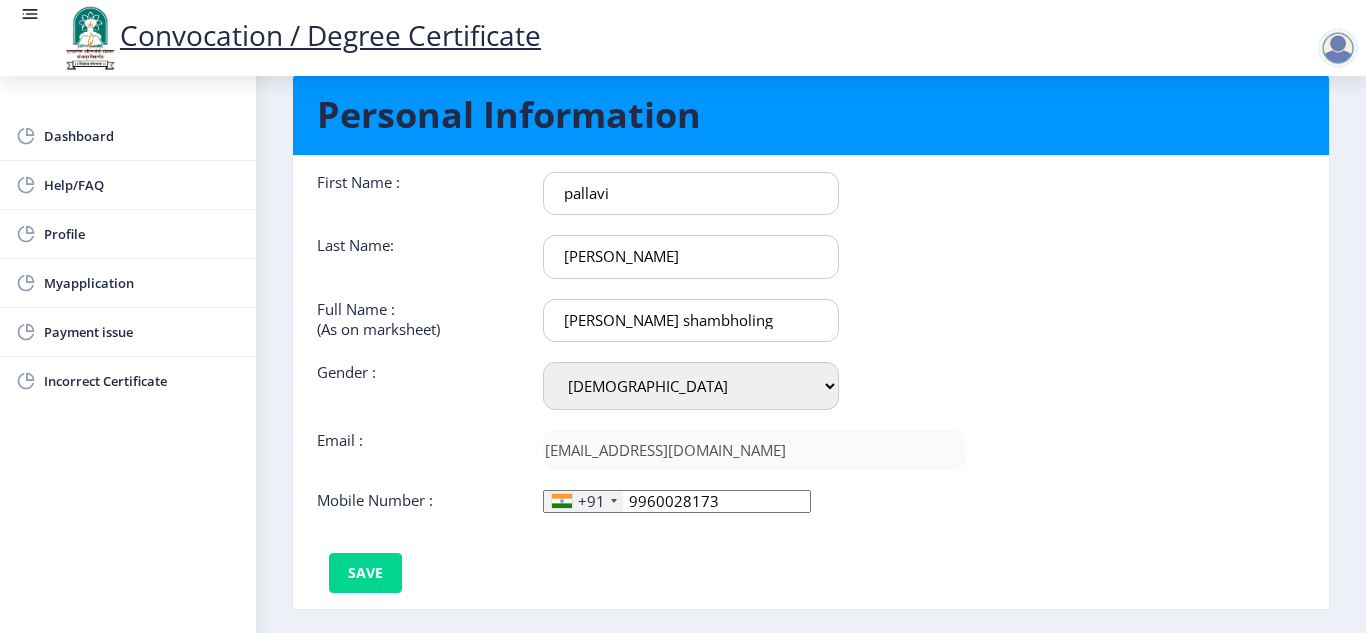 drag, startPoint x: 642, startPoint y: 192, endPoint x: 530, endPoint y: 190, distance: 112.01785 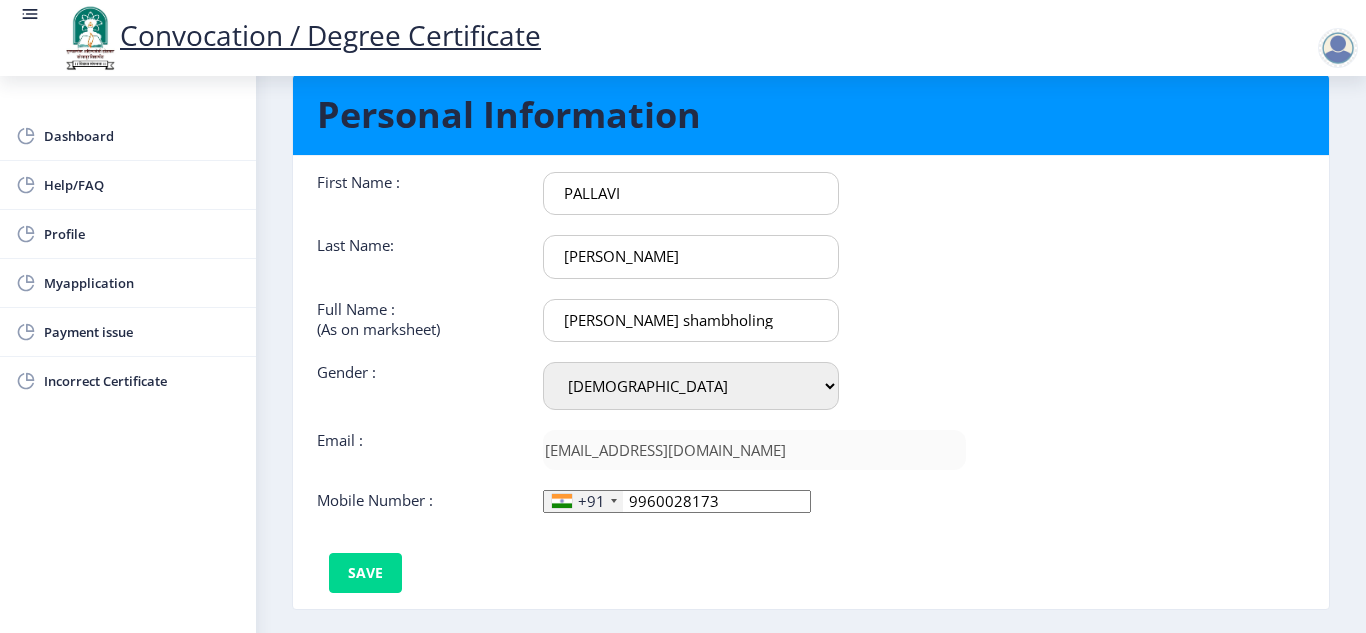 type on "PALLAVI" 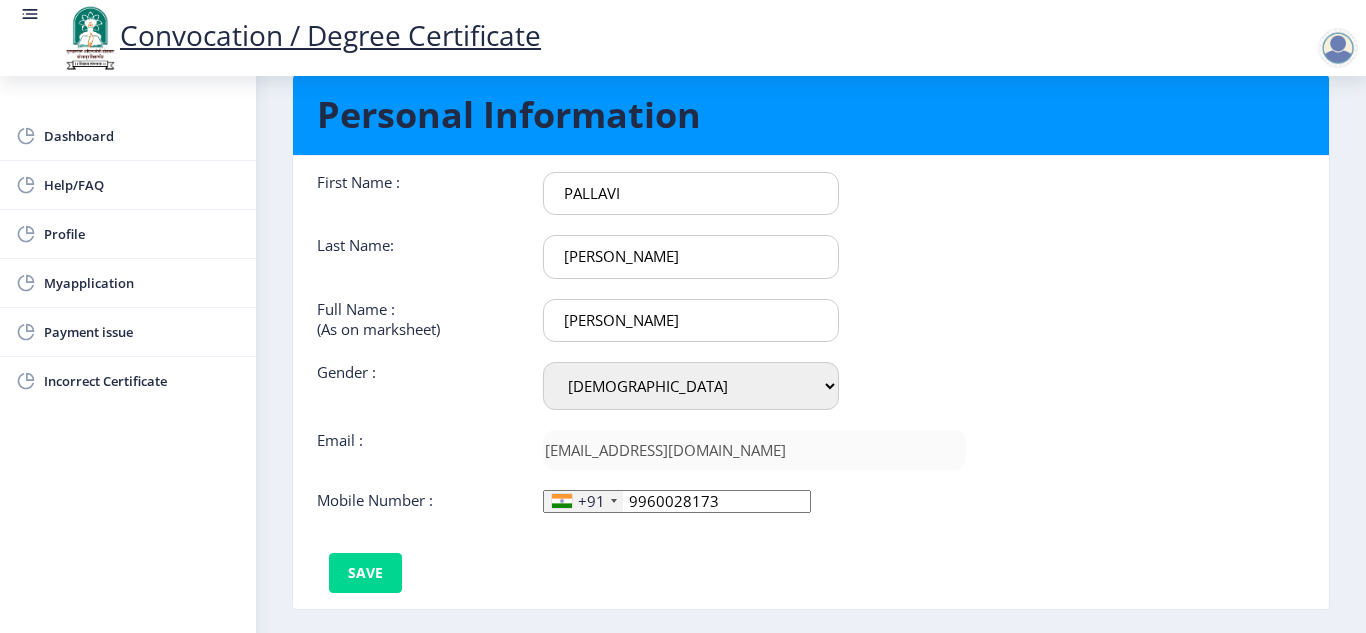 type on "[PERSON_NAME]" 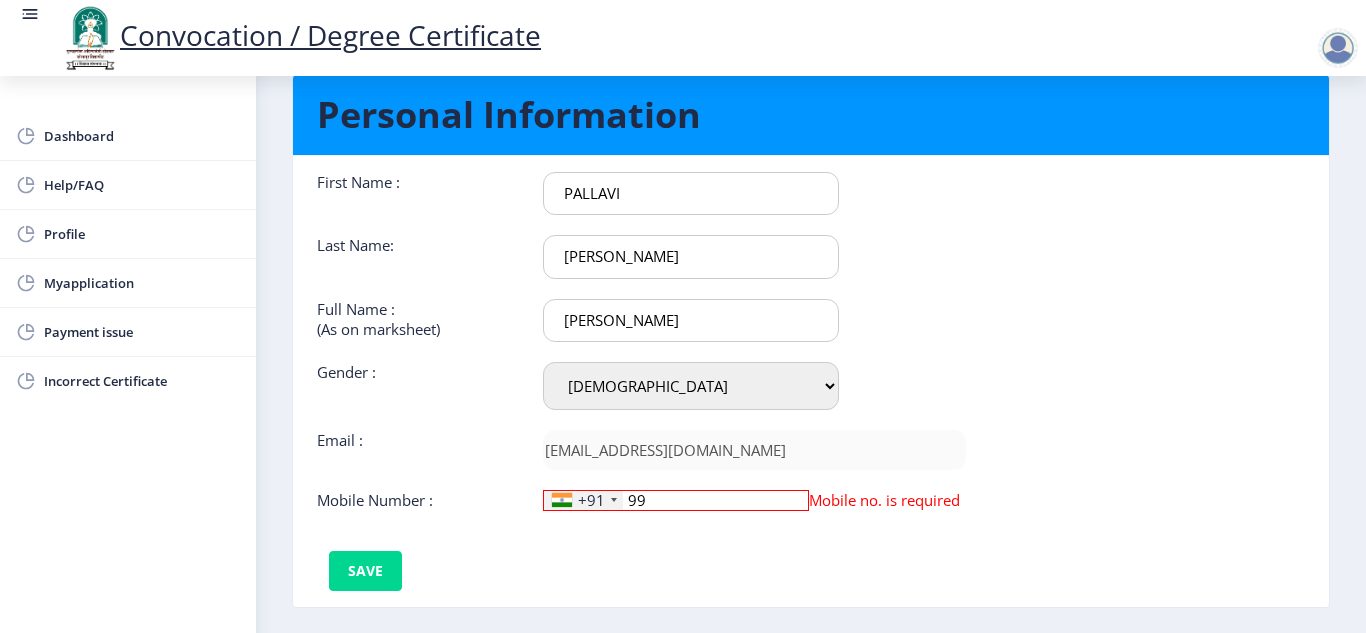 type on "9" 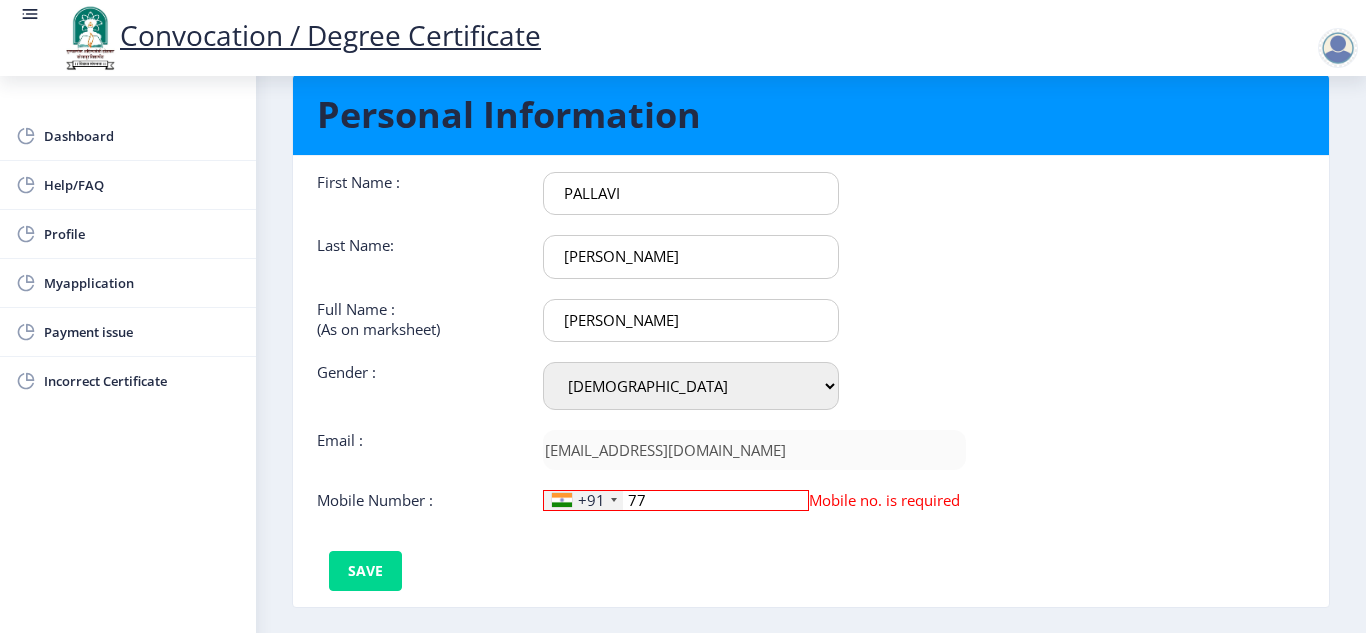 type on "7" 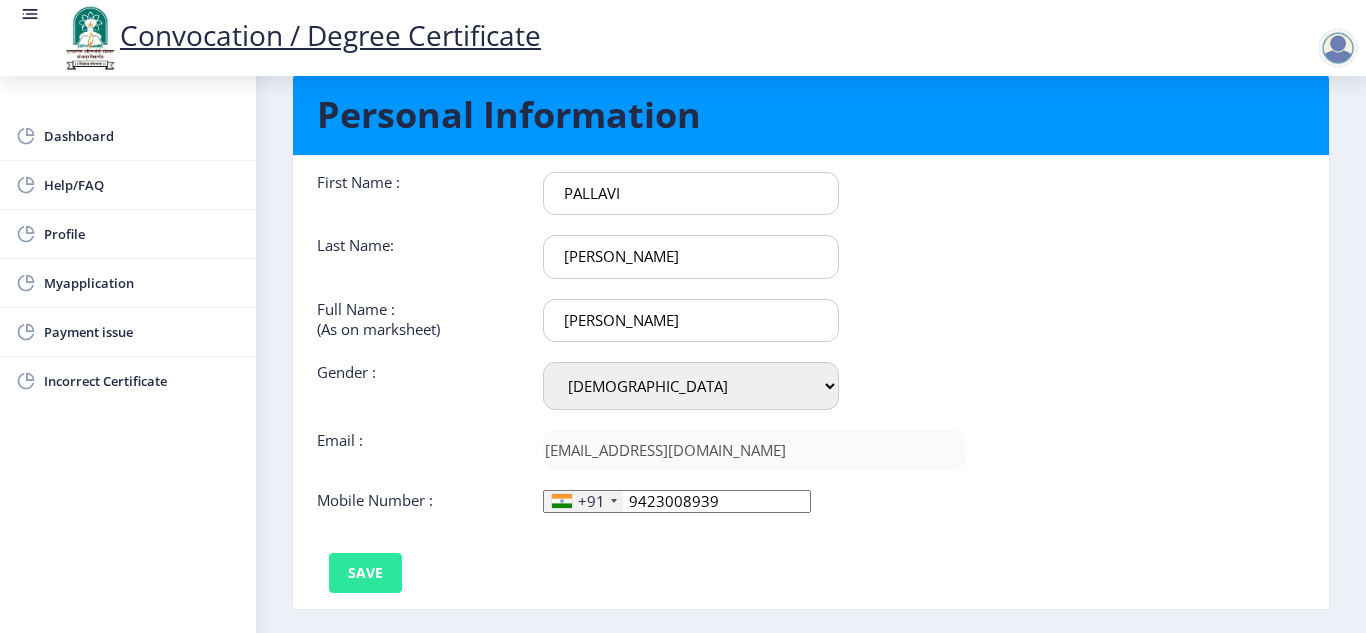 type on "9423008939" 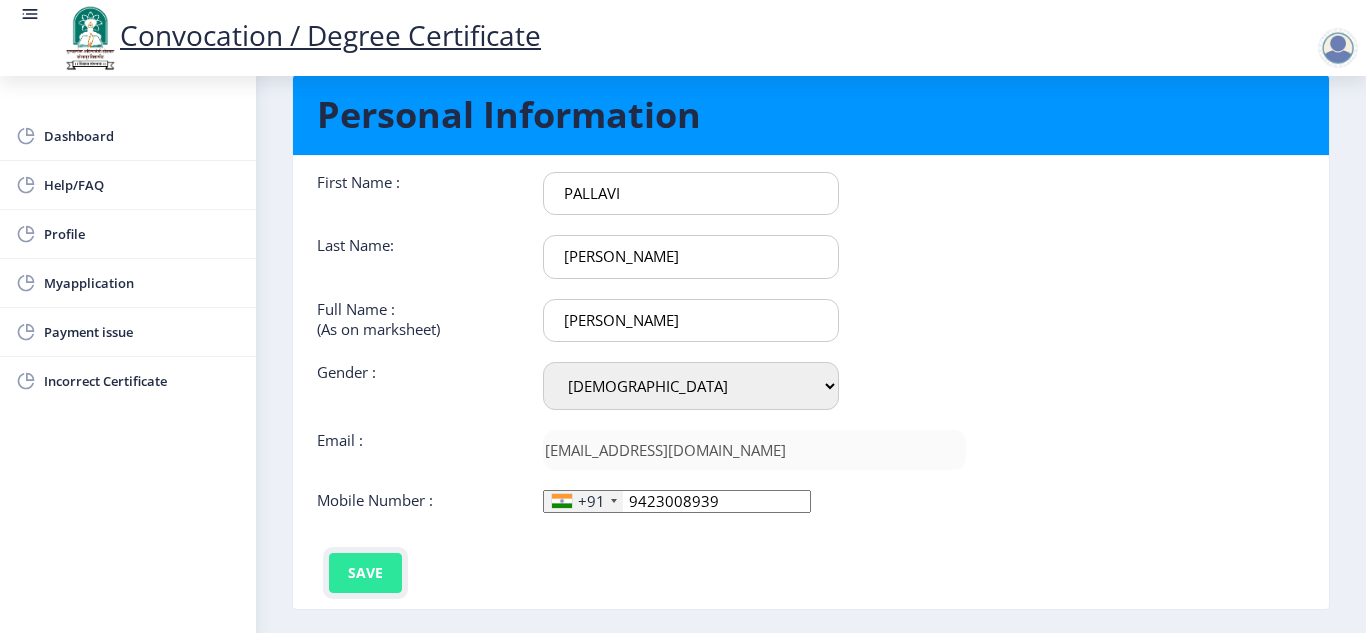 click on "Save" 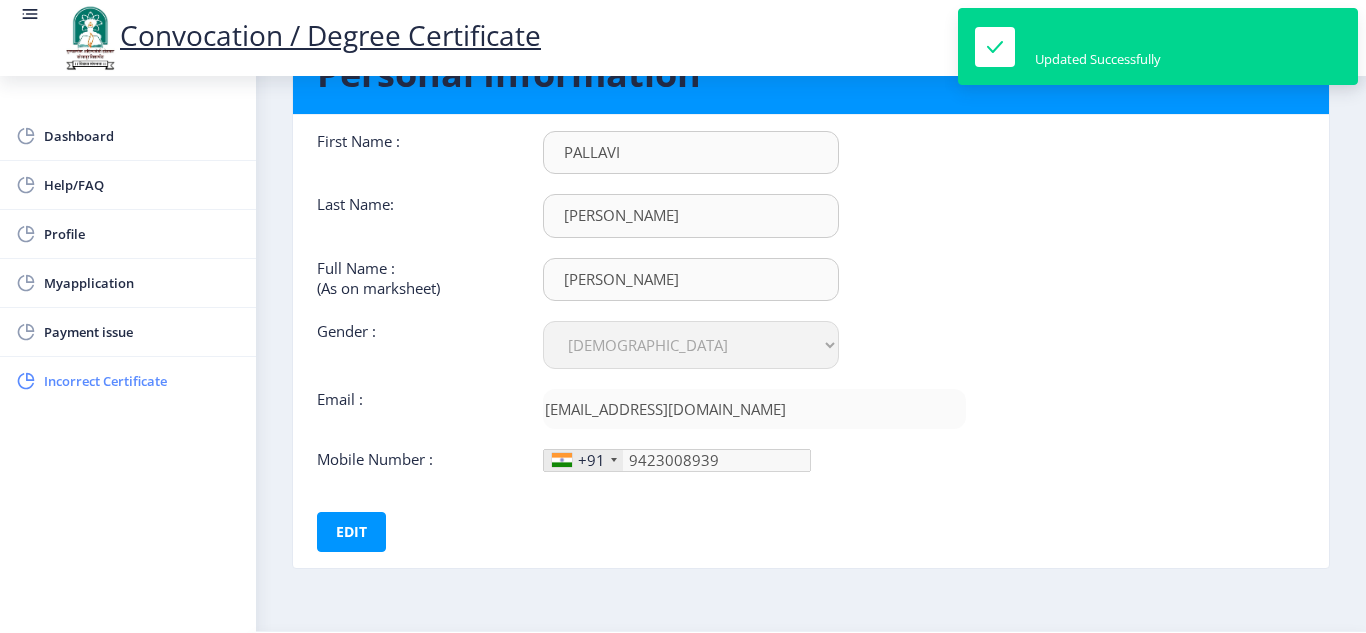 scroll, scrollTop: 58, scrollLeft: 0, axis: vertical 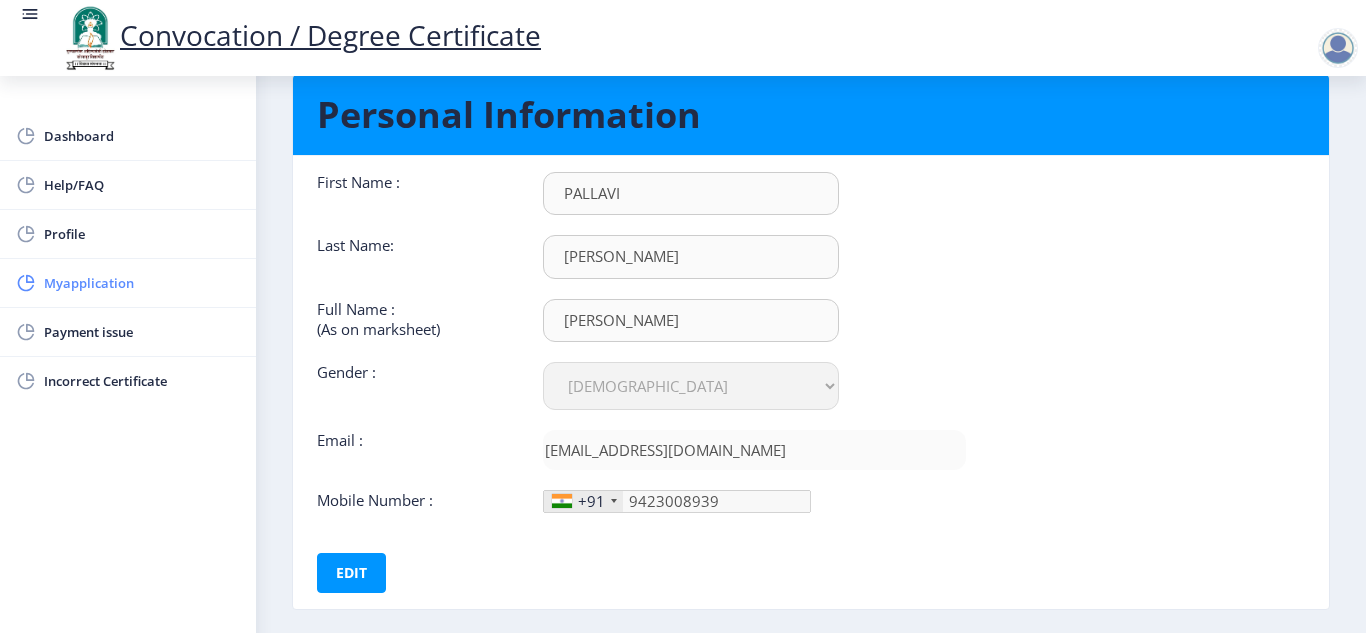 click on "Myapplication" 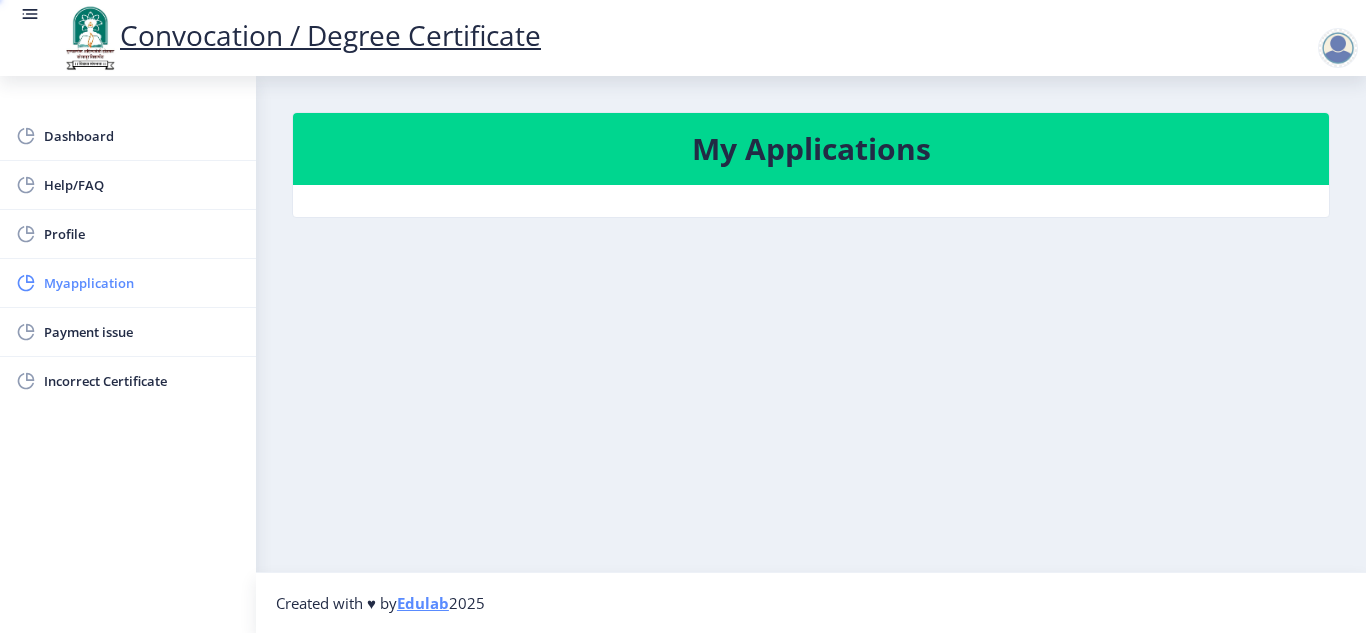 scroll, scrollTop: 0, scrollLeft: 0, axis: both 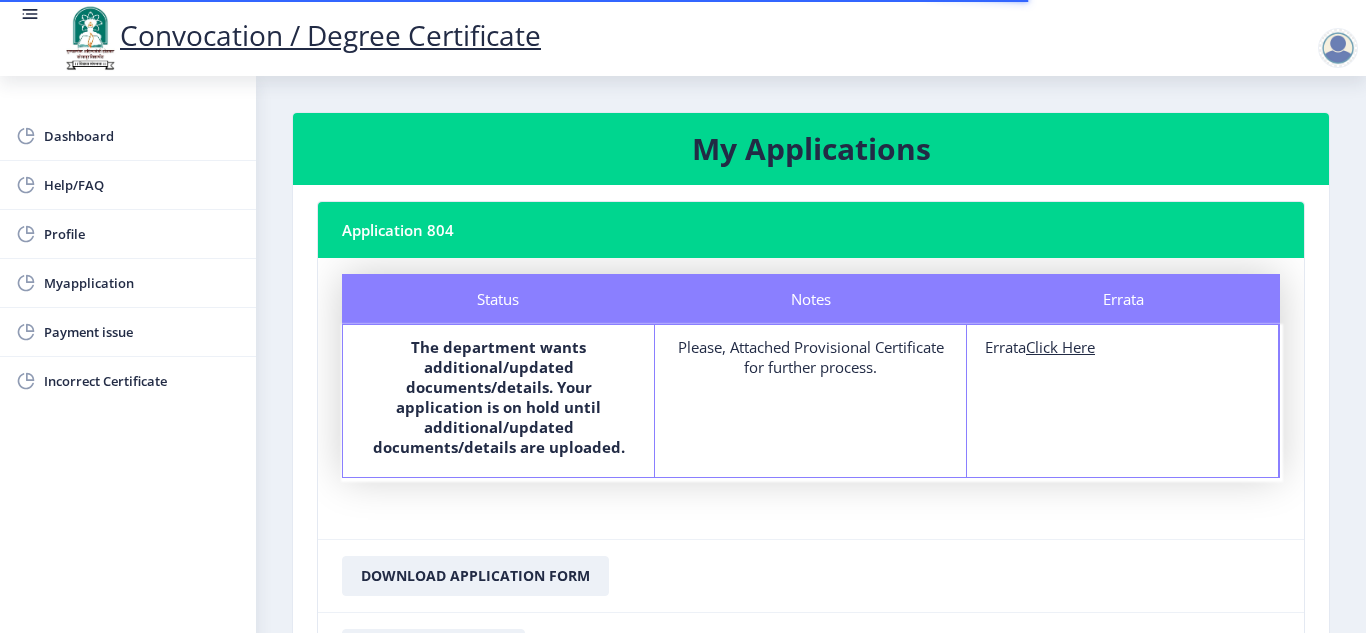 click on "Click Here" 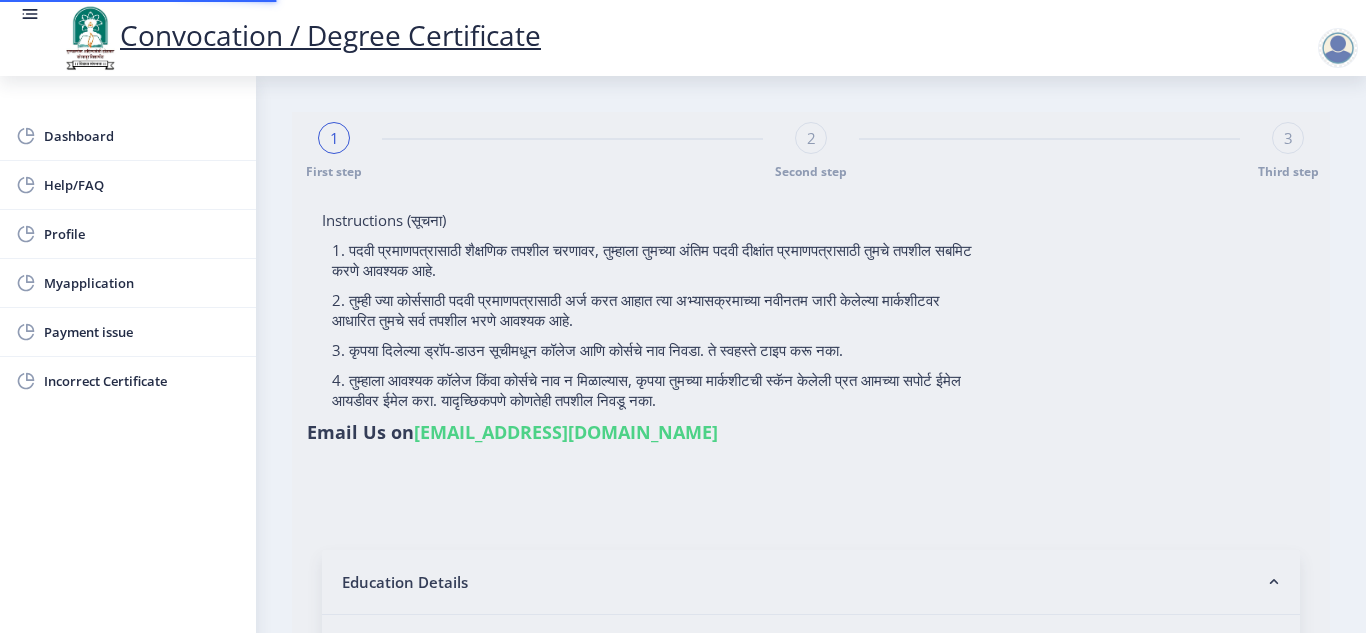 type on "2011032500094641" 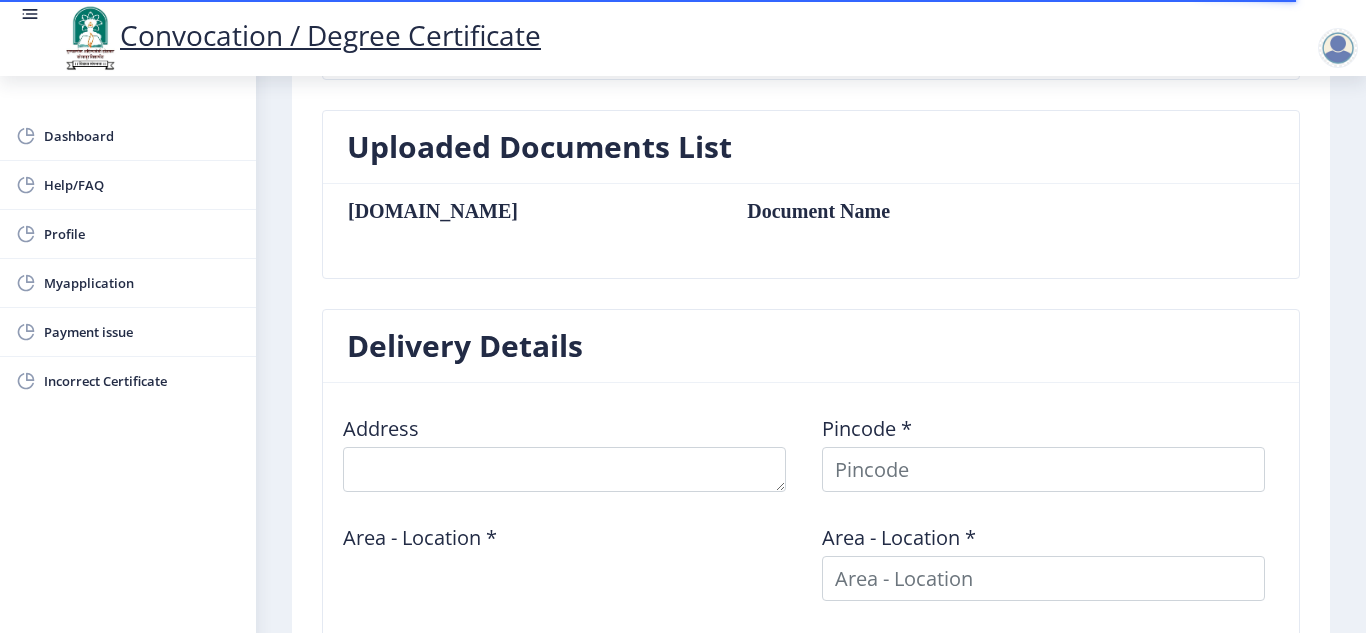 scroll, scrollTop: 472, scrollLeft: 0, axis: vertical 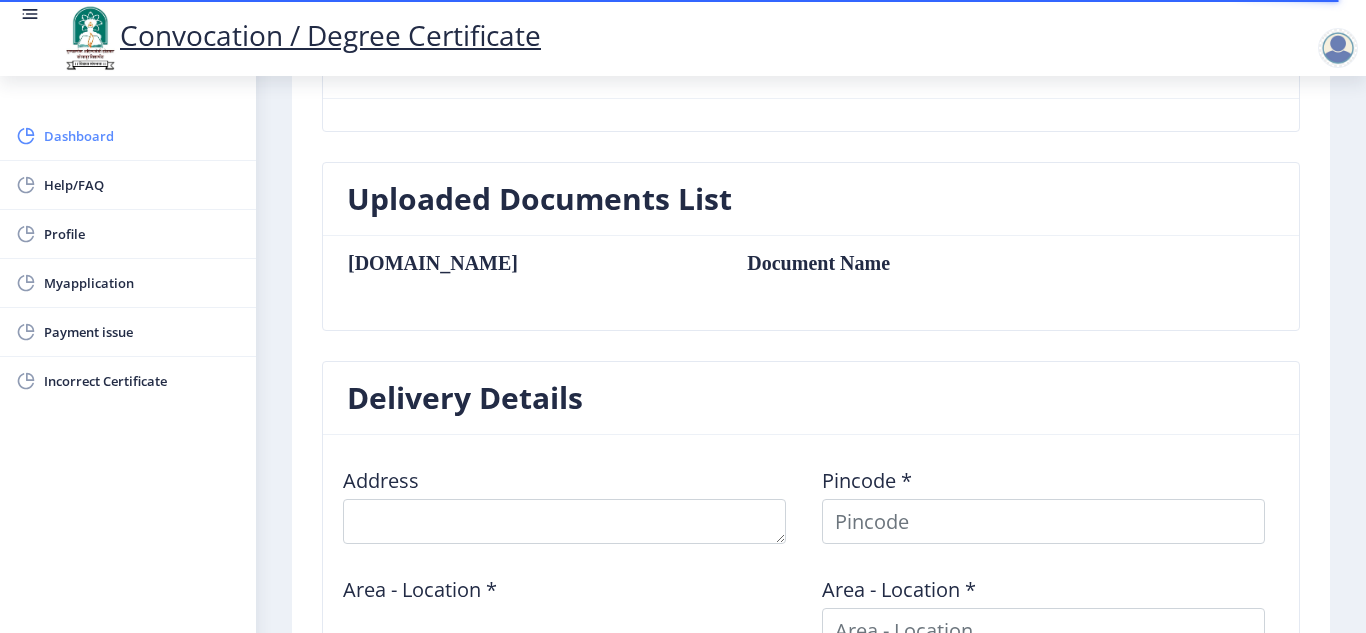 click on "Dashboard" 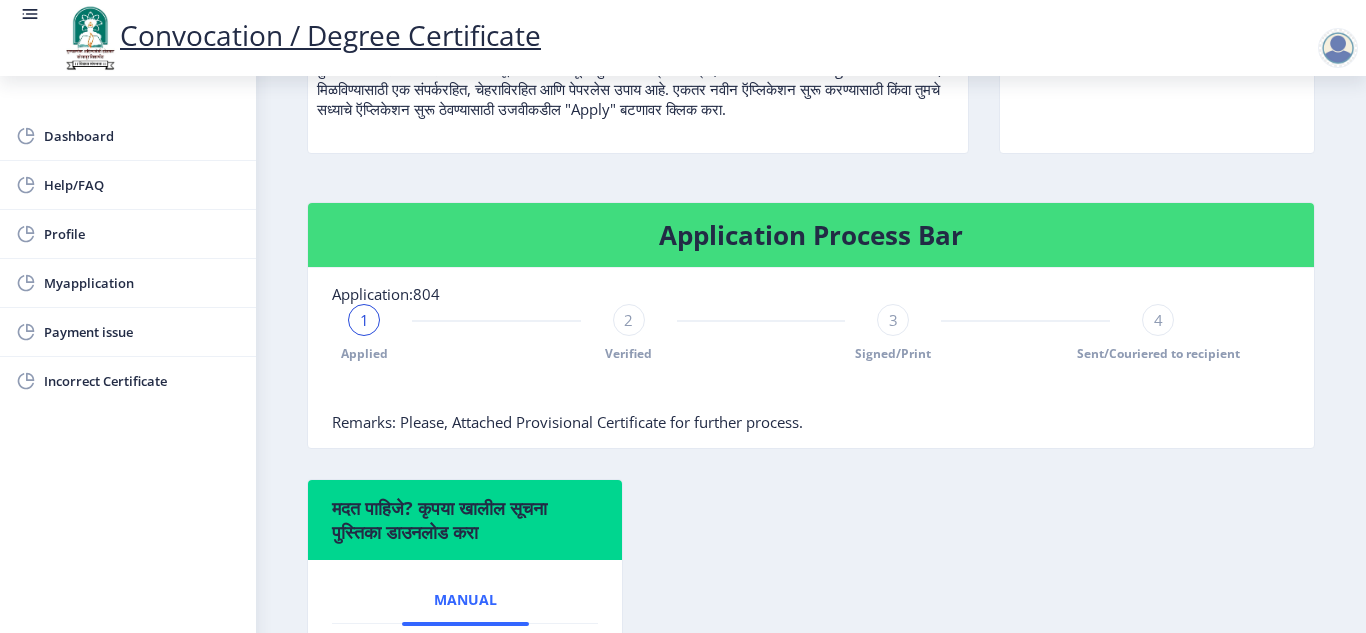 scroll, scrollTop: 400, scrollLeft: 0, axis: vertical 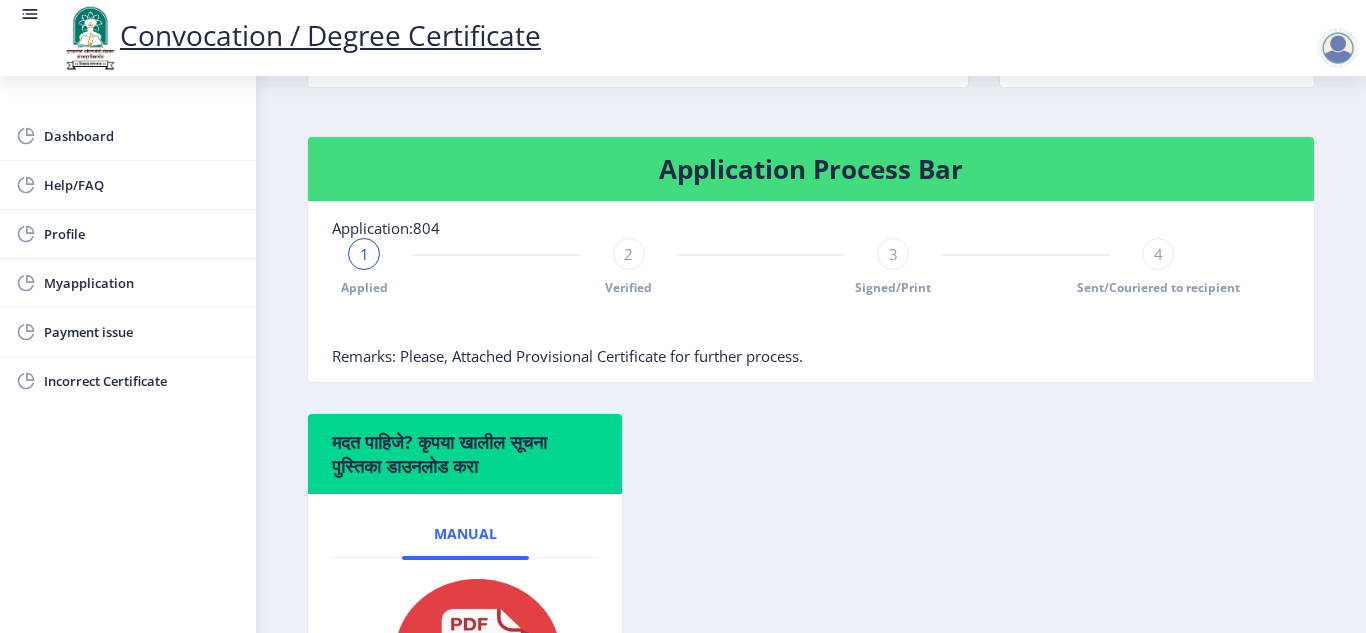 click on "Verified" 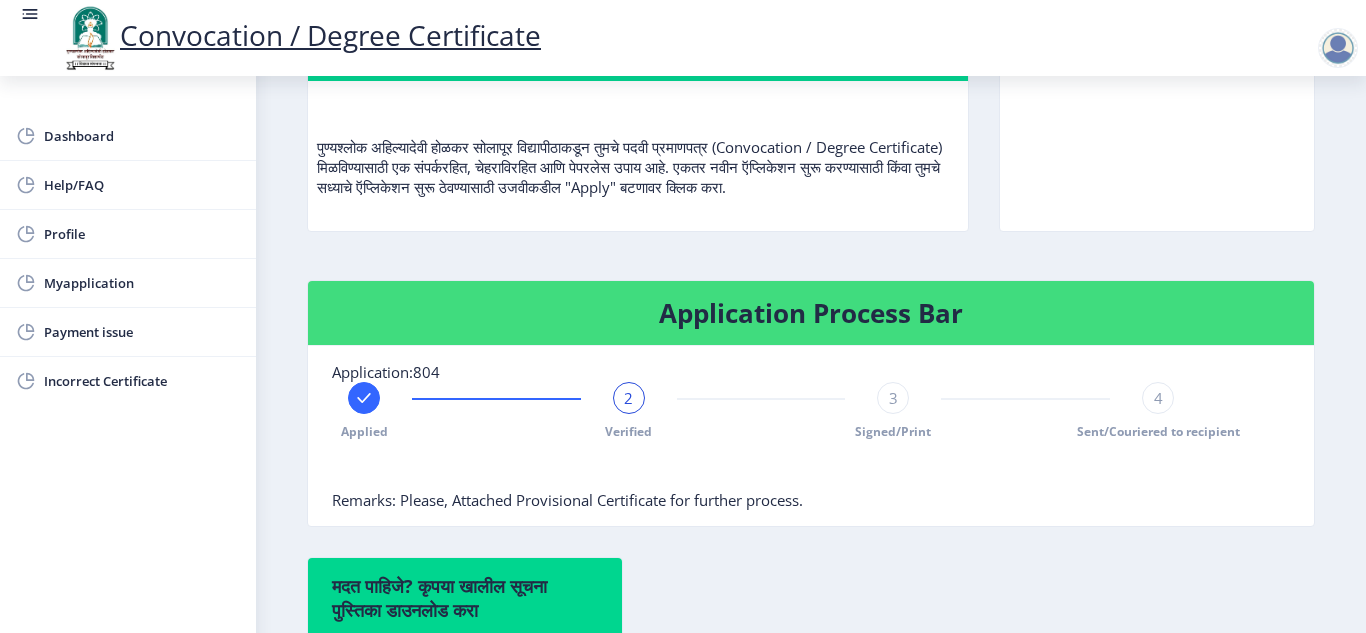scroll, scrollTop: 237, scrollLeft: 0, axis: vertical 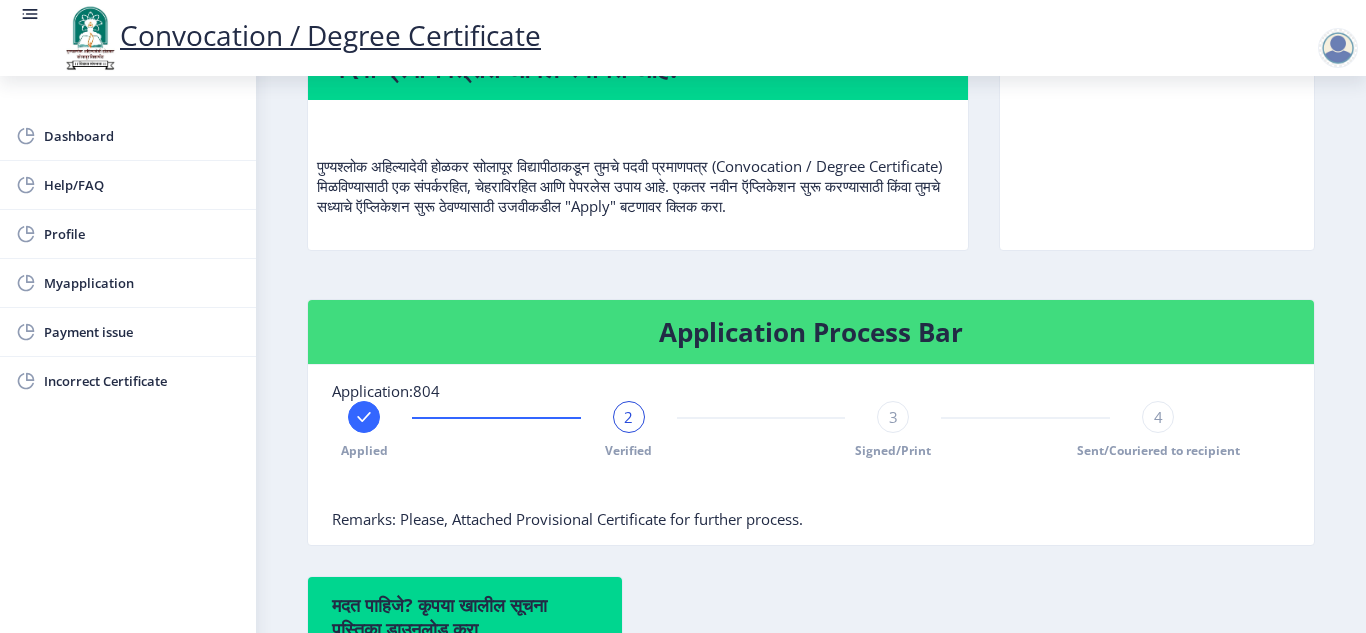 click on "2" 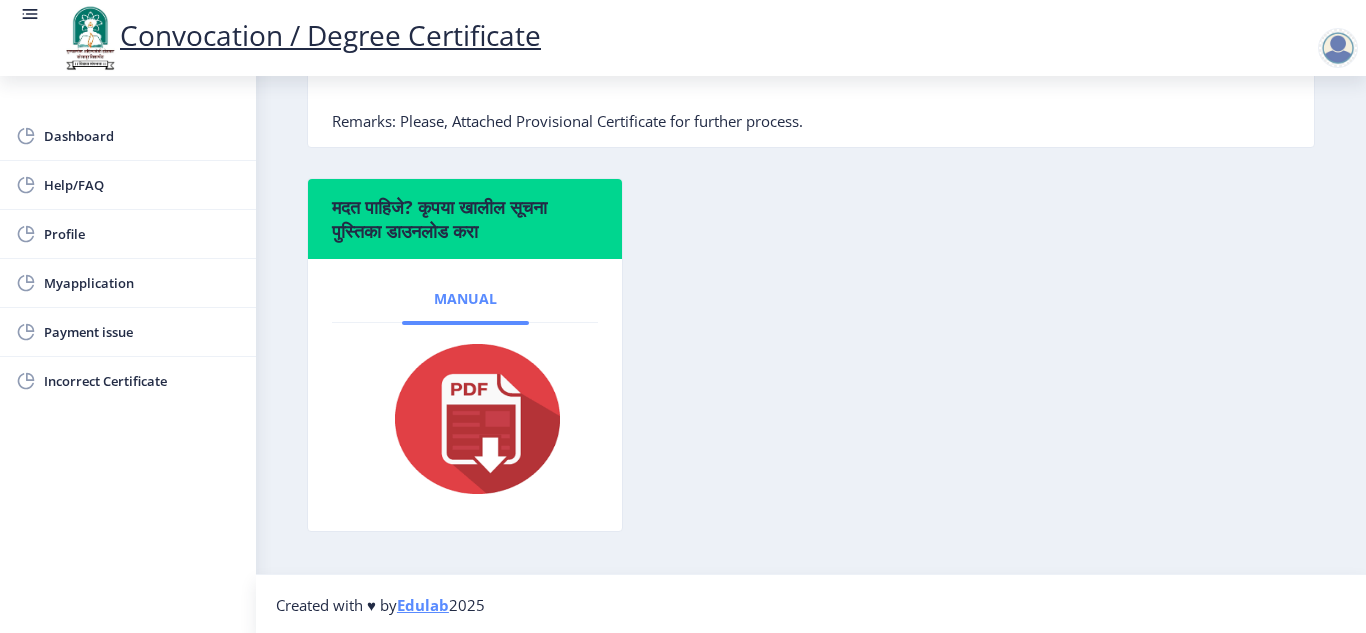 scroll, scrollTop: 637, scrollLeft: 0, axis: vertical 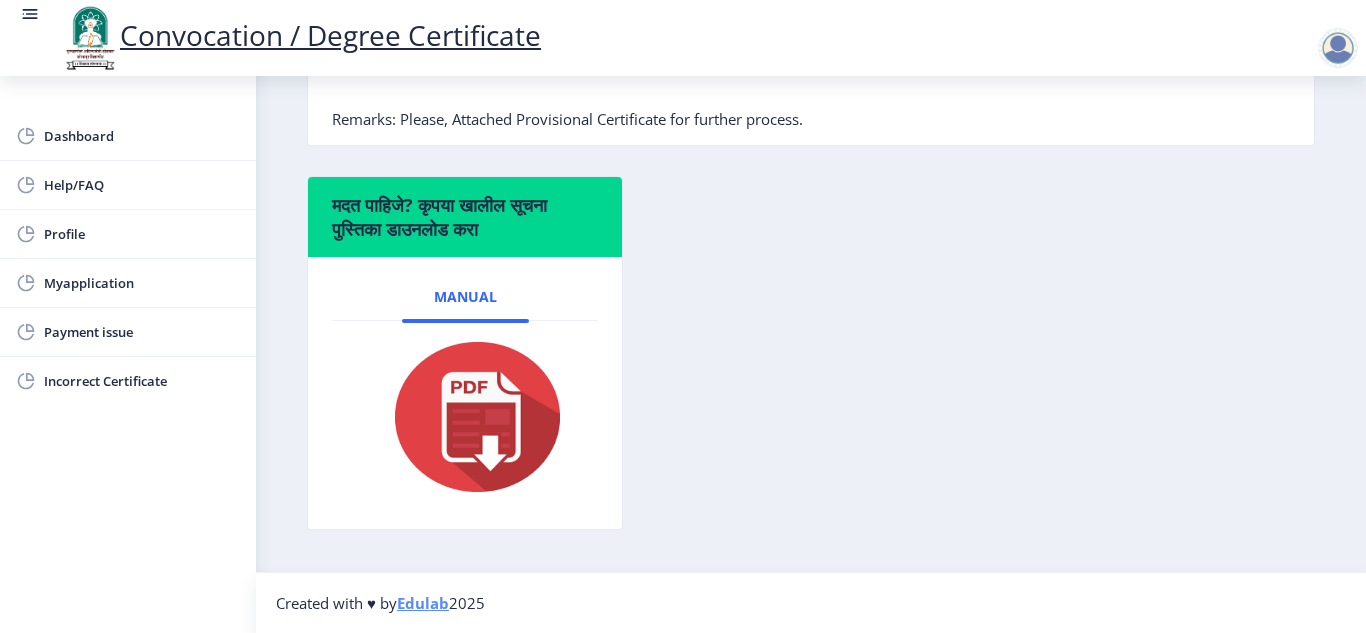 click 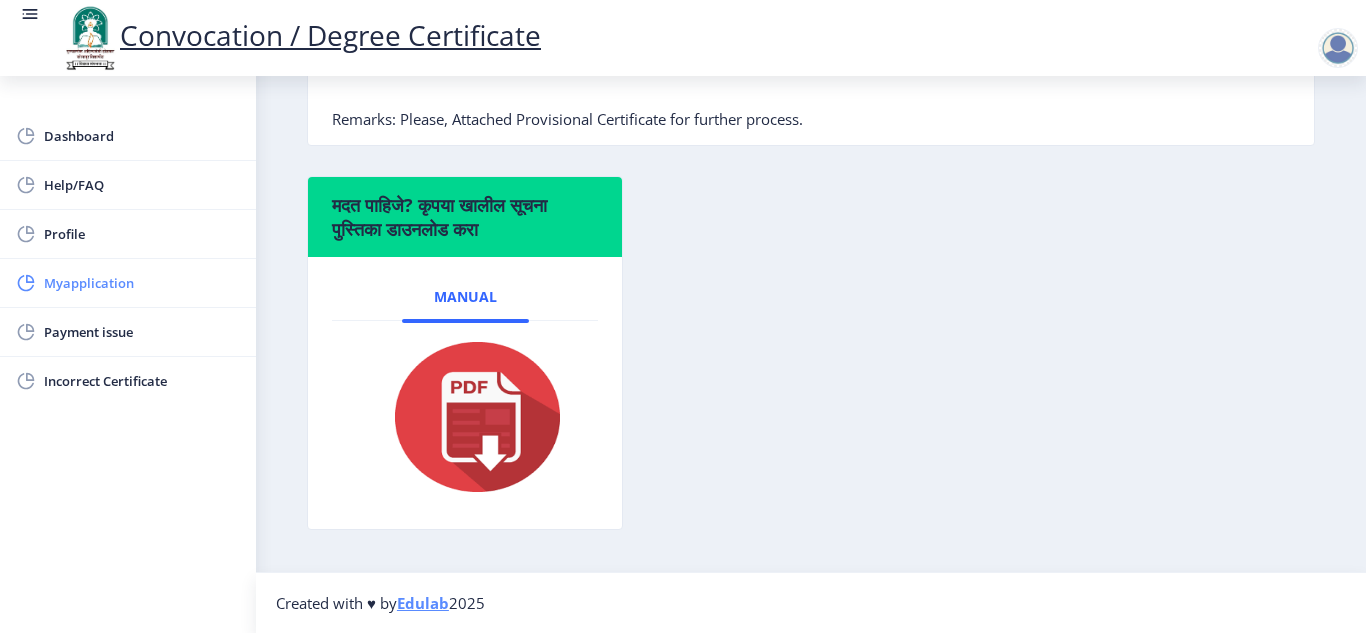 click on "Myapplication" 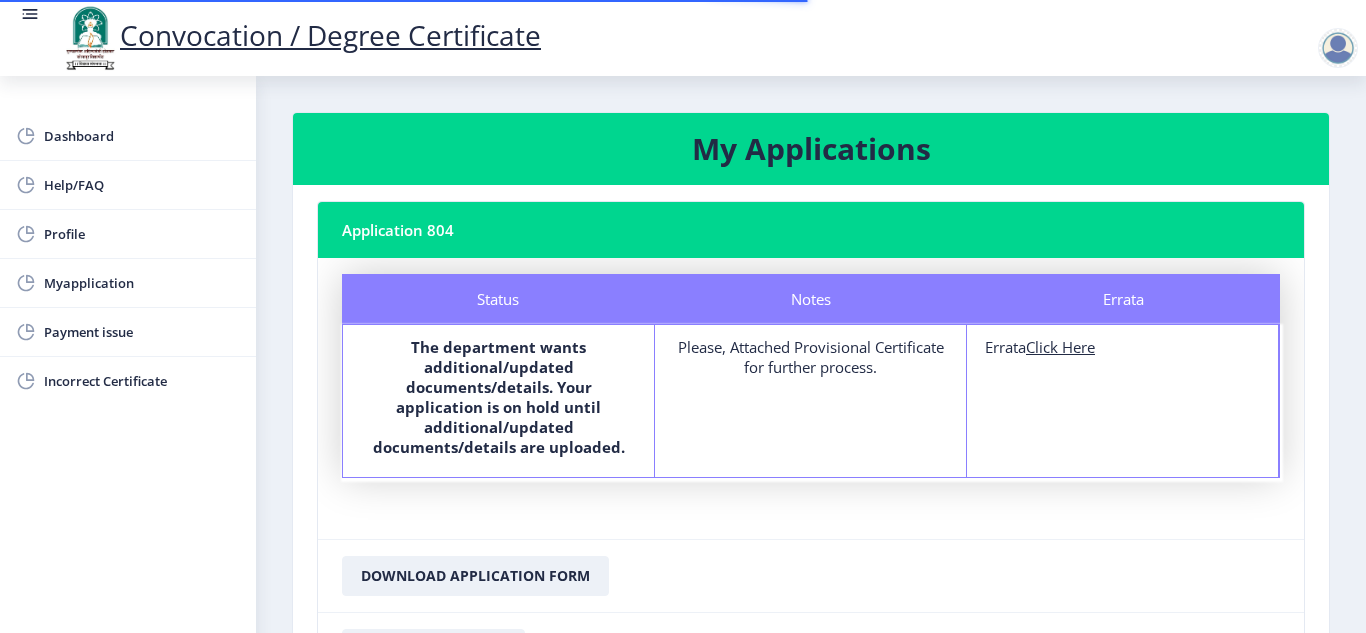 click on "Application 804" 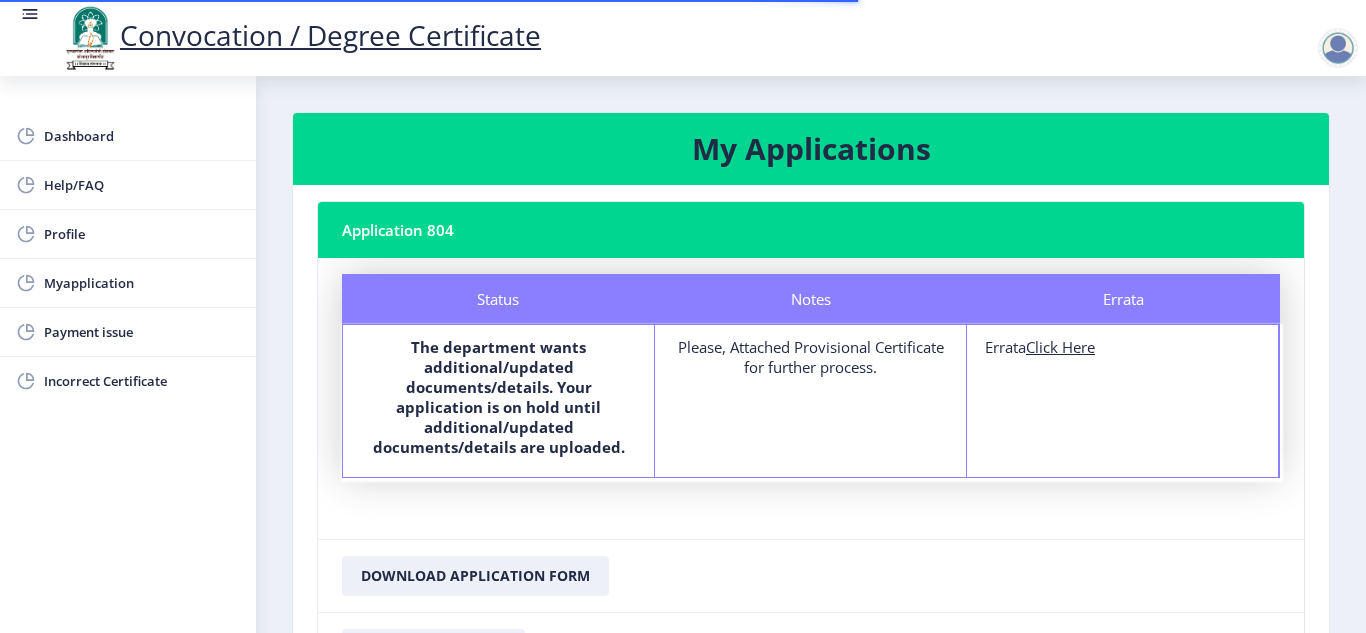 click on "Application 804" 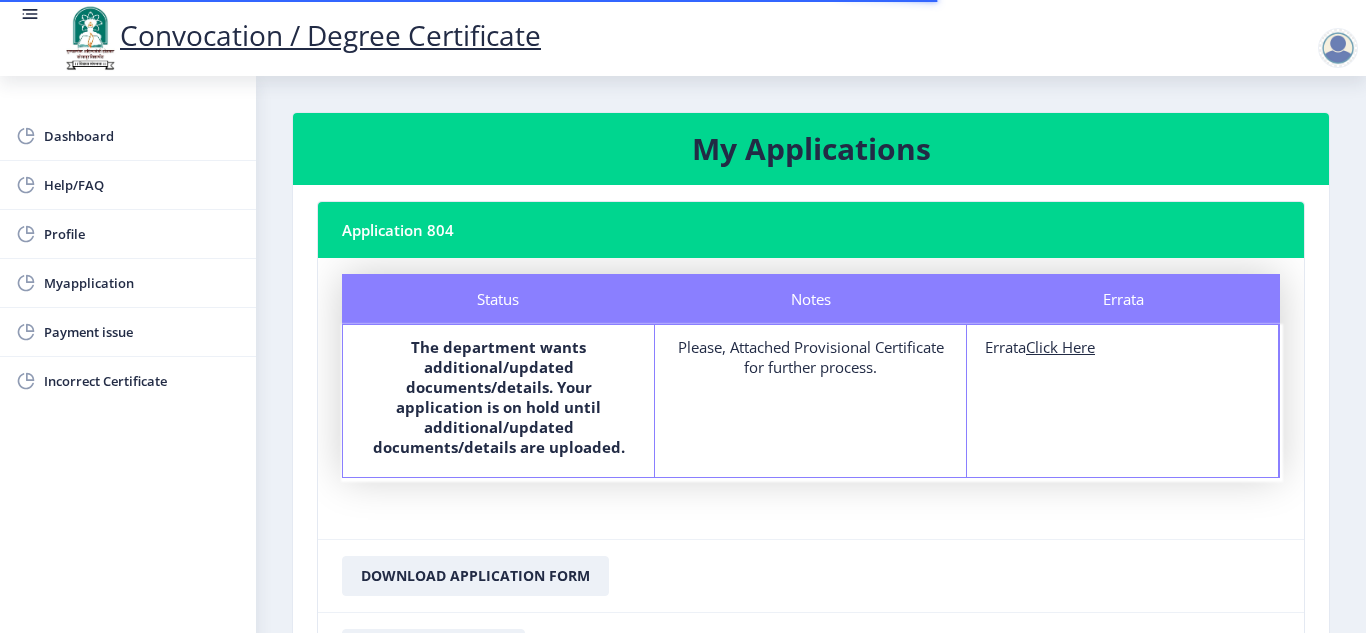 click on "My Applications" 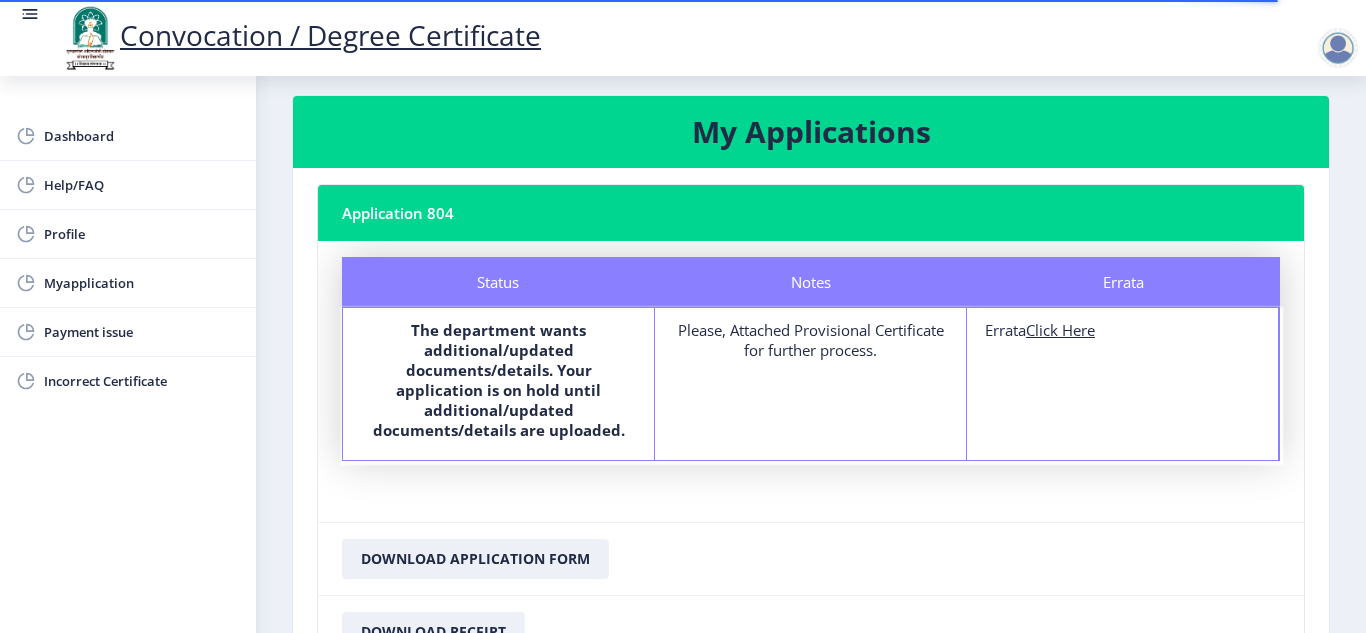 scroll, scrollTop: 0, scrollLeft: 0, axis: both 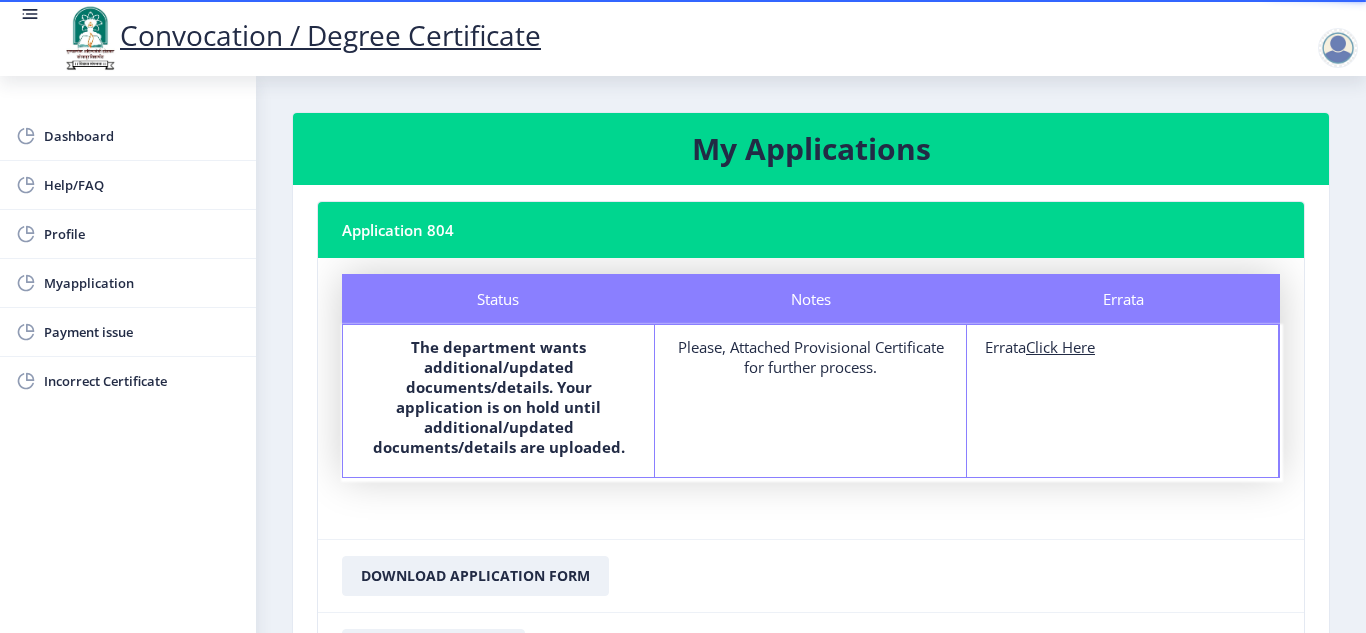 click 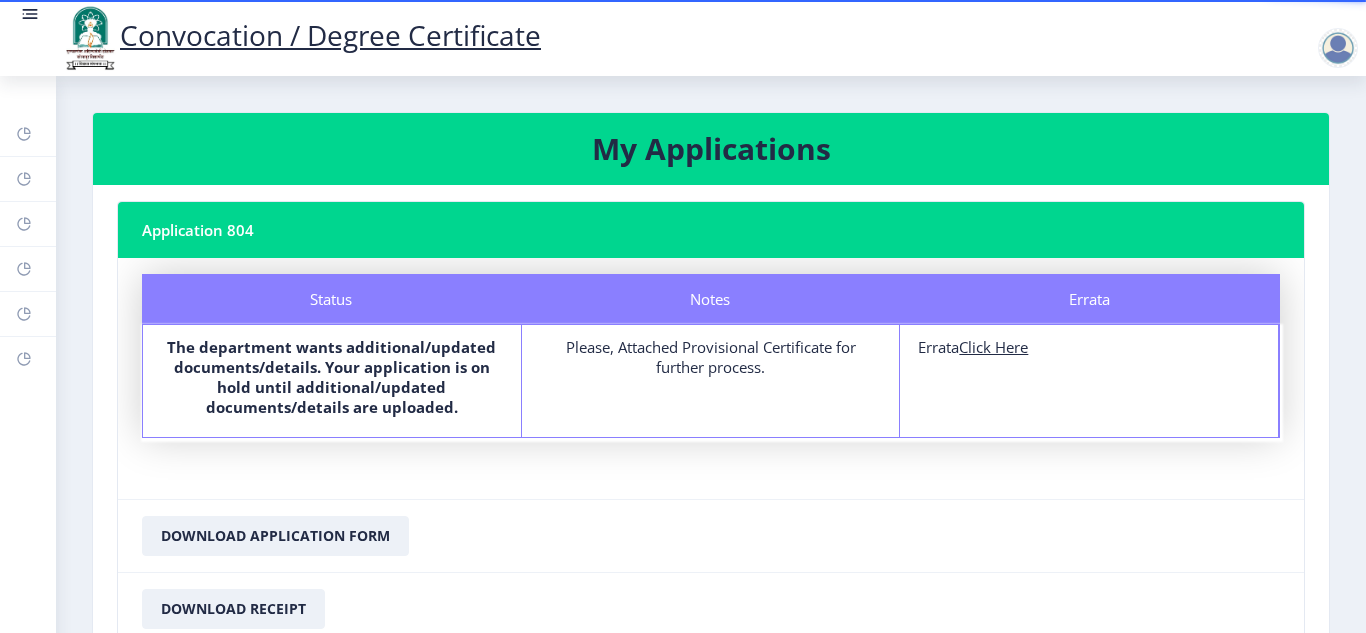 click 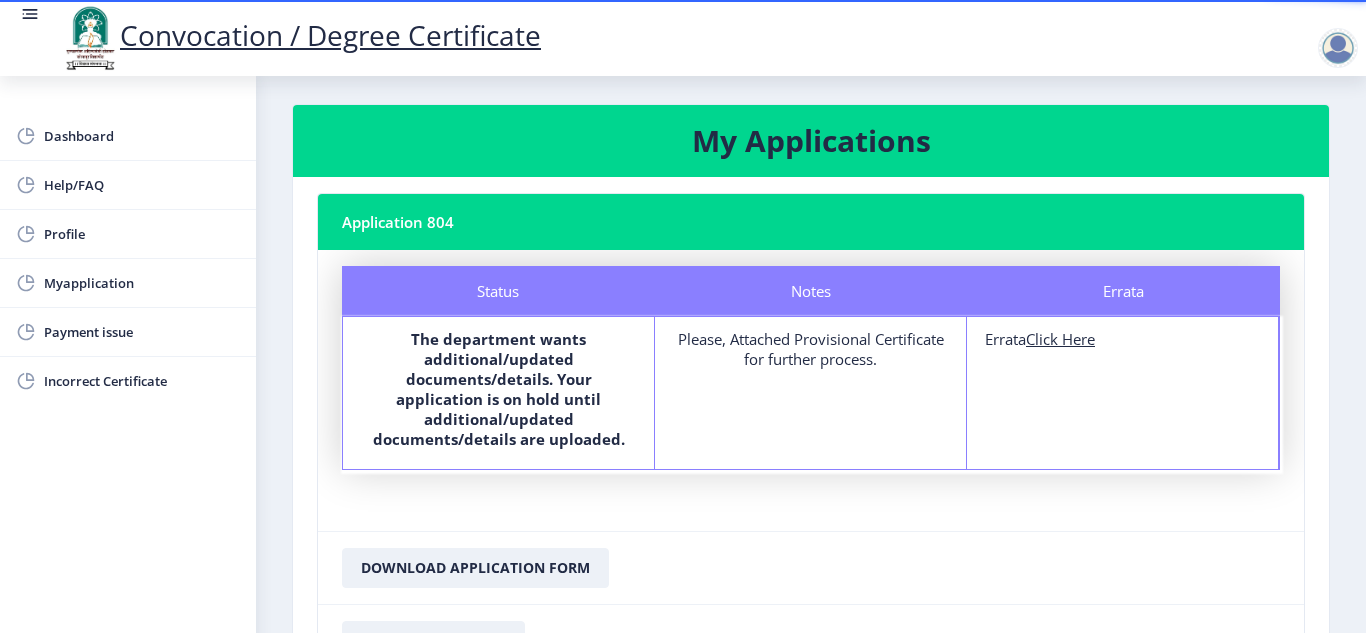 scroll, scrollTop: 0, scrollLeft: 0, axis: both 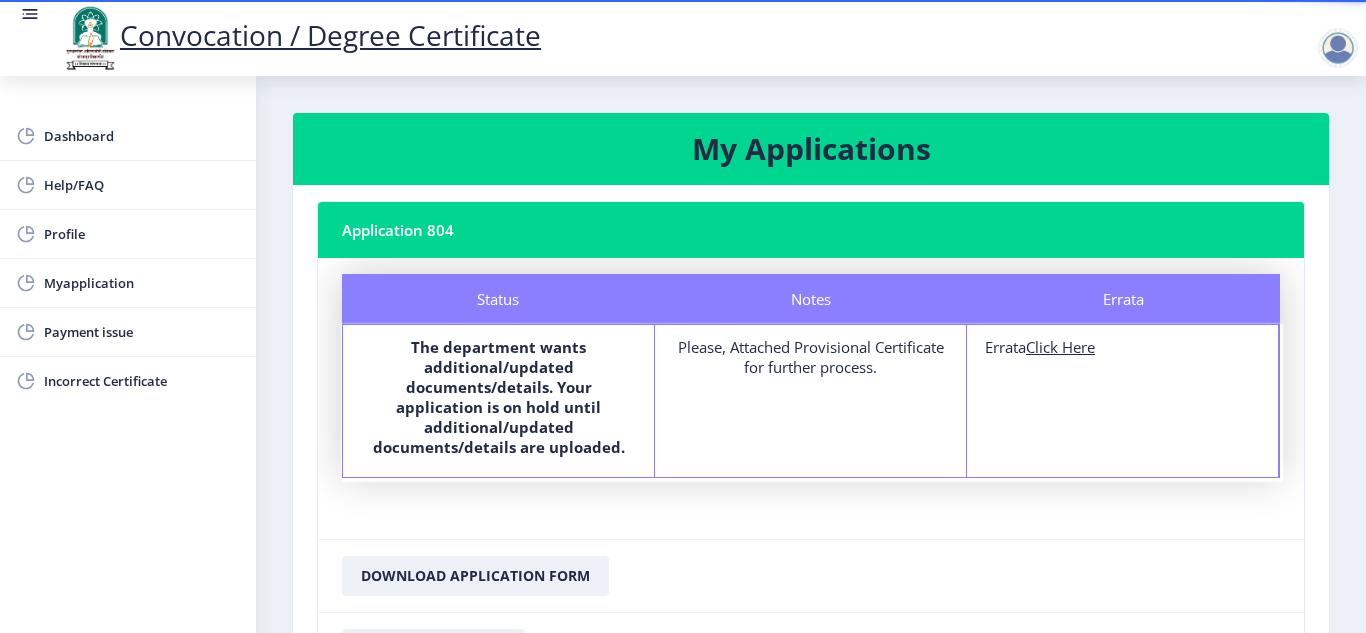 click on "Click Here" 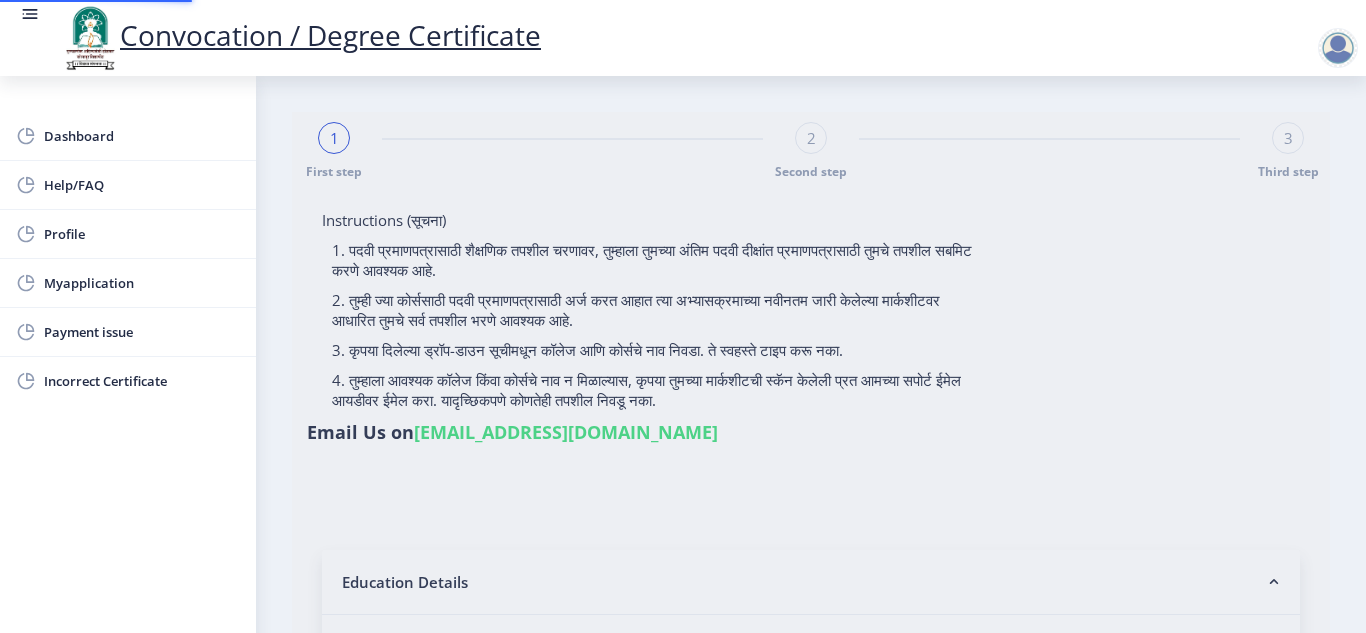 type on "2011032500094641" 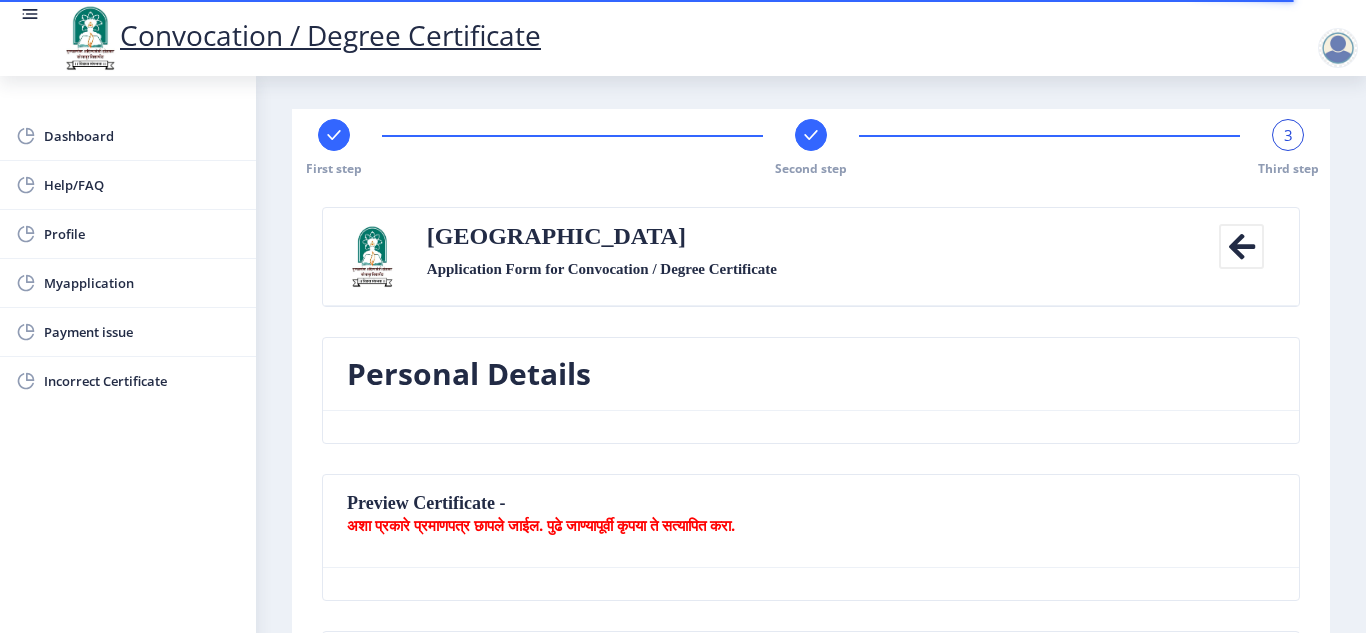 scroll, scrollTop: 0, scrollLeft: 0, axis: both 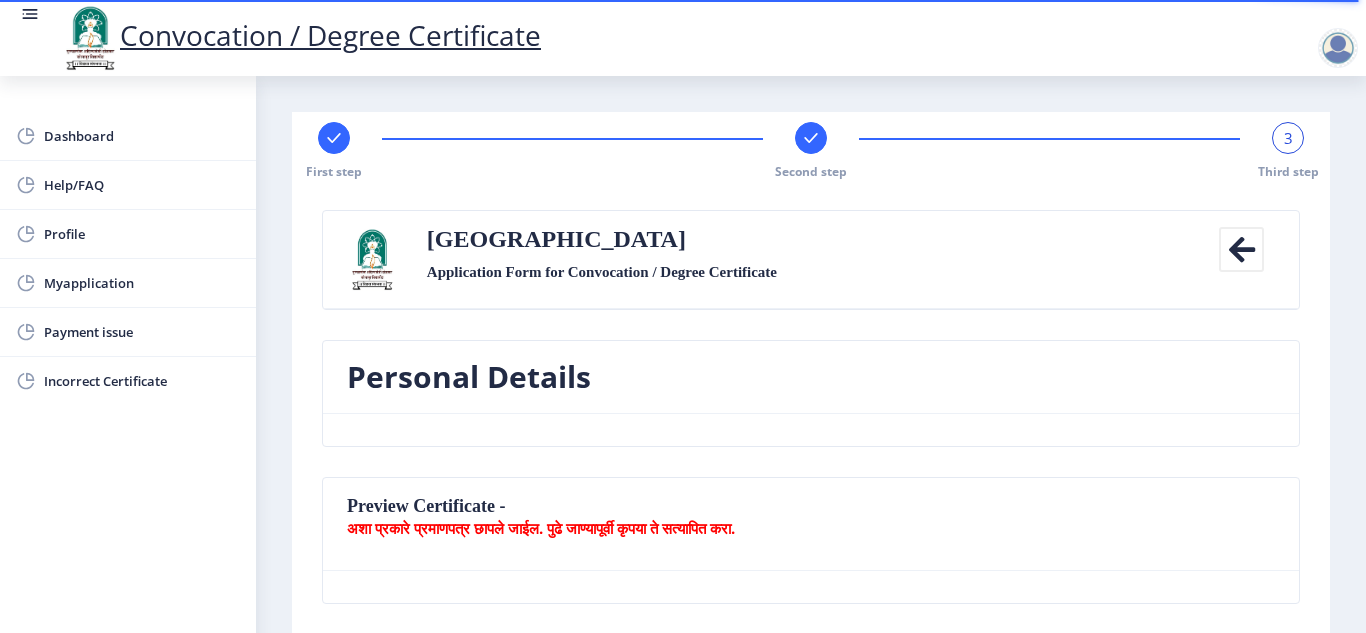 click on "3" 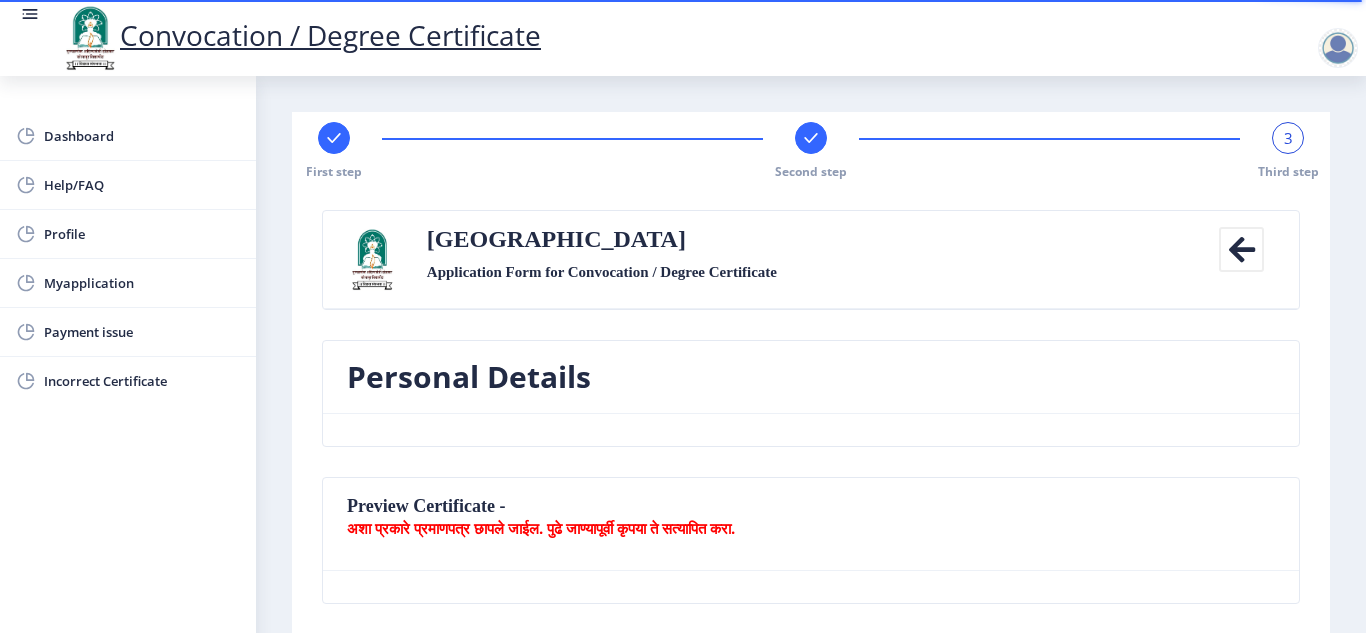 click on "3" 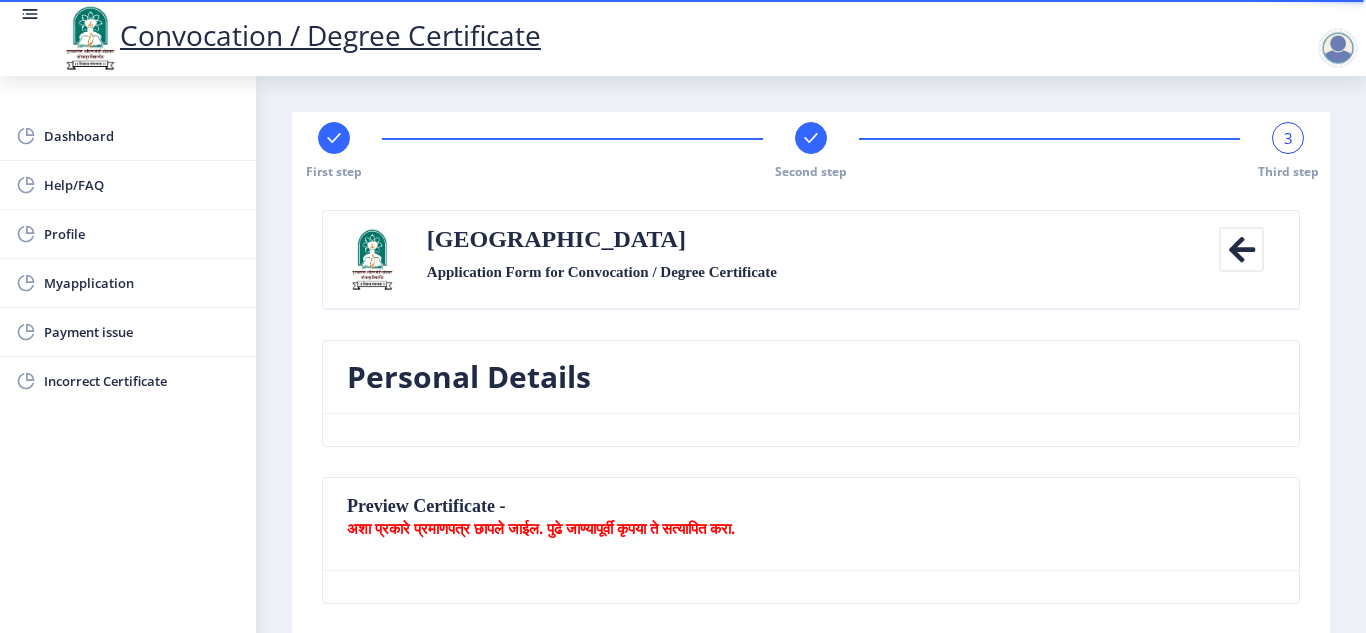 click 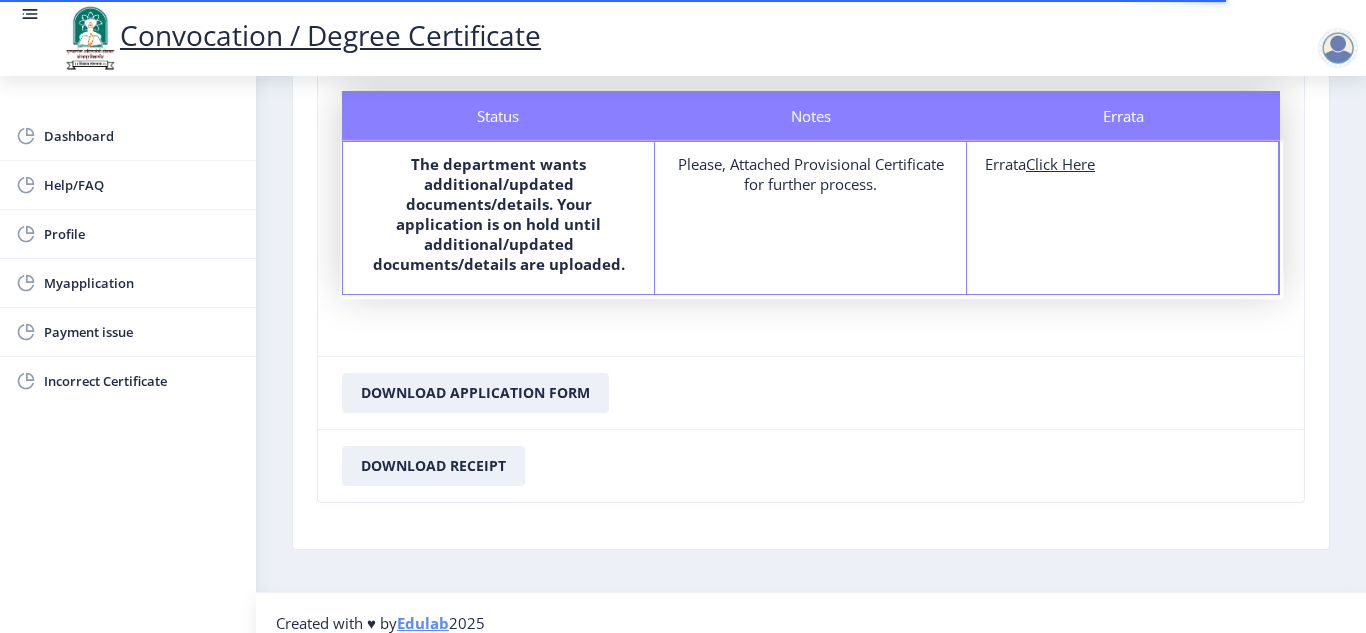 scroll, scrollTop: 83, scrollLeft: 0, axis: vertical 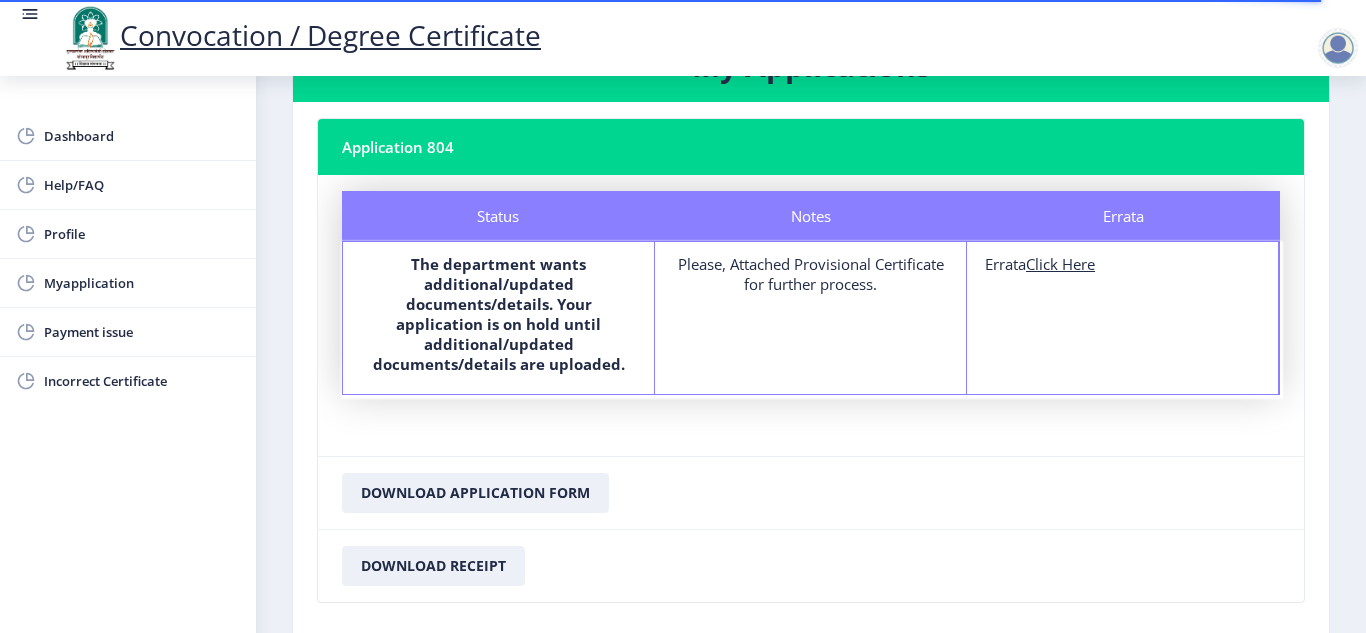 click on "Click Here" 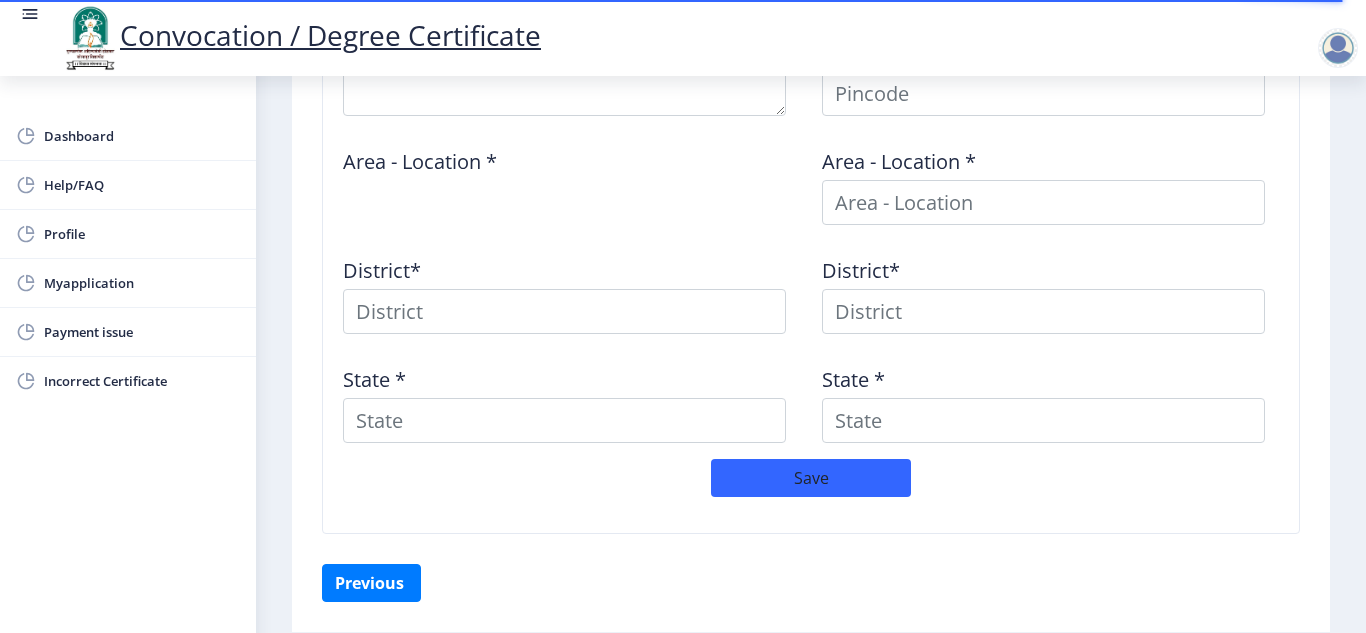 scroll, scrollTop: 972, scrollLeft: 0, axis: vertical 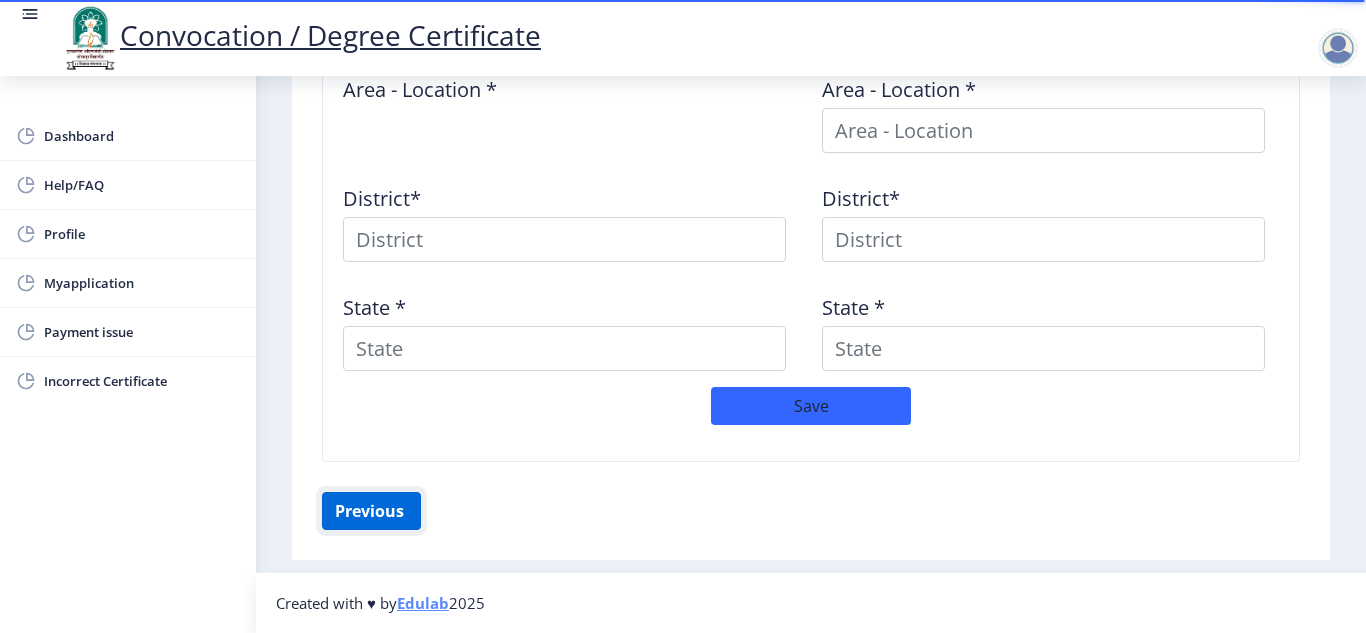 click on "Previous ‍" 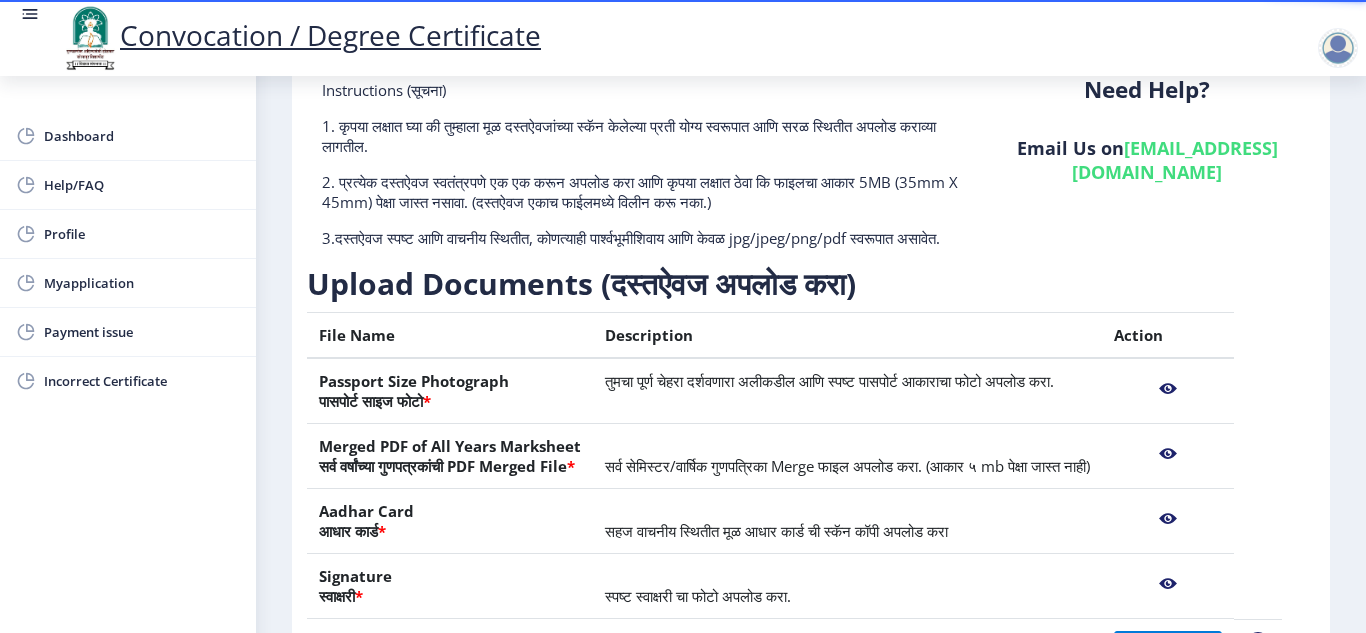 scroll, scrollTop: 9, scrollLeft: 0, axis: vertical 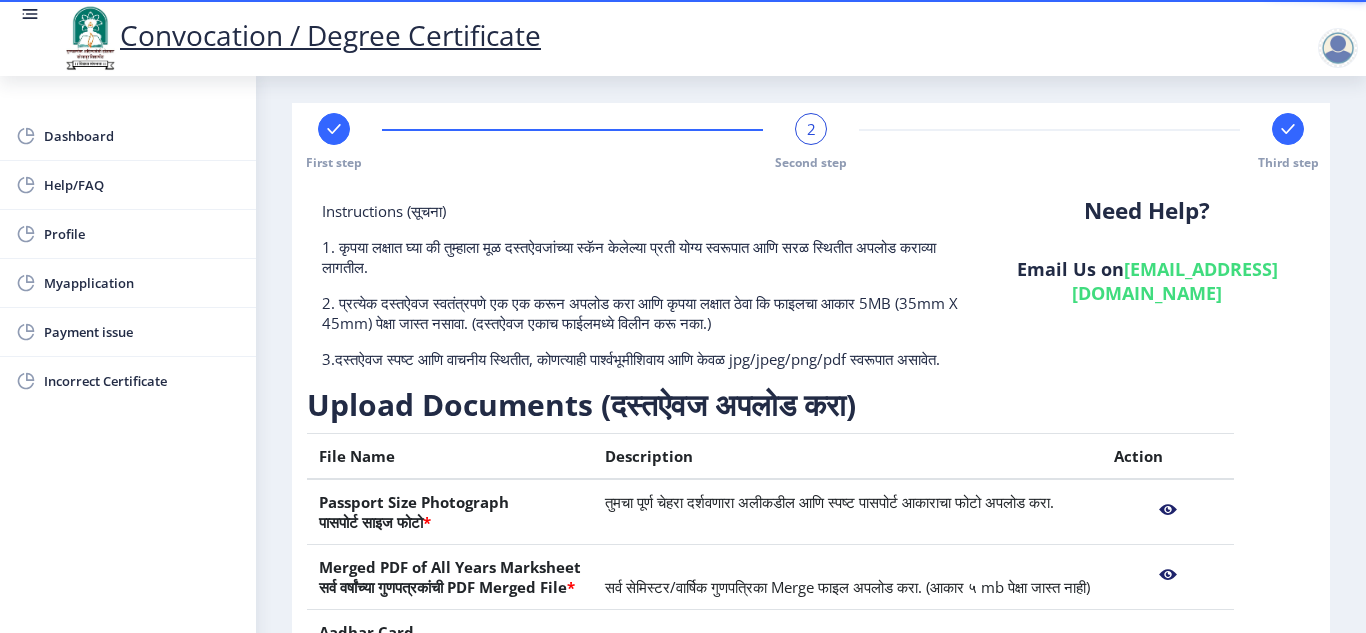 click 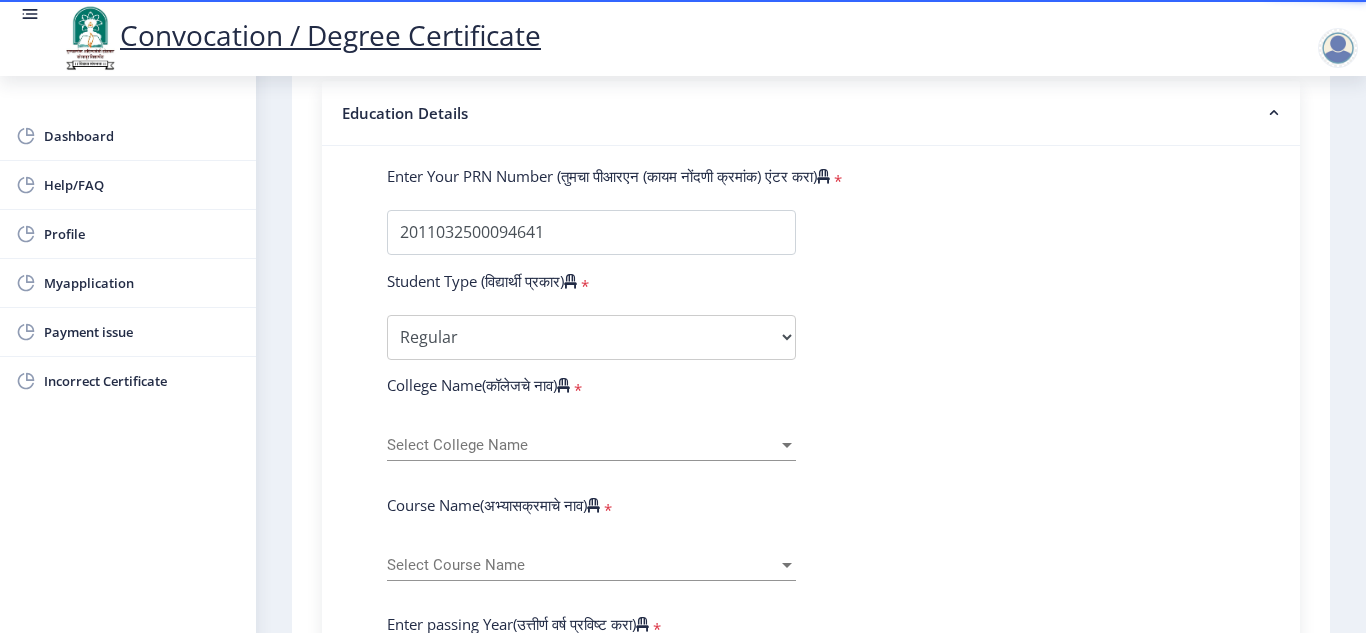 scroll, scrollTop: 509, scrollLeft: 0, axis: vertical 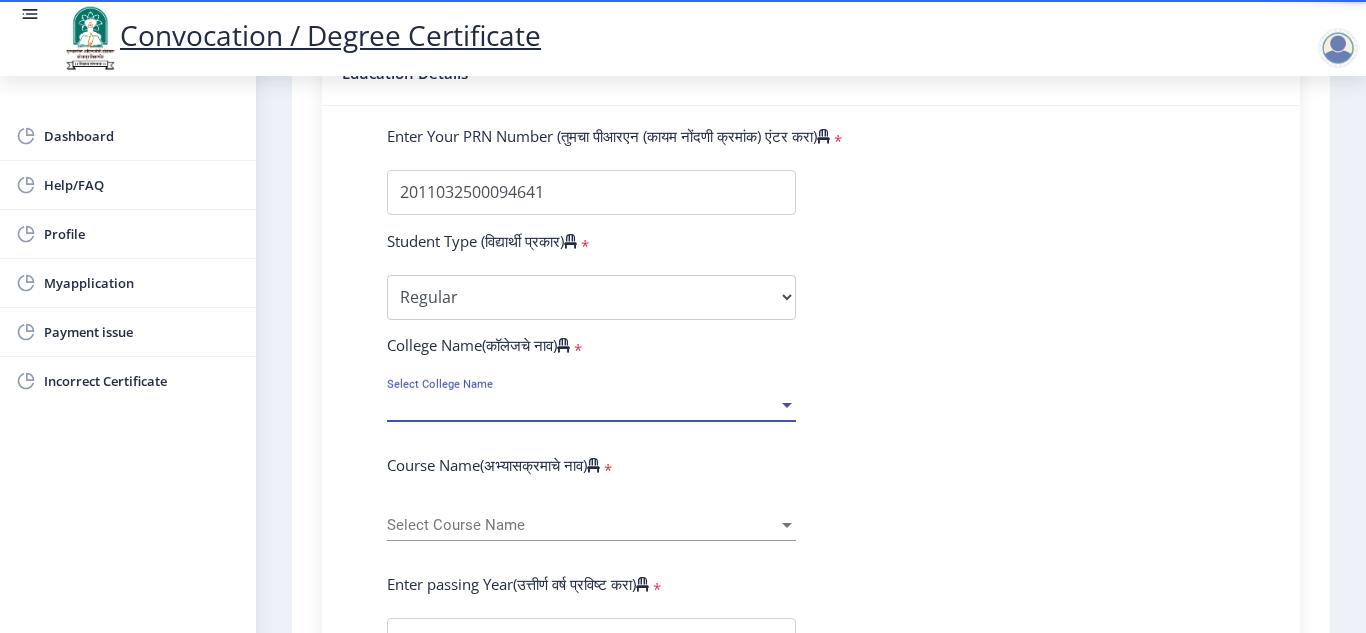 click on "Select College Name" at bounding box center (582, 405) 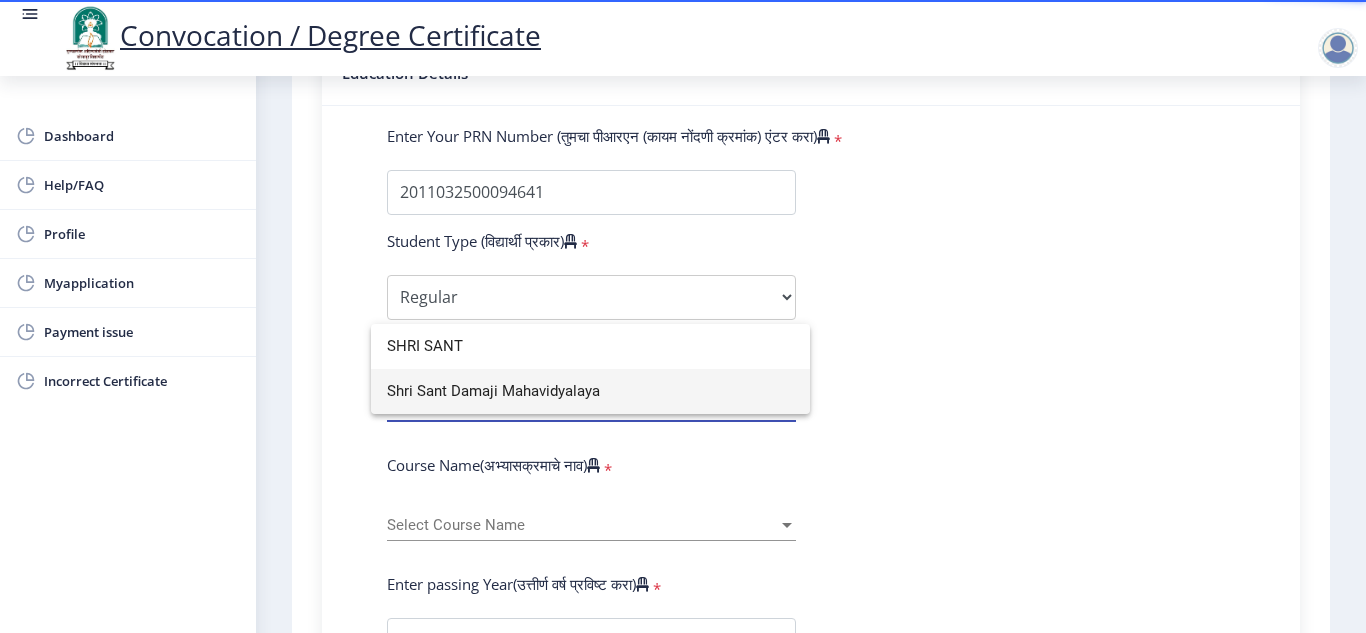 type on "SHRI SANT" 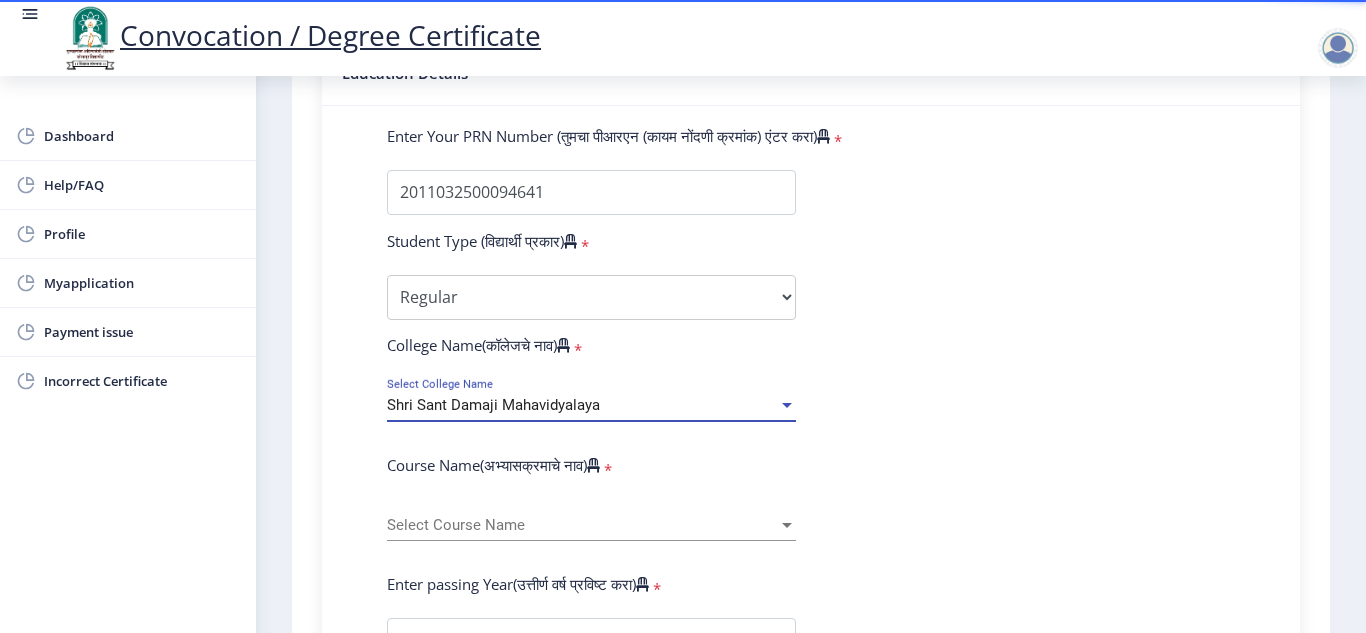 click on "Select Course Name" 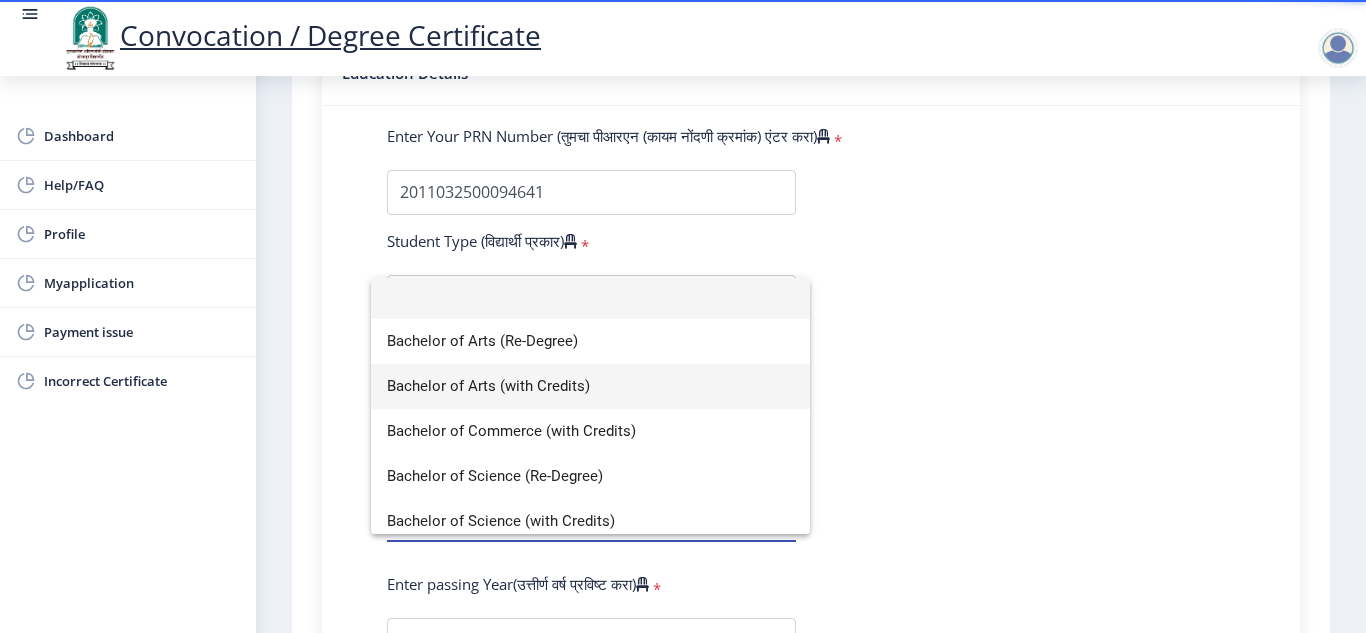 scroll, scrollTop: 0, scrollLeft: 0, axis: both 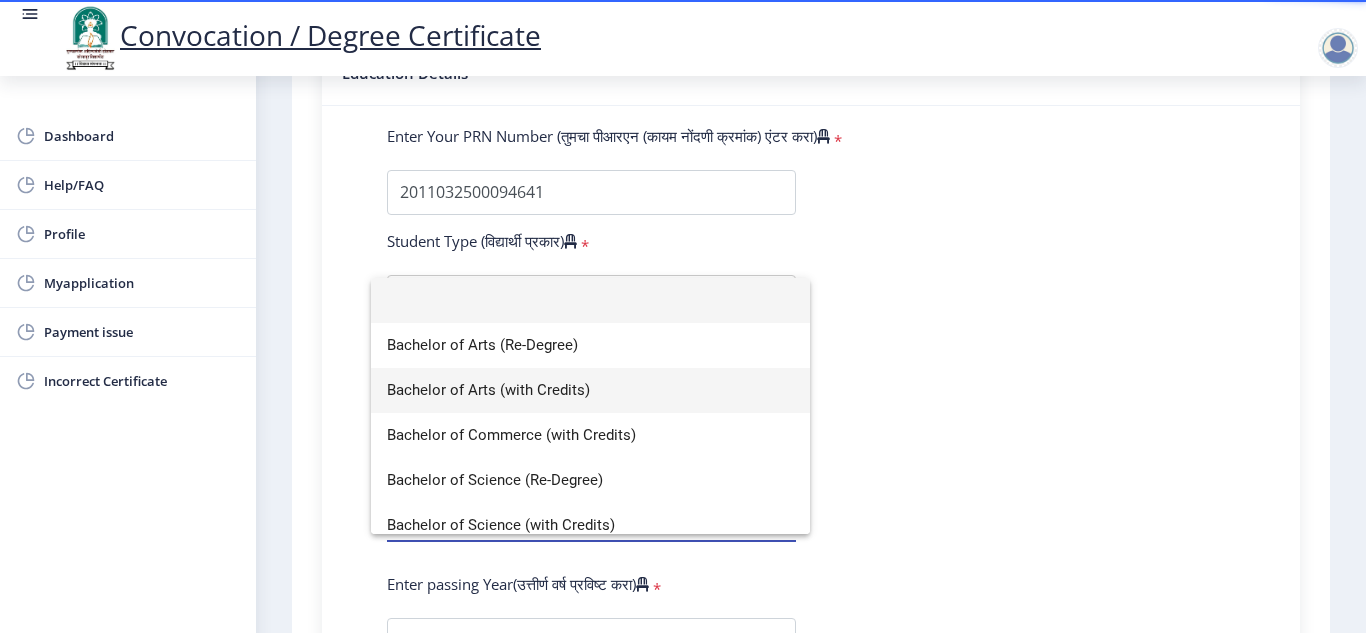 click on "Bachelor of Arts (with Credits)" at bounding box center (590, 390) 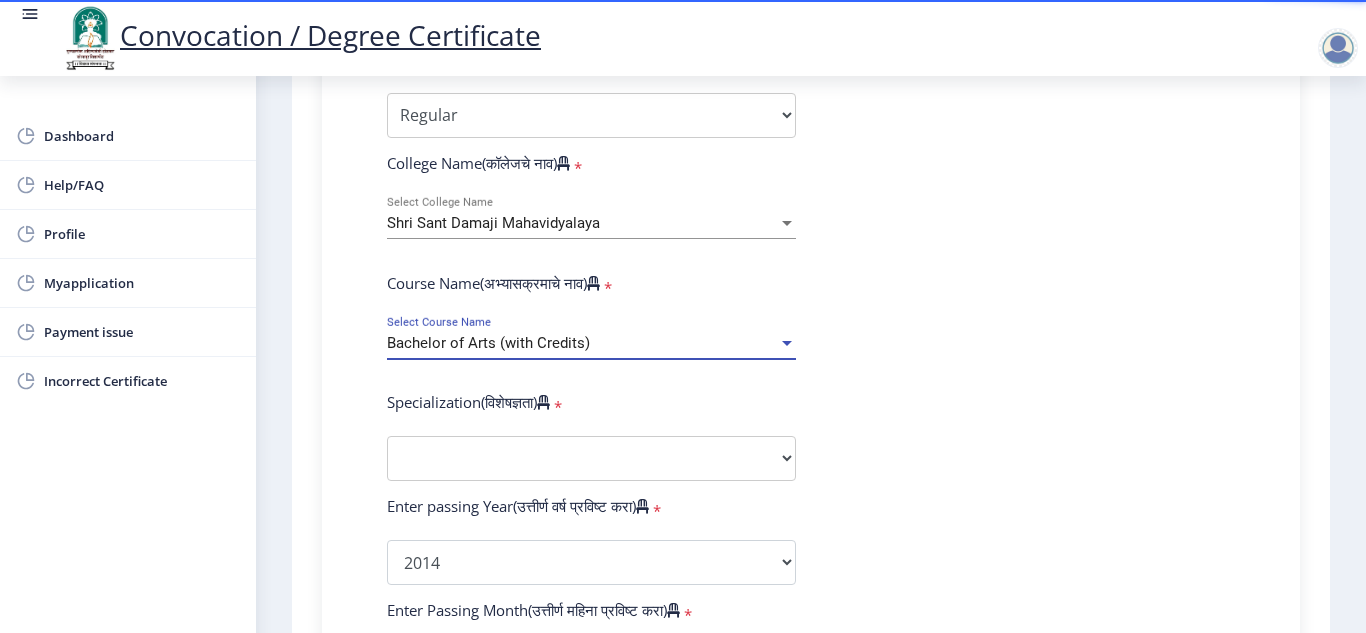 scroll, scrollTop: 709, scrollLeft: 0, axis: vertical 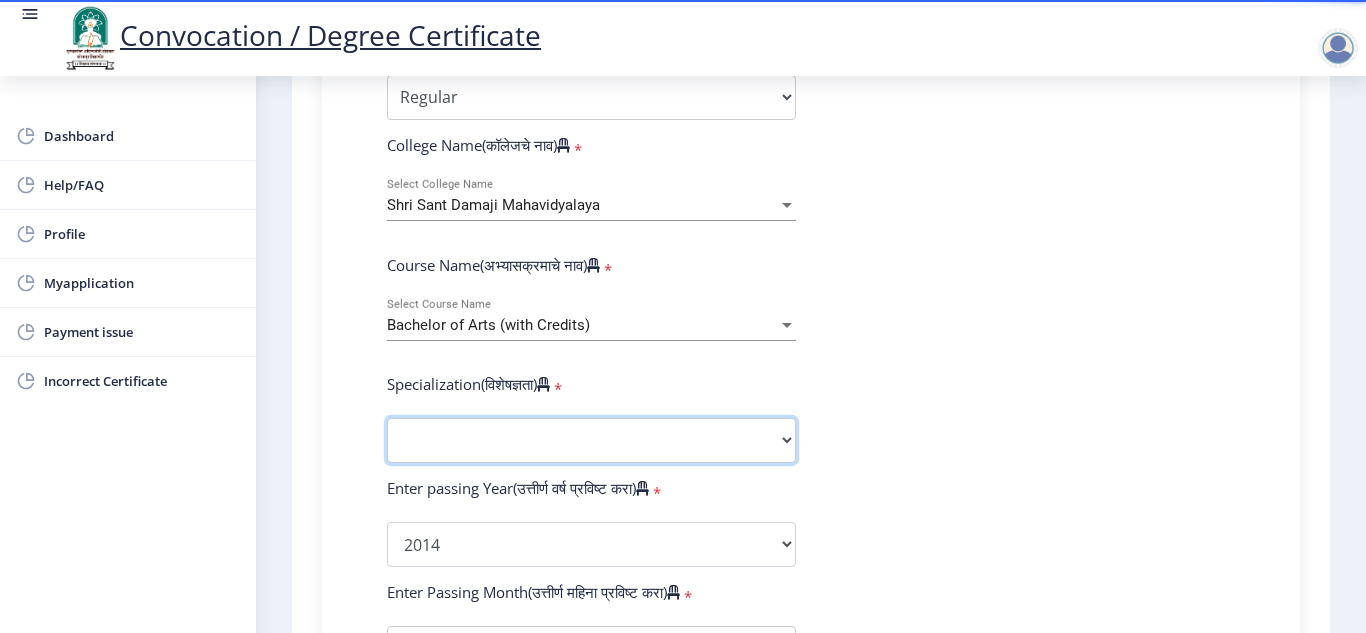 click on "Specialization English Geography Hindi Marathi Music Sanskrit Urdu Ancient Indian History Culture & Archaeology Economics History Physical Education Political Science Psychology Sociology Kannada Philosophy Other" at bounding box center [591, 440] 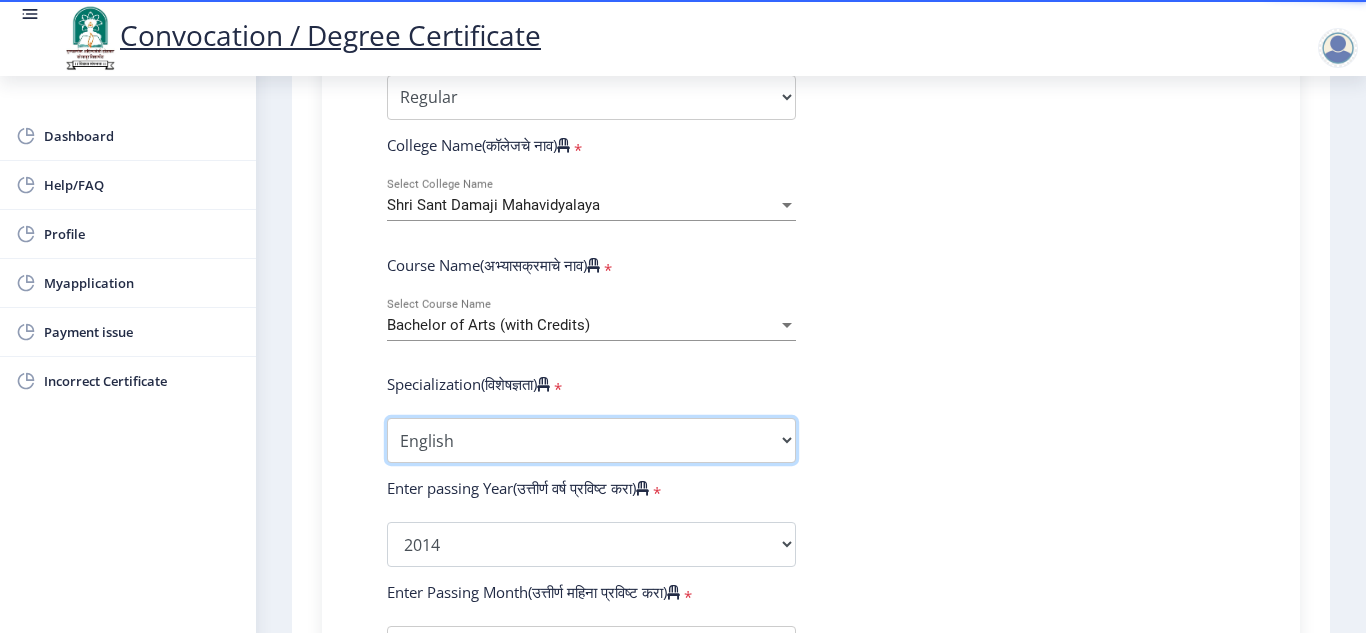 click on "Specialization English Geography Hindi Marathi Music Sanskrit Urdu Ancient Indian History Culture & Archaeology Economics History Physical Education Political Science Psychology Sociology Kannada Philosophy Other" at bounding box center (591, 440) 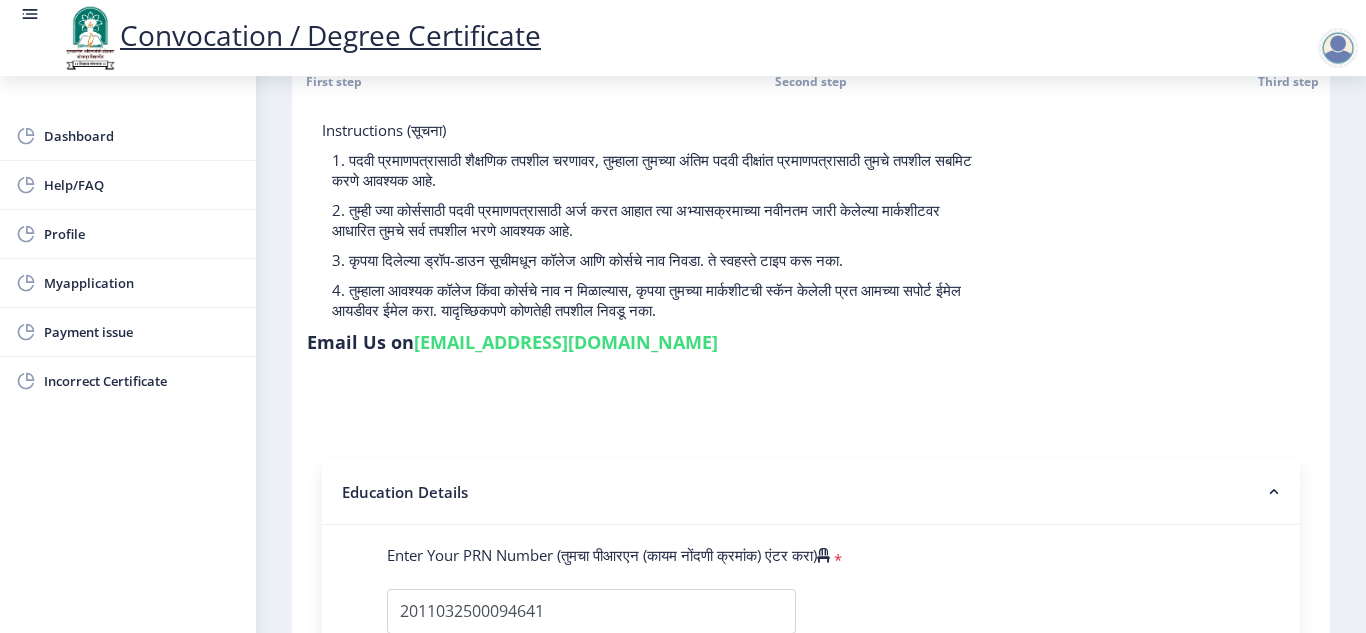 scroll, scrollTop: 0, scrollLeft: 0, axis: both 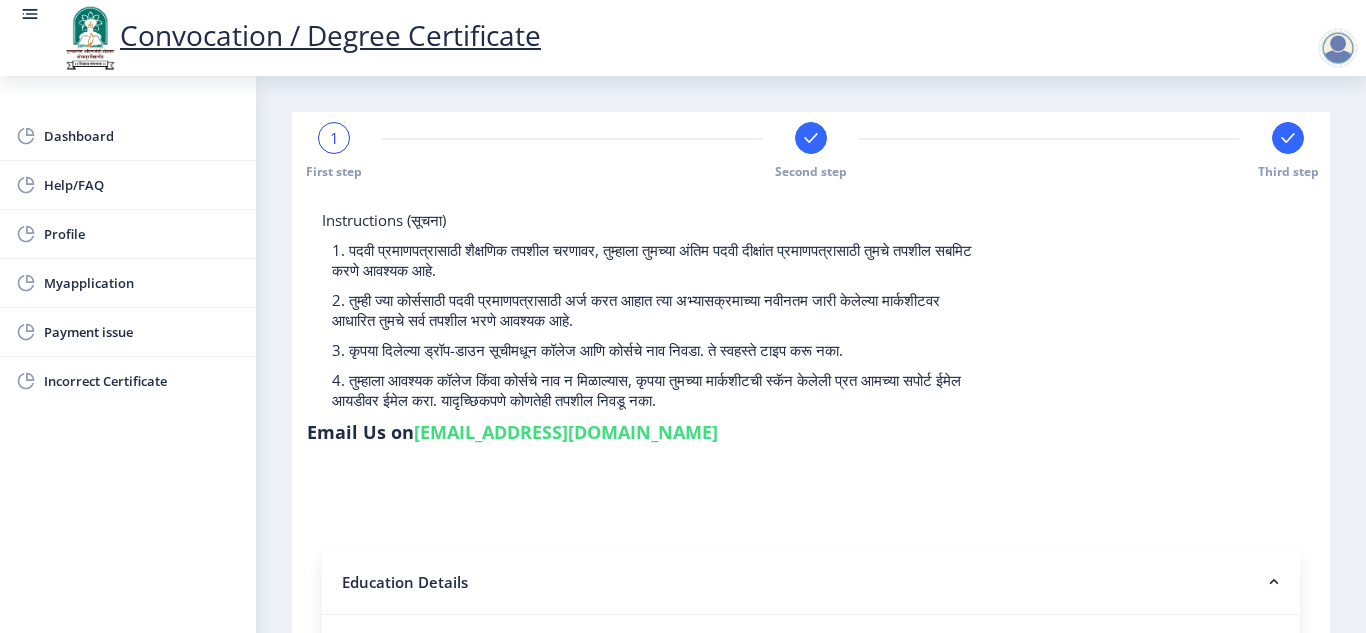 click 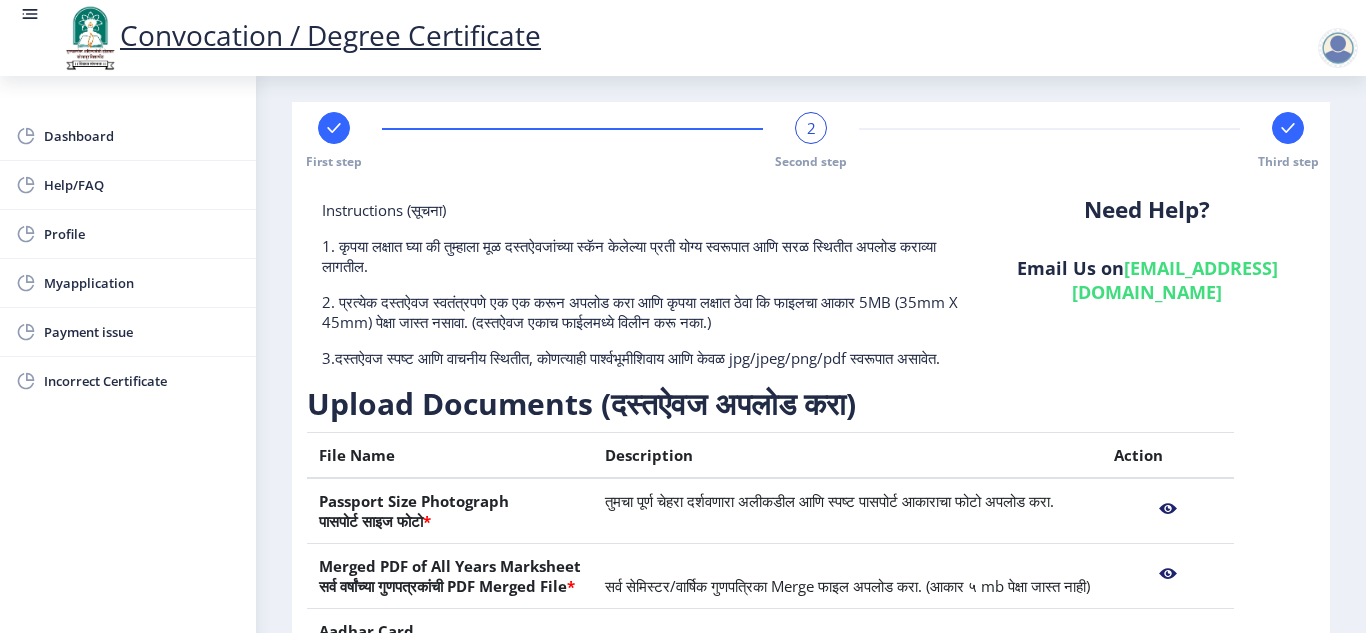 scroll, scrollTop: 0, scrollLeft: 0, axis: both 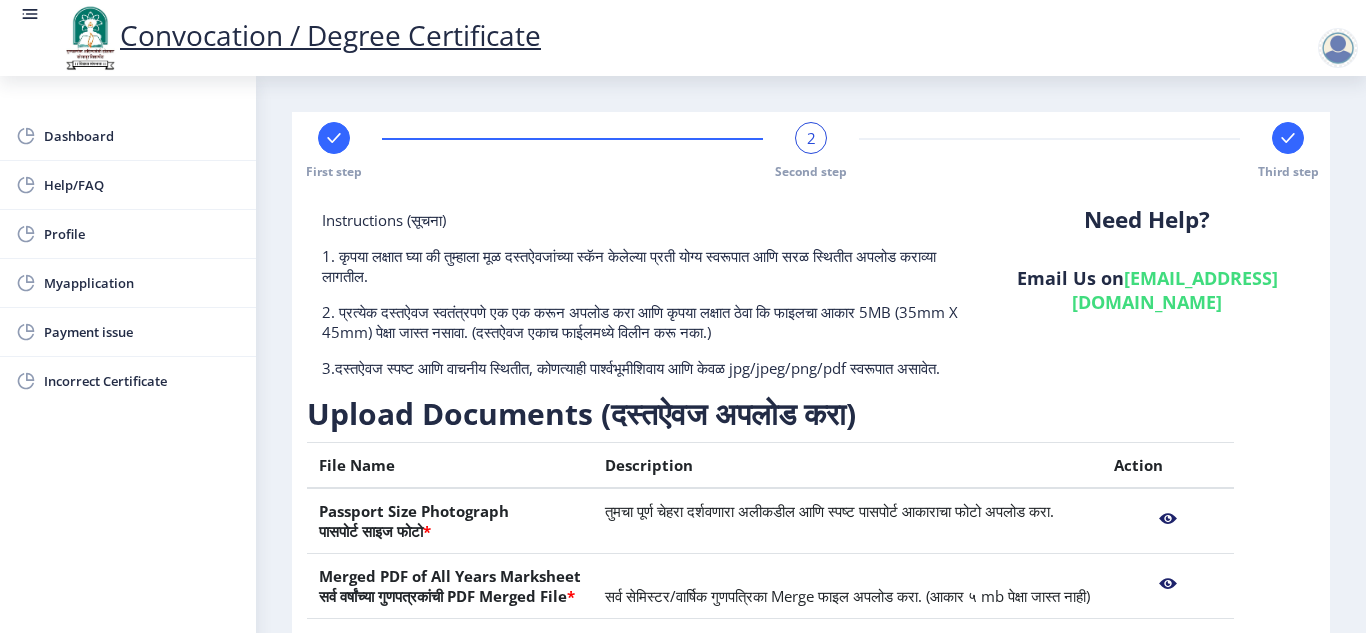 click 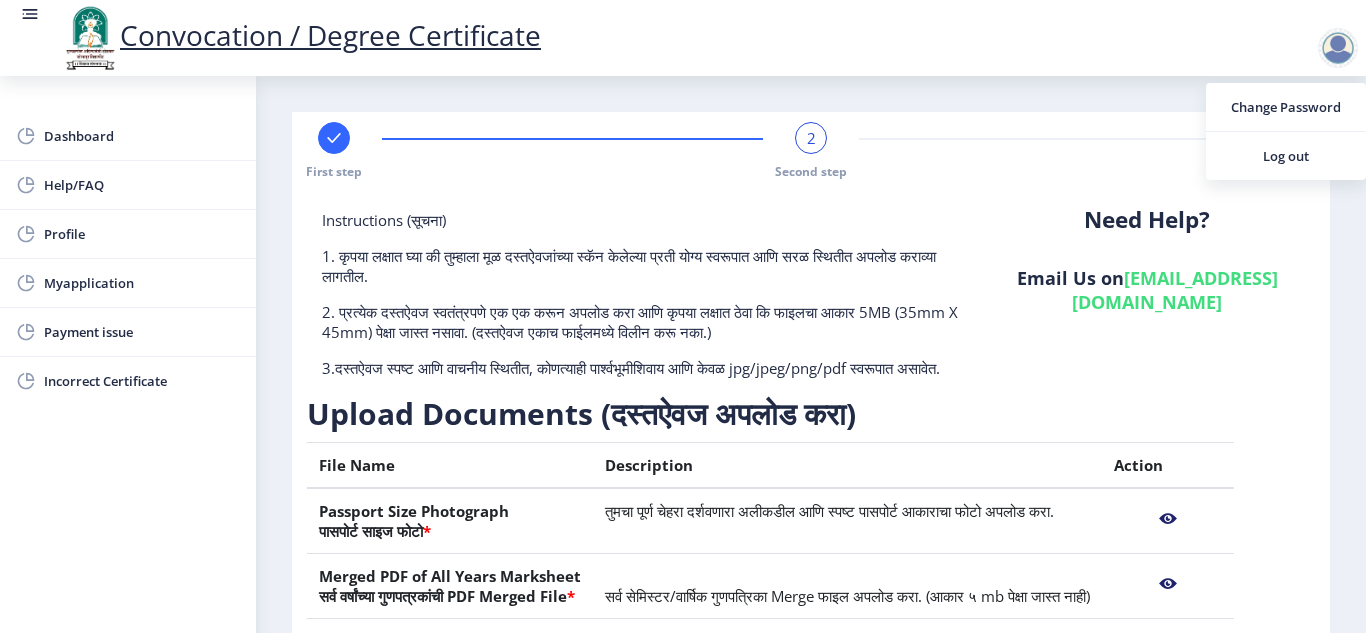 click on "First step 2 Second step Third step Instructions (सूचना) 1. कृपया लक्षात घ्या की तुम्हाला मूळ दस्तऐवजांच्या स्कॅन केलेल्या प्रती योग्य स्वरूपात आणि सरळ स्थितीत अपलोड कराव्या लागतील.  2. प्रत्येक दस्तऐवज स्वतंत्रपणे एक एक करून अपलोड करा आणि कृपया लक्षात ठेवा कि फाइलचा आकार 5MB (35mm X 45mm) पेक्षा जास्त नसावा. (दस्तऐवज एकाच फाईलमध्ये विलीन करू नका.)  Need Help? Email Us on   [EMAIL_ADDRESS][DOMAIN_NAME]  Upload Documents (दस्तऐवज अपलोड करा)  File Name Description Action Passport Size Photograph  * Merged PDF of All Years Marksheet  * * * *" 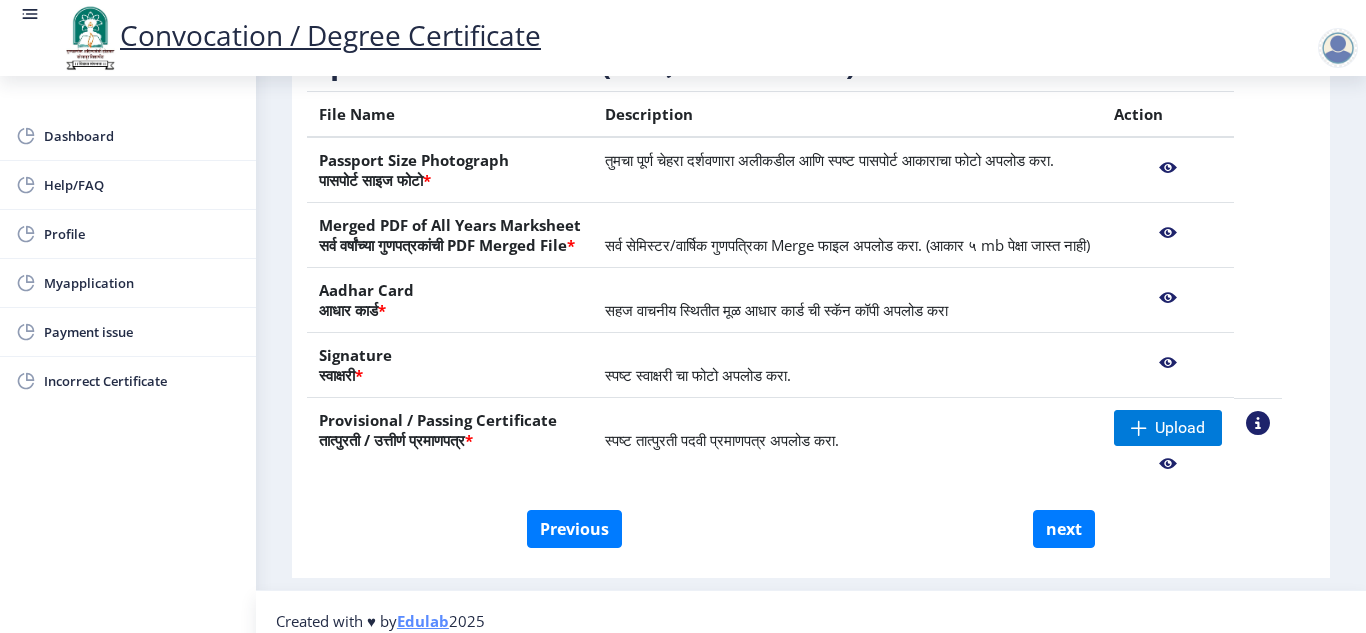 scroll, scrollTop: 409, scrollLeft: 0, axis: vertical 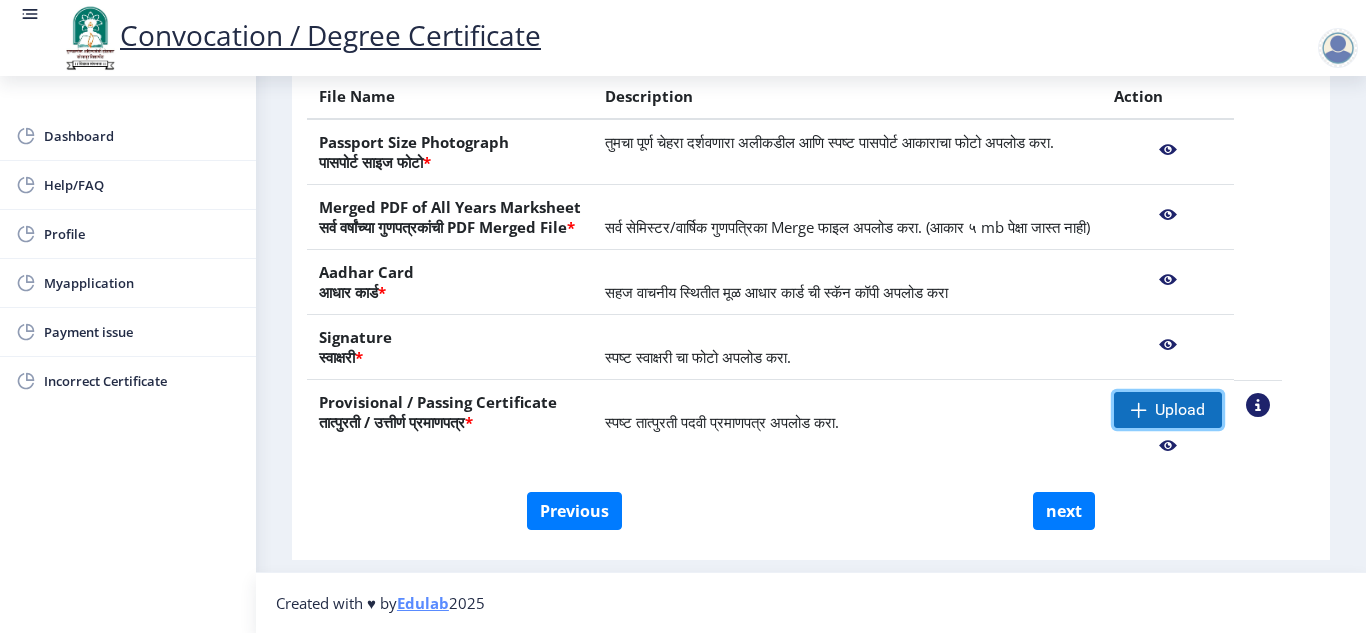 click on "Upload" 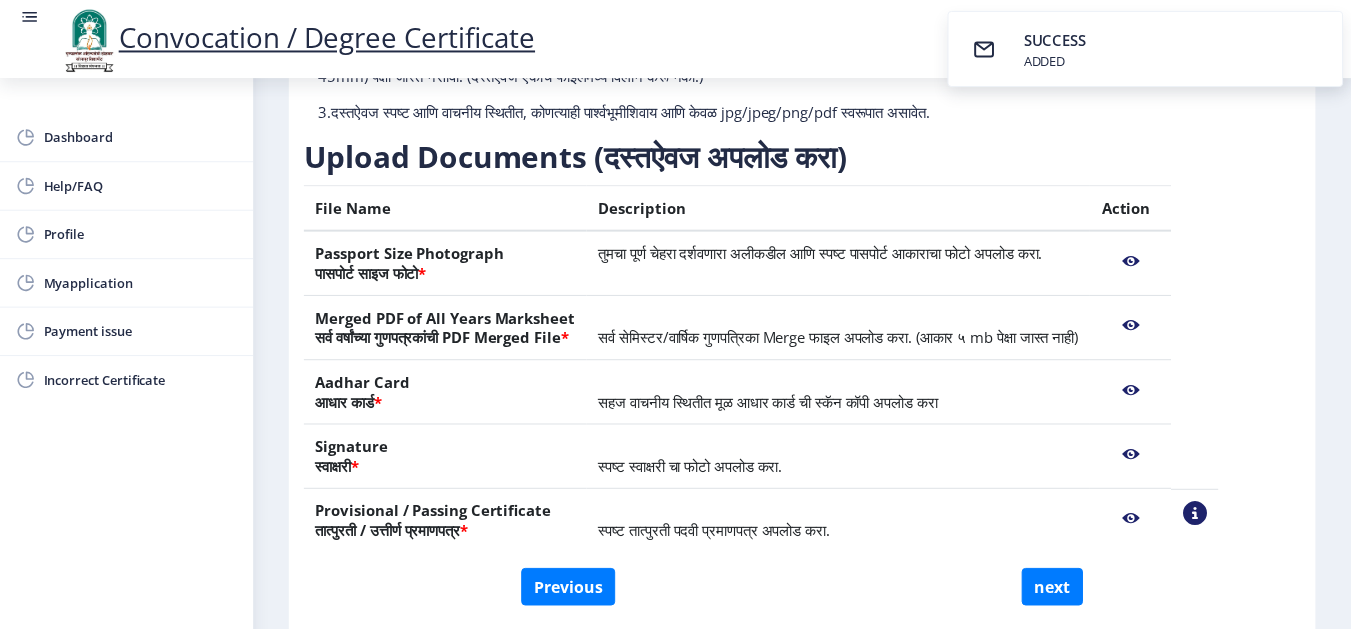 scroll, scrollTop: 257, scrollLeft: 0, axis: vertical 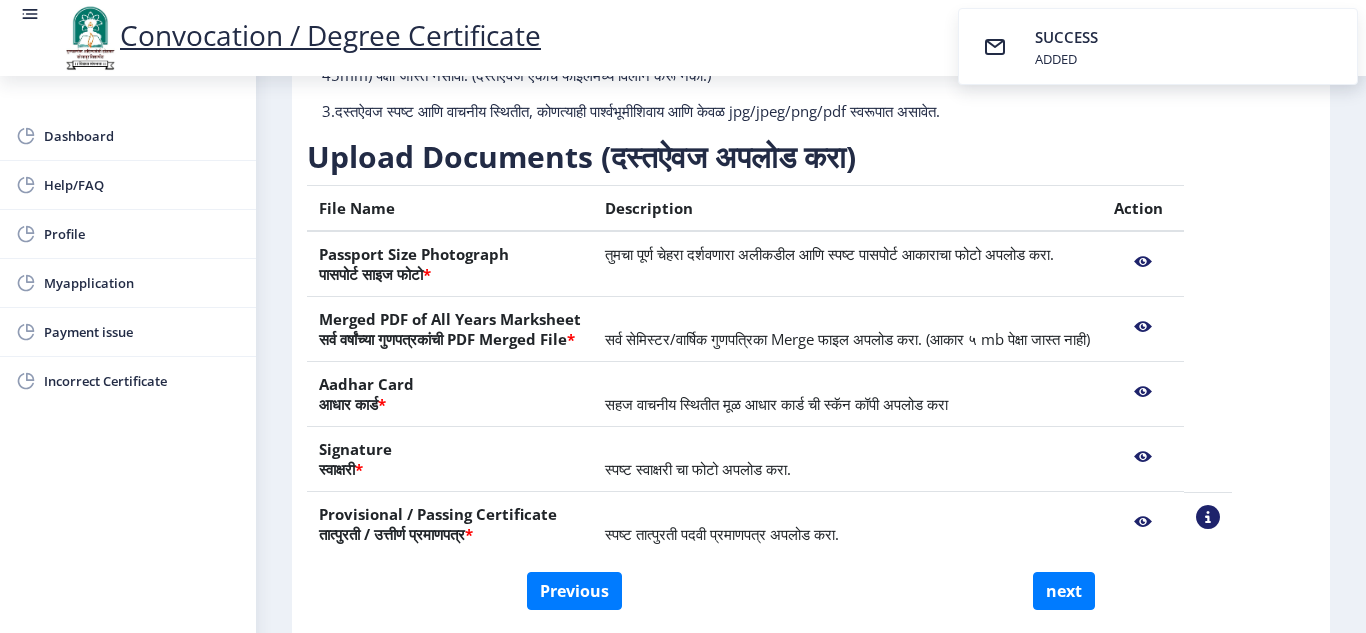 click 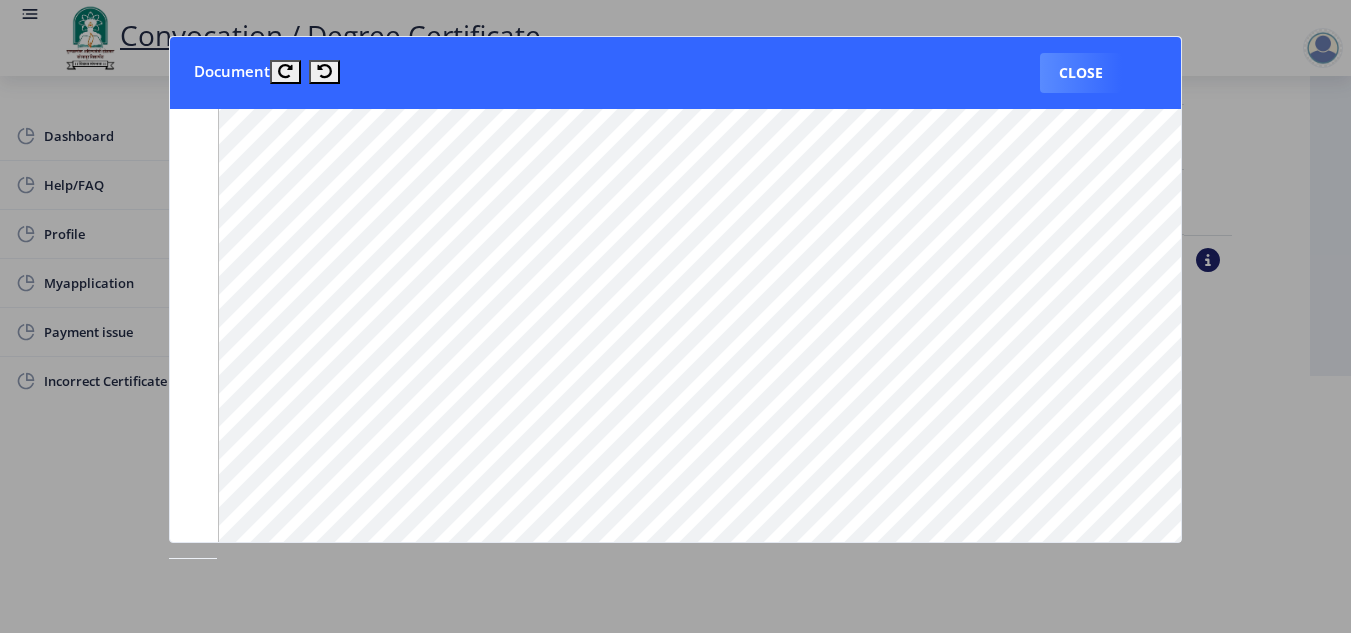scroll, scrollTop: 142, scrollLeft: 0, axis: vertical 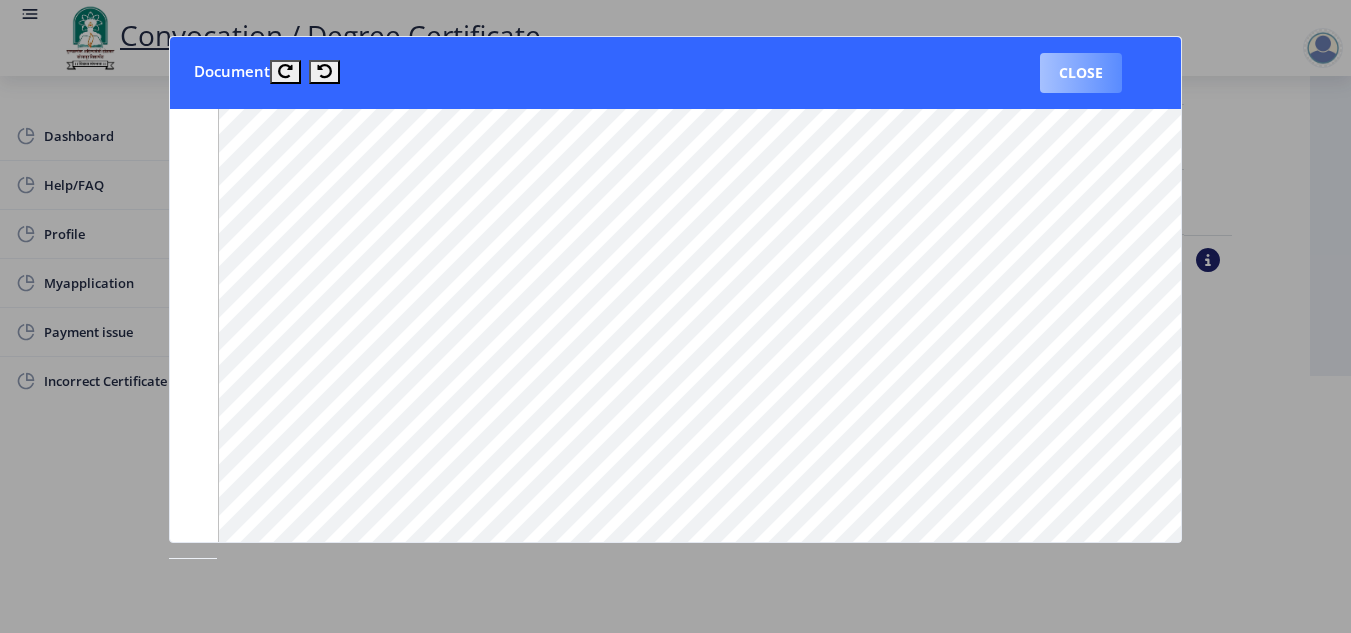 click on "Close" at bounding box center [1081, 73] 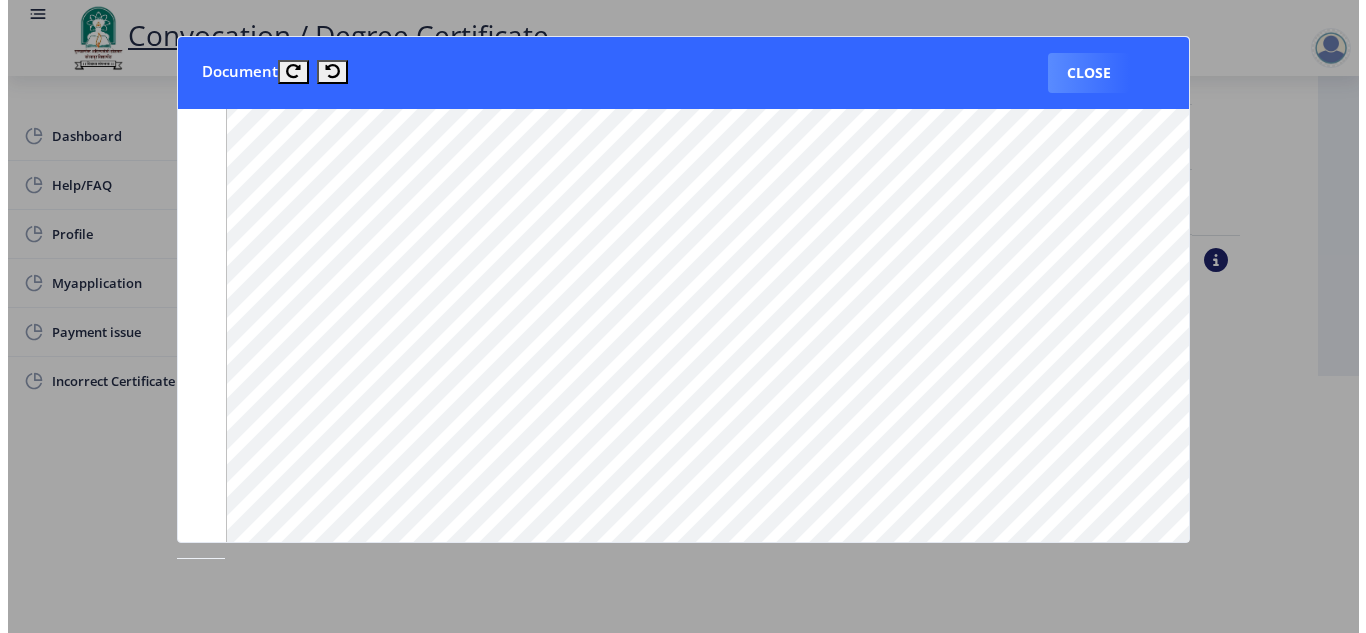 scroll, scrollTop: 161, scrollLeft: 0, axis: vertical 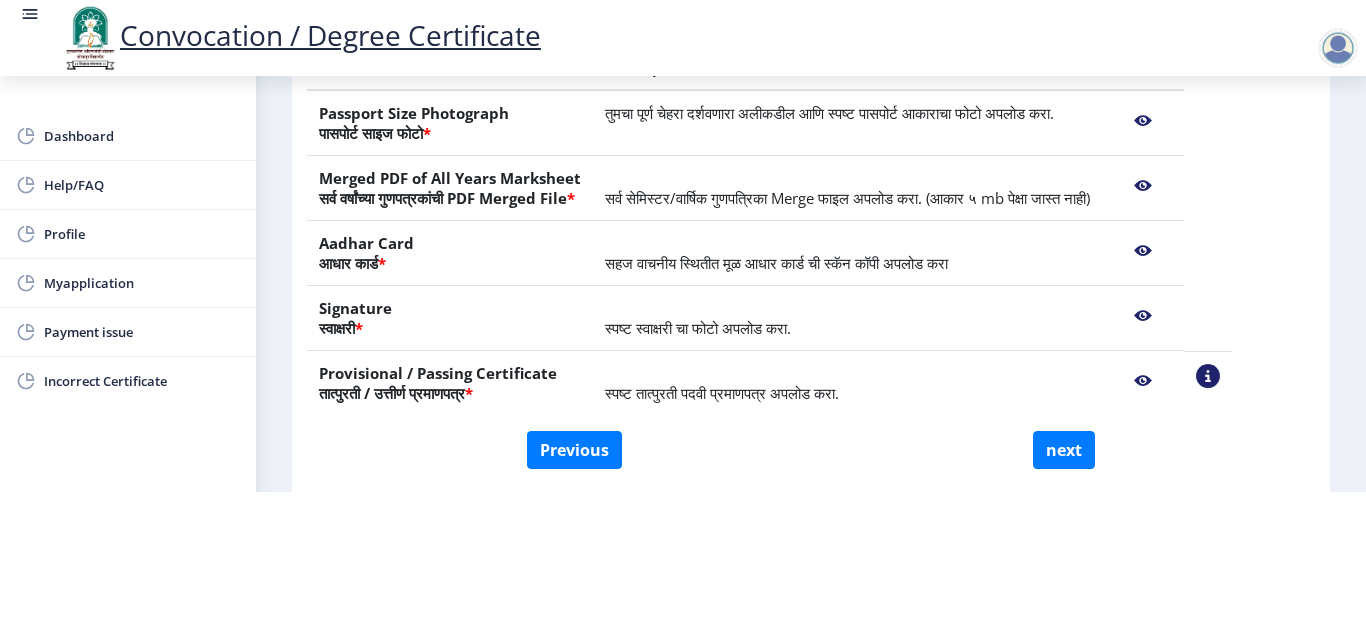 click 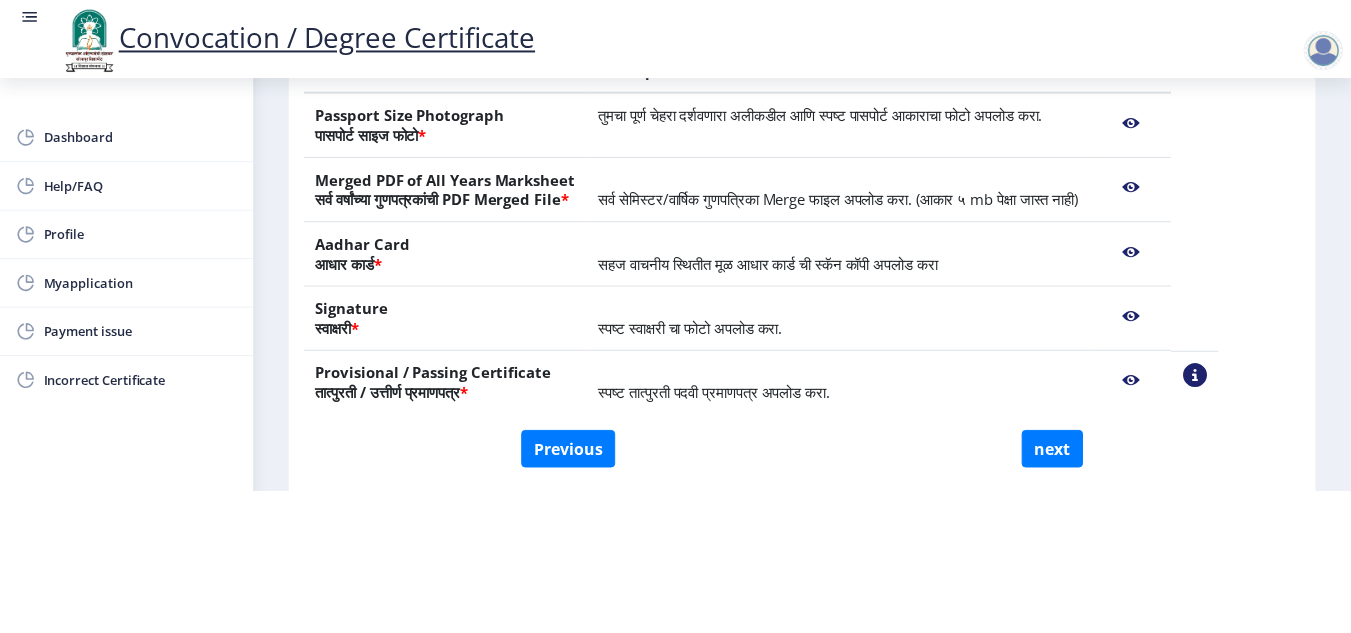 scroll, scrollTop: 0, scrollLeft: 0, axis: both 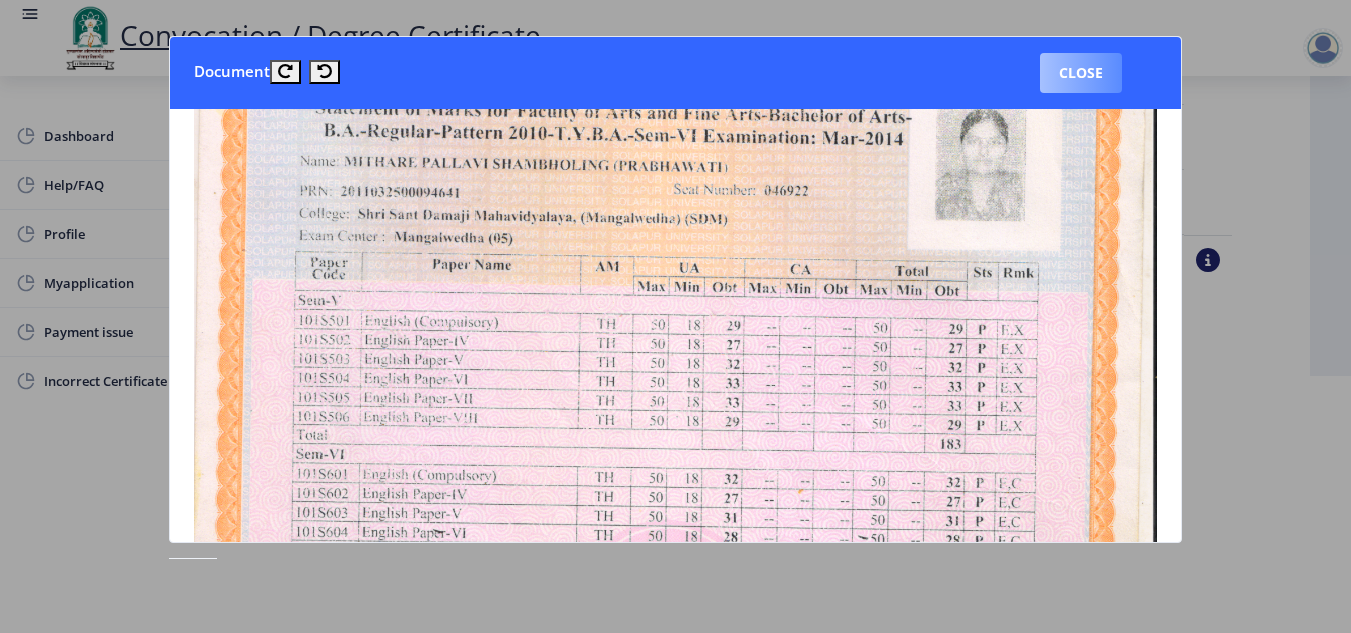 click on "Close" at bounding box center [1081, 73] 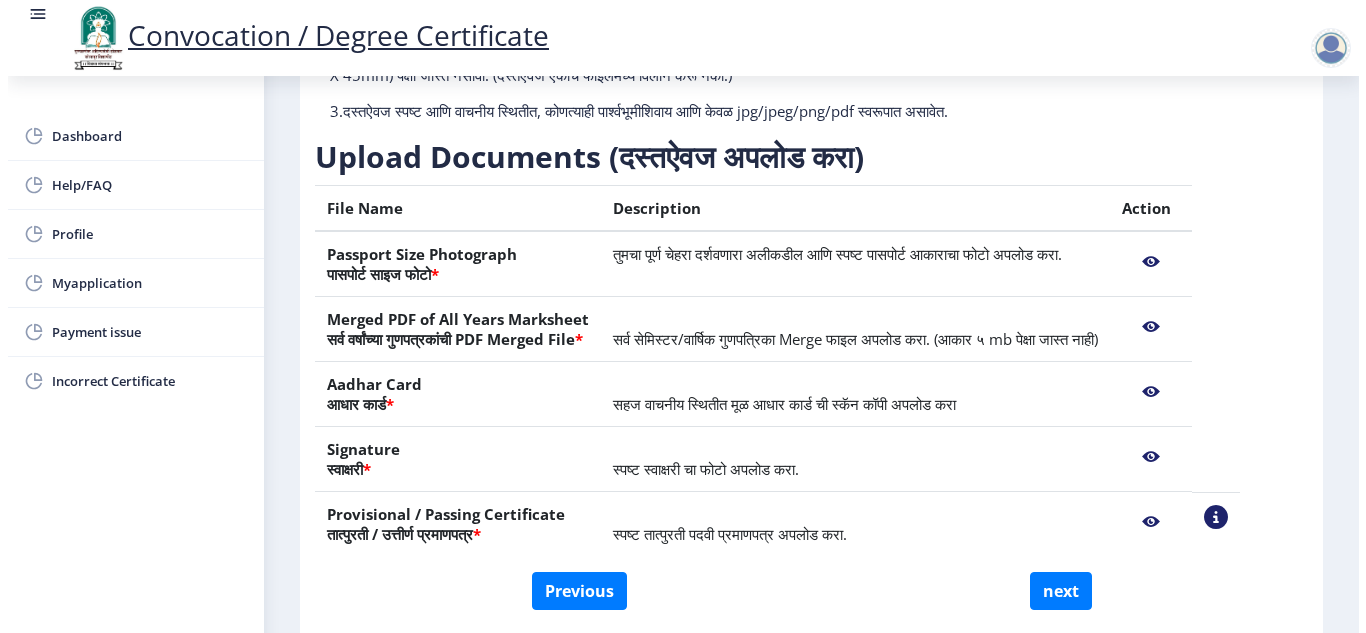 scroll, scrollTop: 161, scrollLeft: 0, axis: vertical 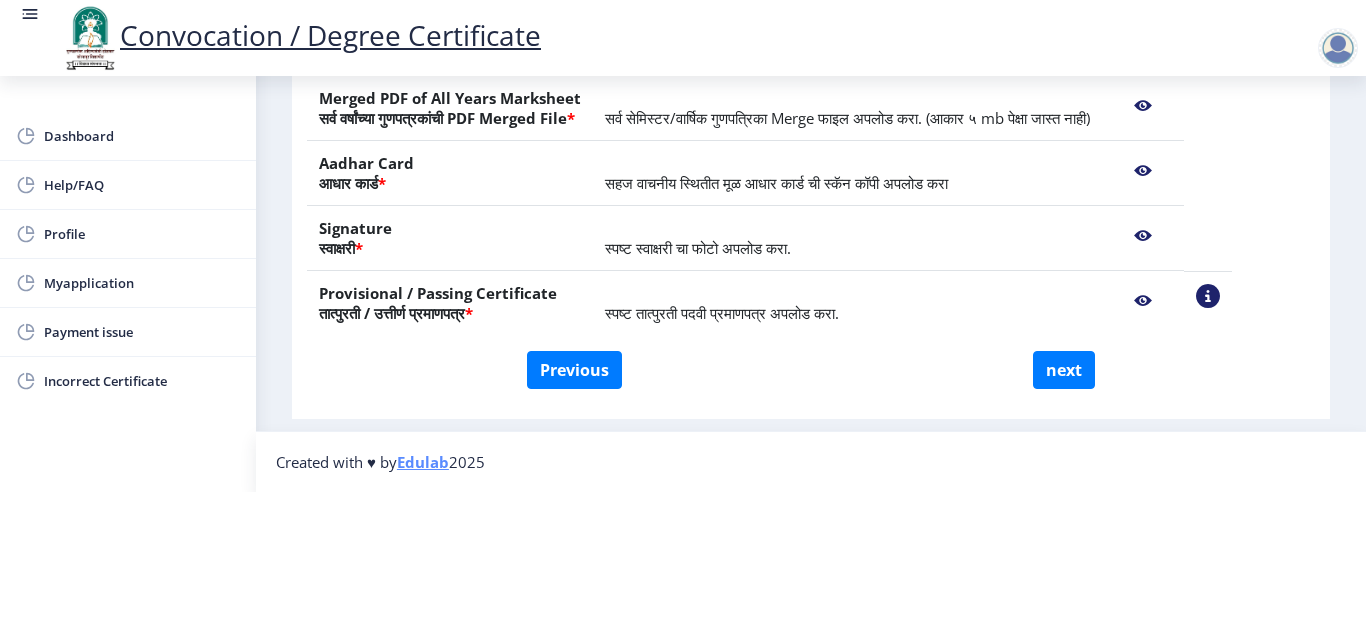 click 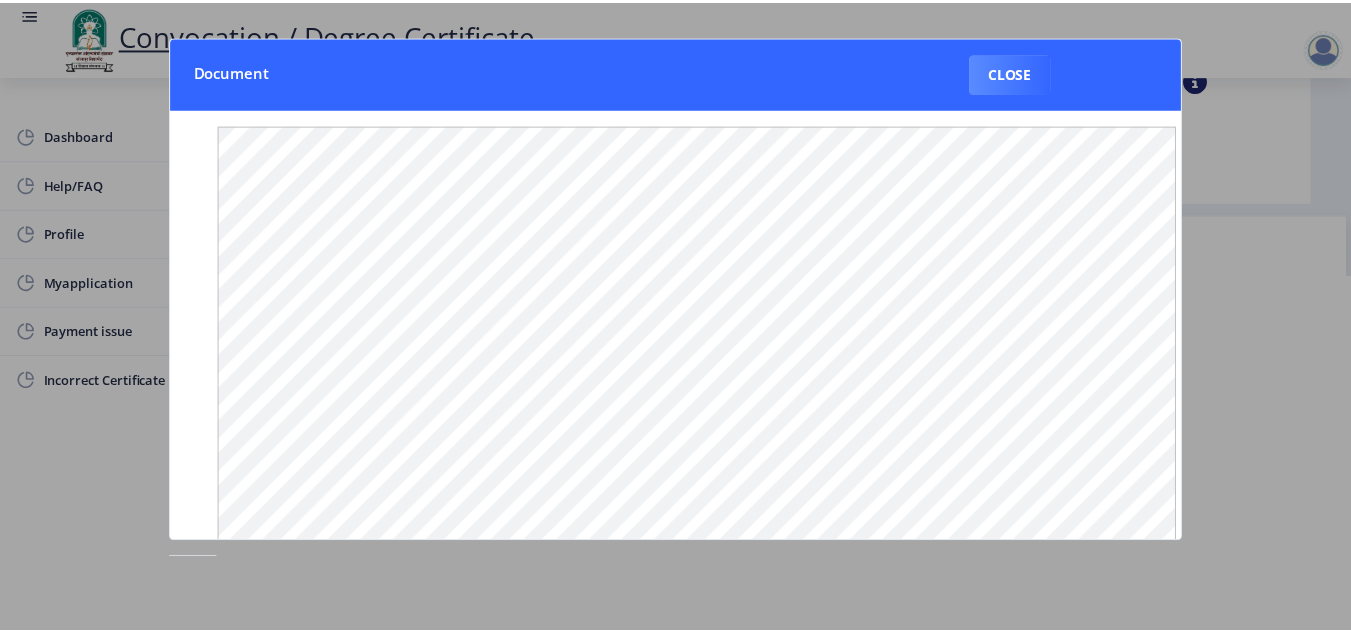 scroll, scrollTop: 0, scrollLeft: 0, axis: both 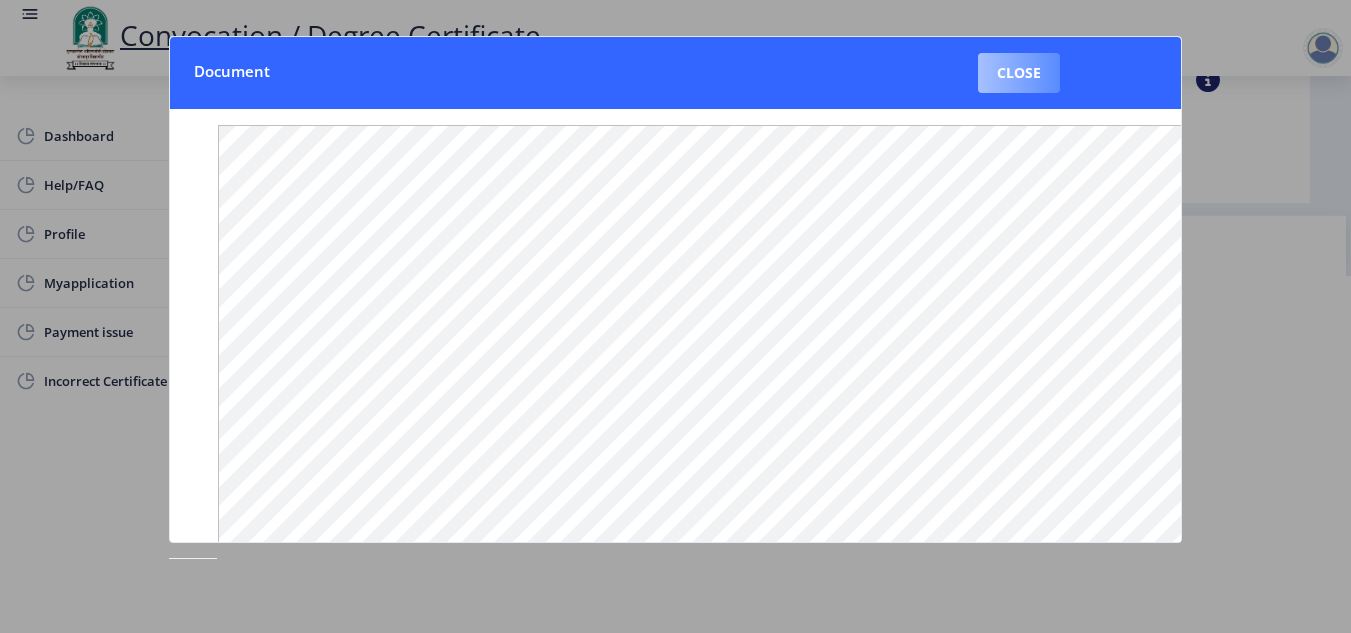 click on "Close" at bounding box center (1019, 73) 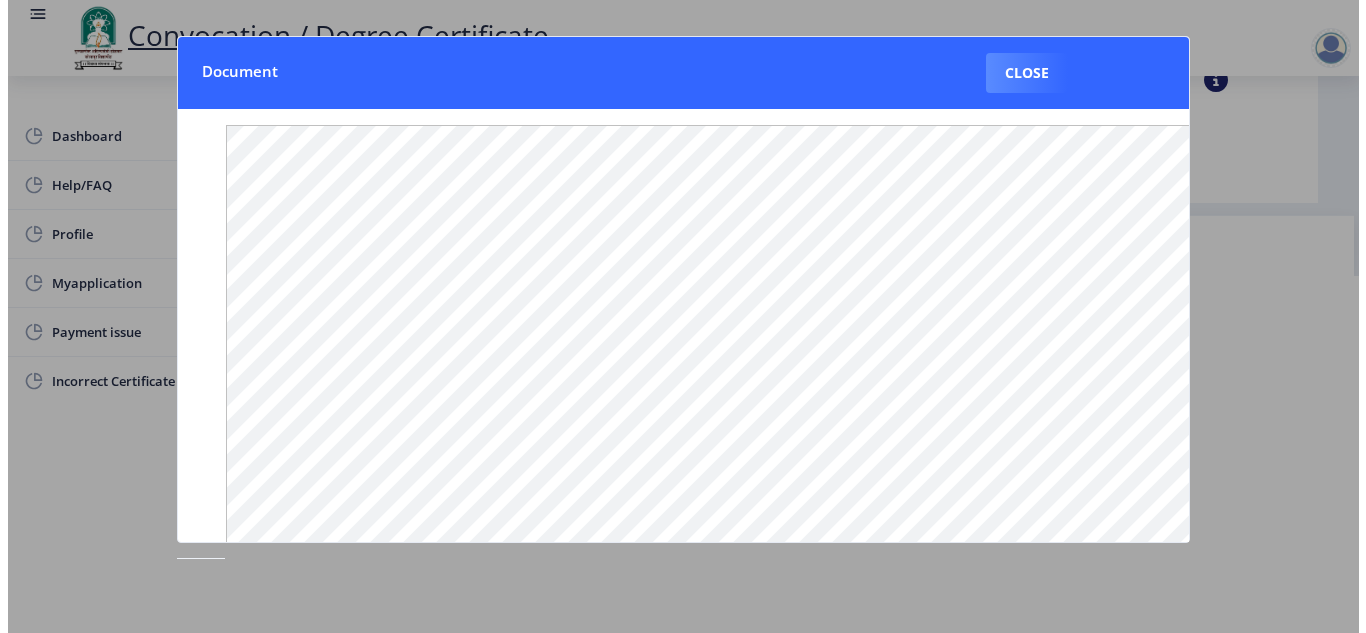scroll, scrollTop: 161, scrollLeft: 0, axis: vertical 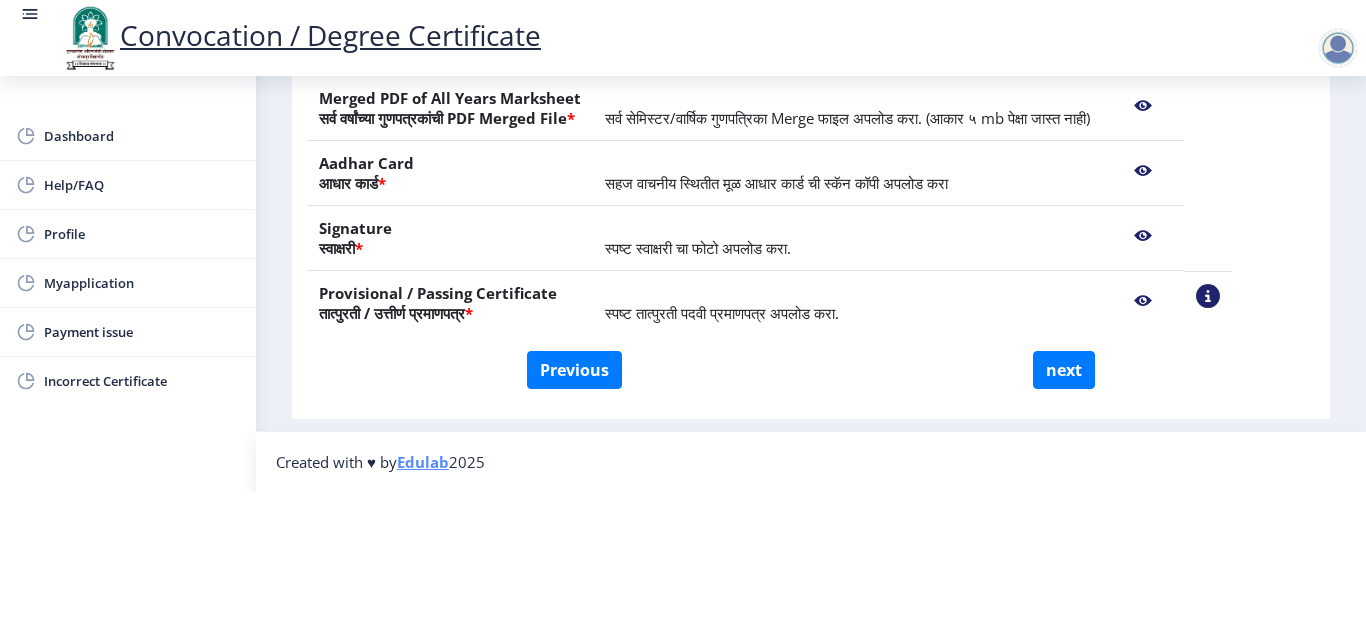 click 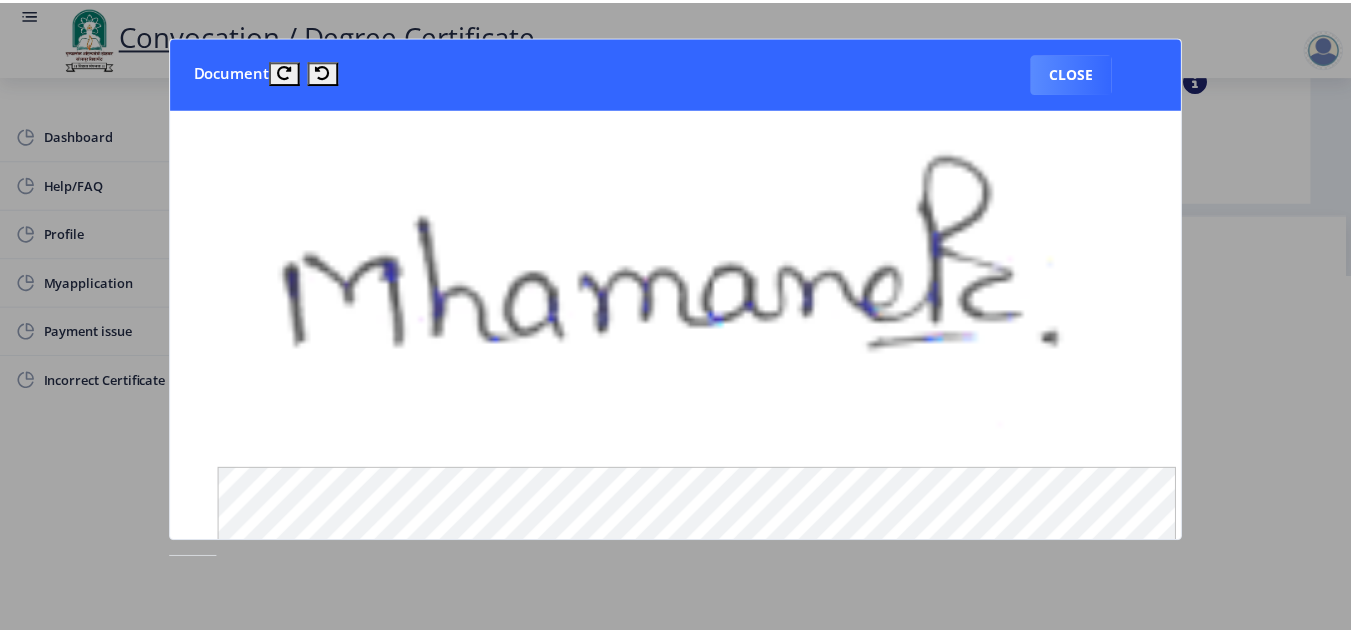 scroll, scrollTop: 0, scrollLeft: 0, axis: both 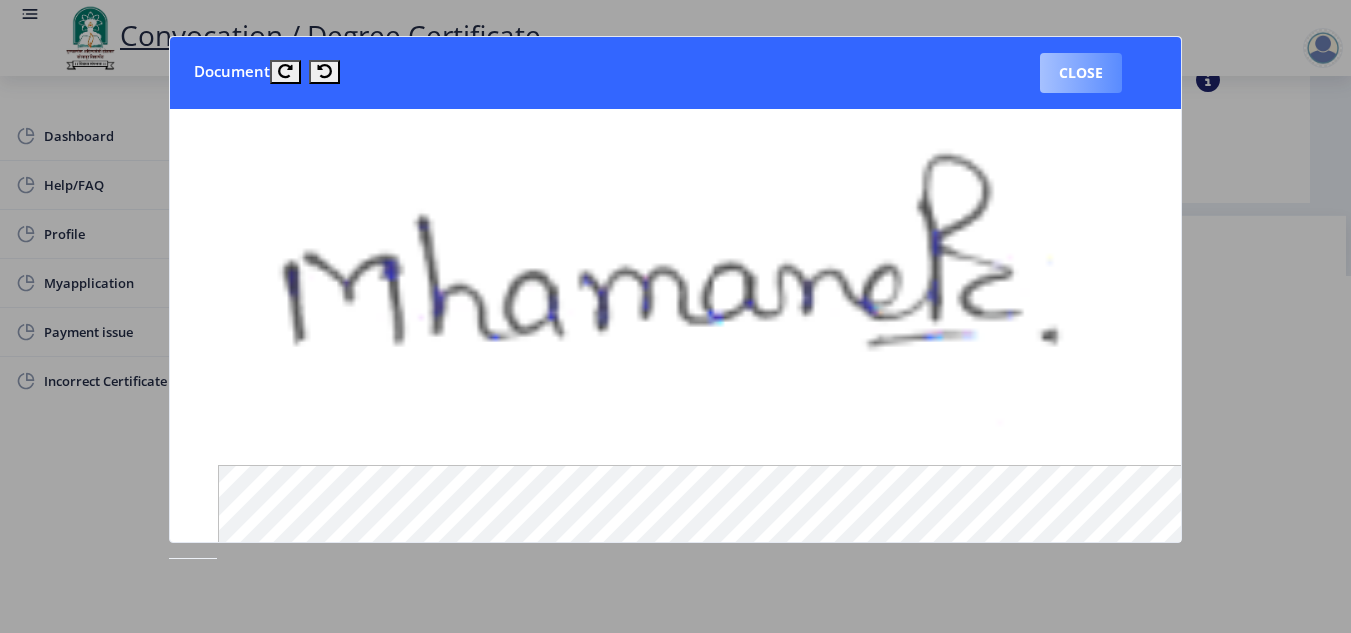 click on "Close" at bounding box center [1081, 73] 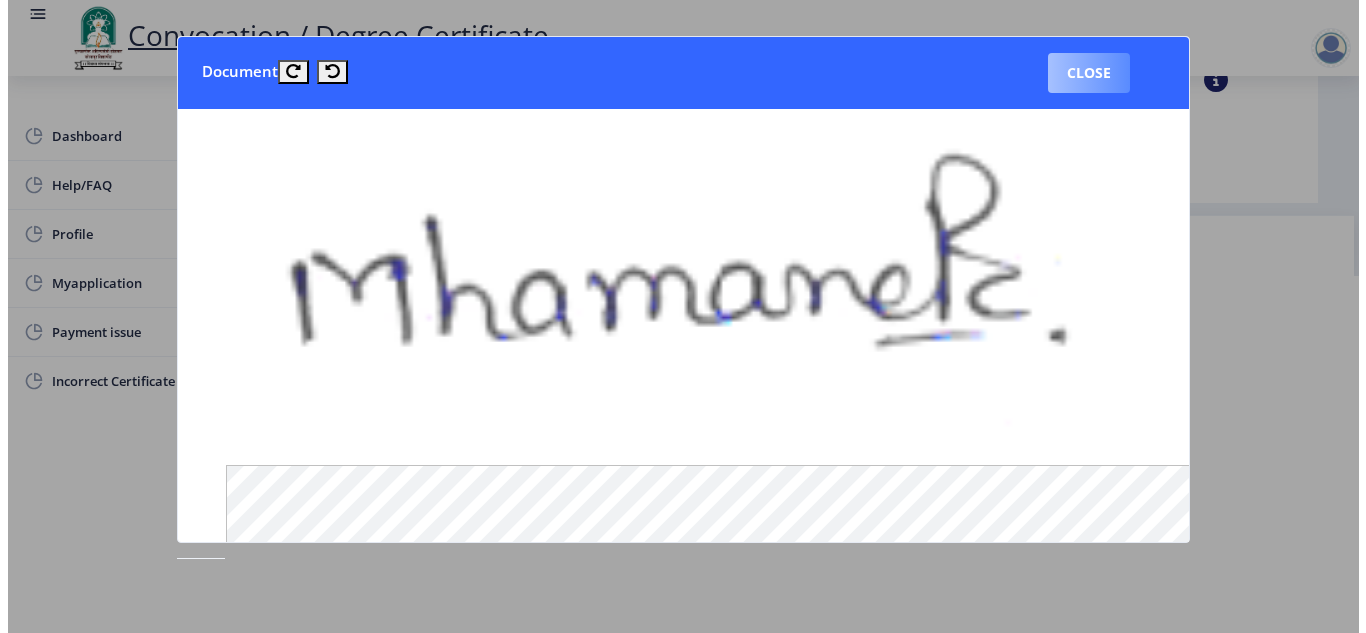 scroll, scrollTop: 161, scrollLeft: 0, axis: vertical 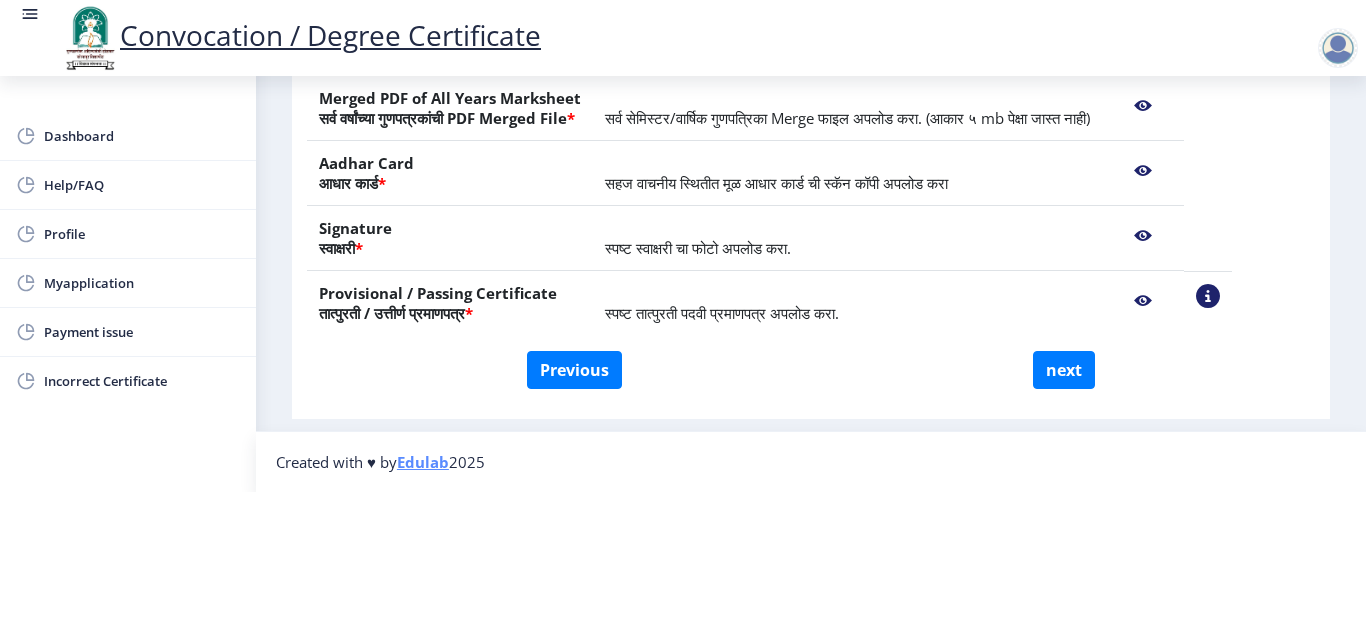 click 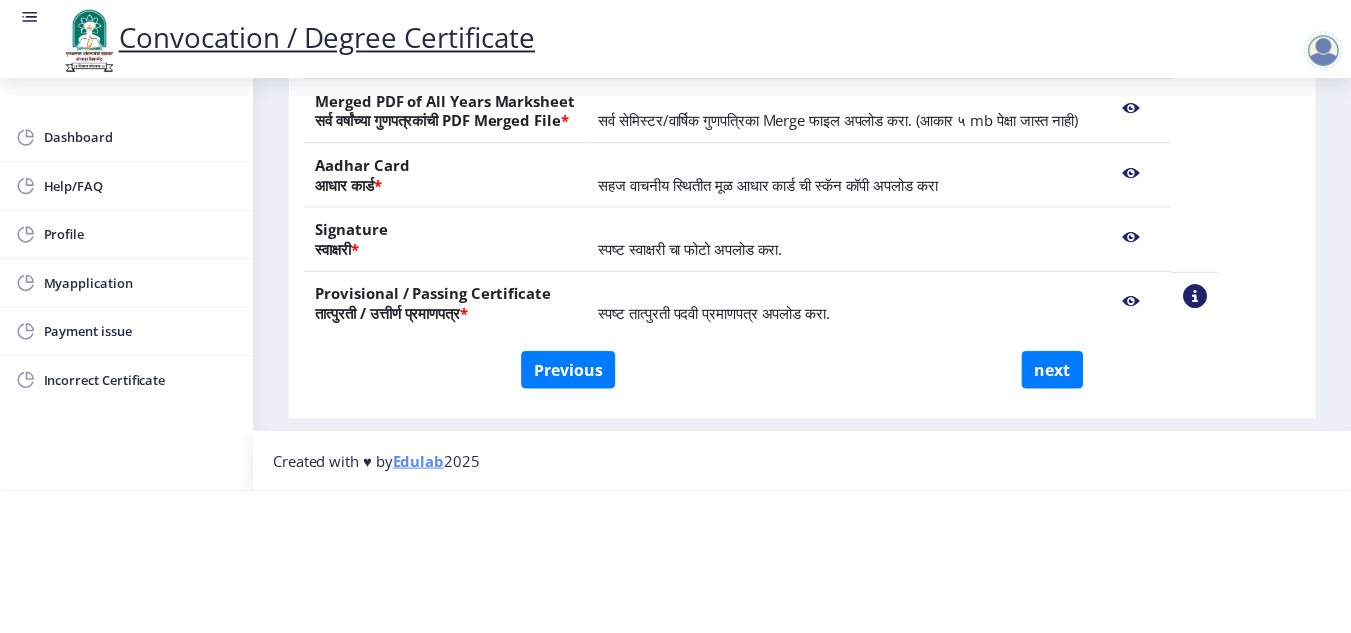 scroll, scrollTop: 0, scrollLeft: 0, axis: both 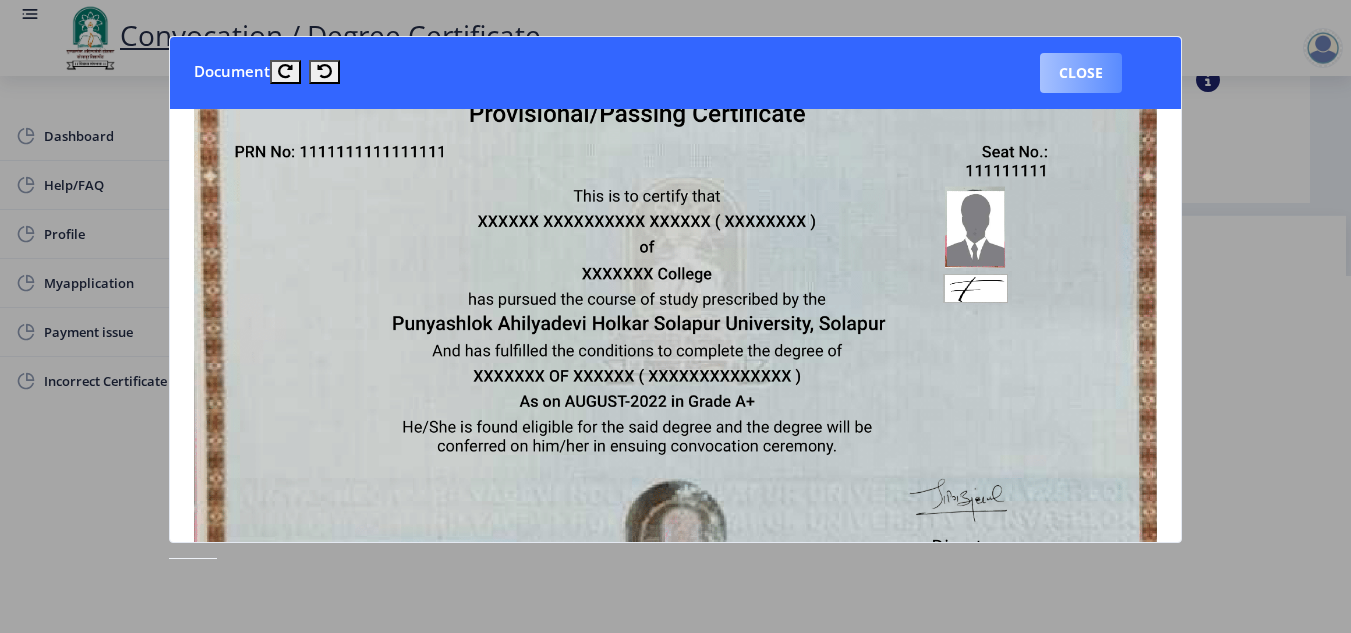 click on "Close" at bounding box center (1081, 73) 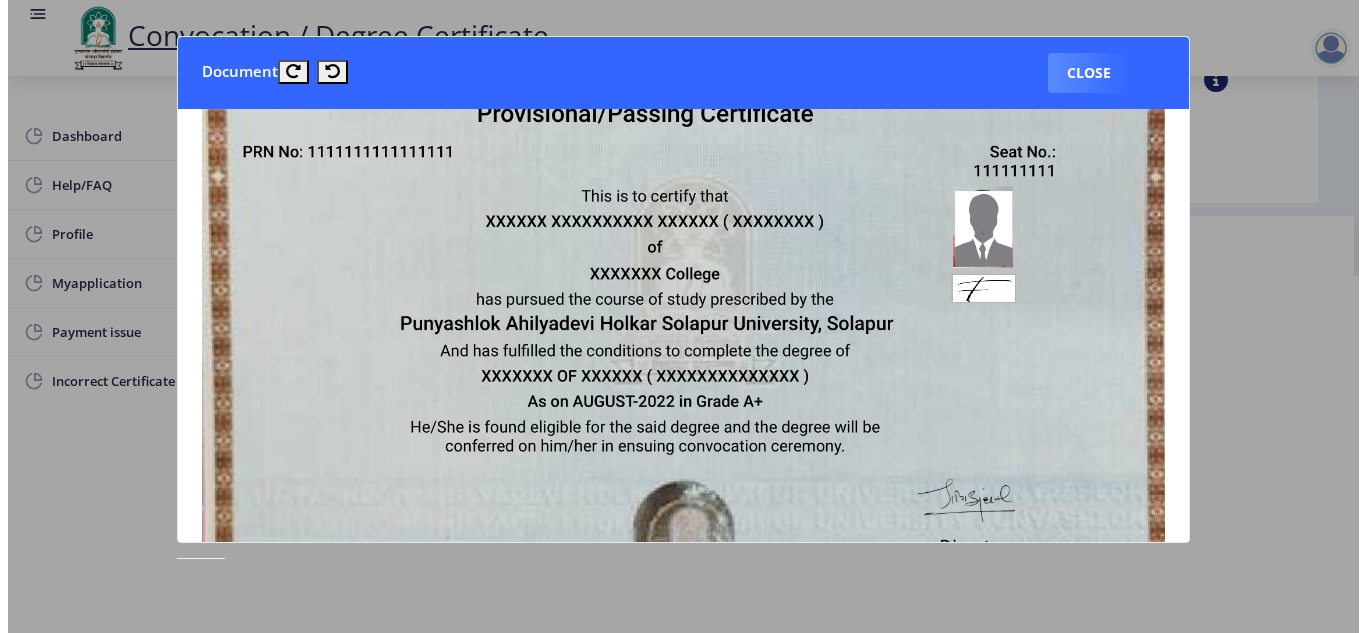 scroll, scrollTop: 161, scrollLeft: 0, axis: vertical 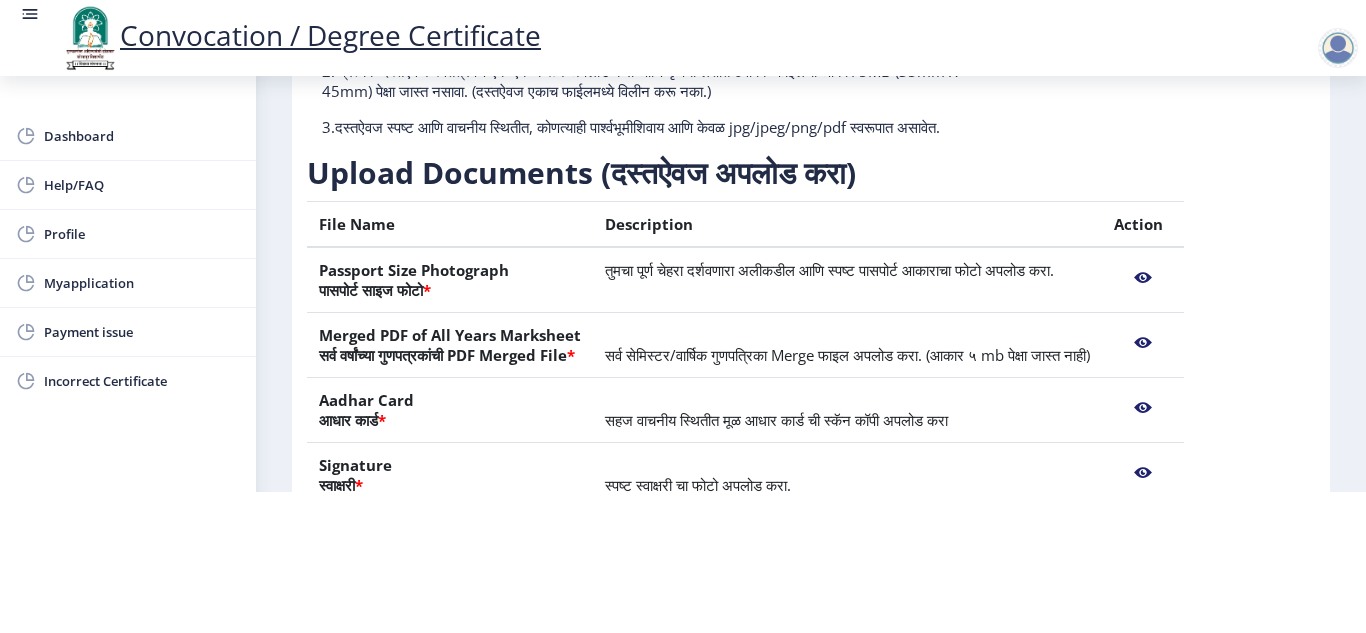 click 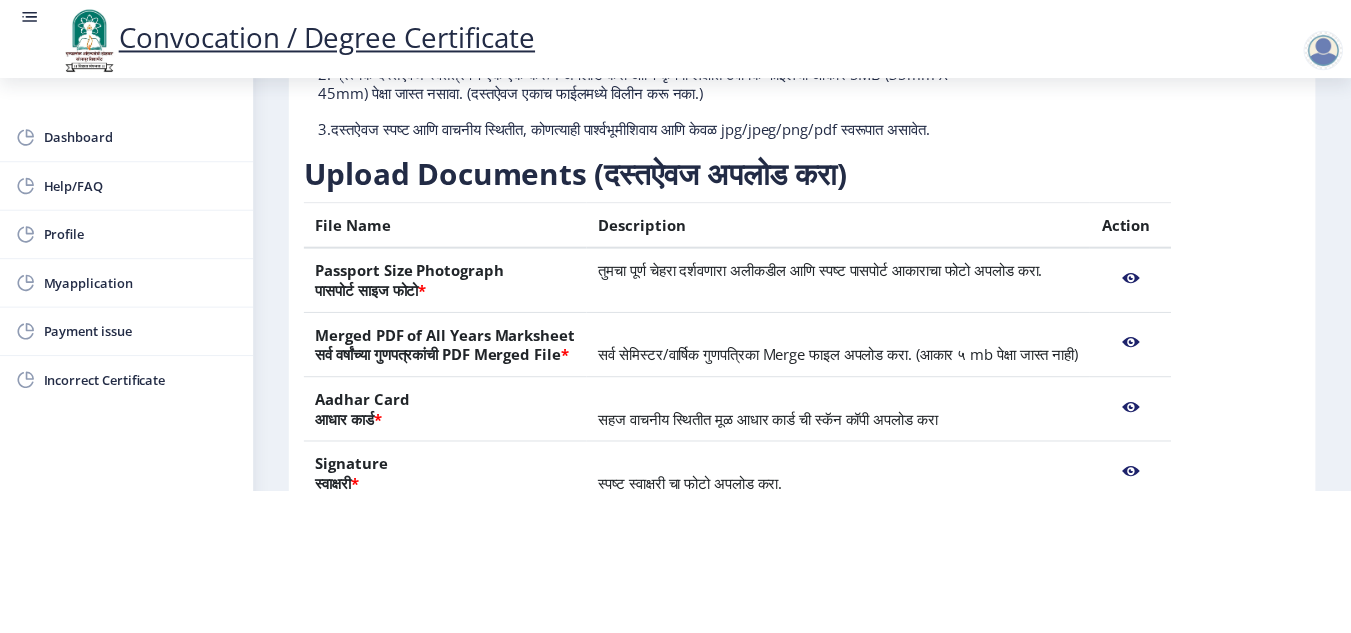 scroll, scrollTop: 0, scrollLeft: 0, axis: both 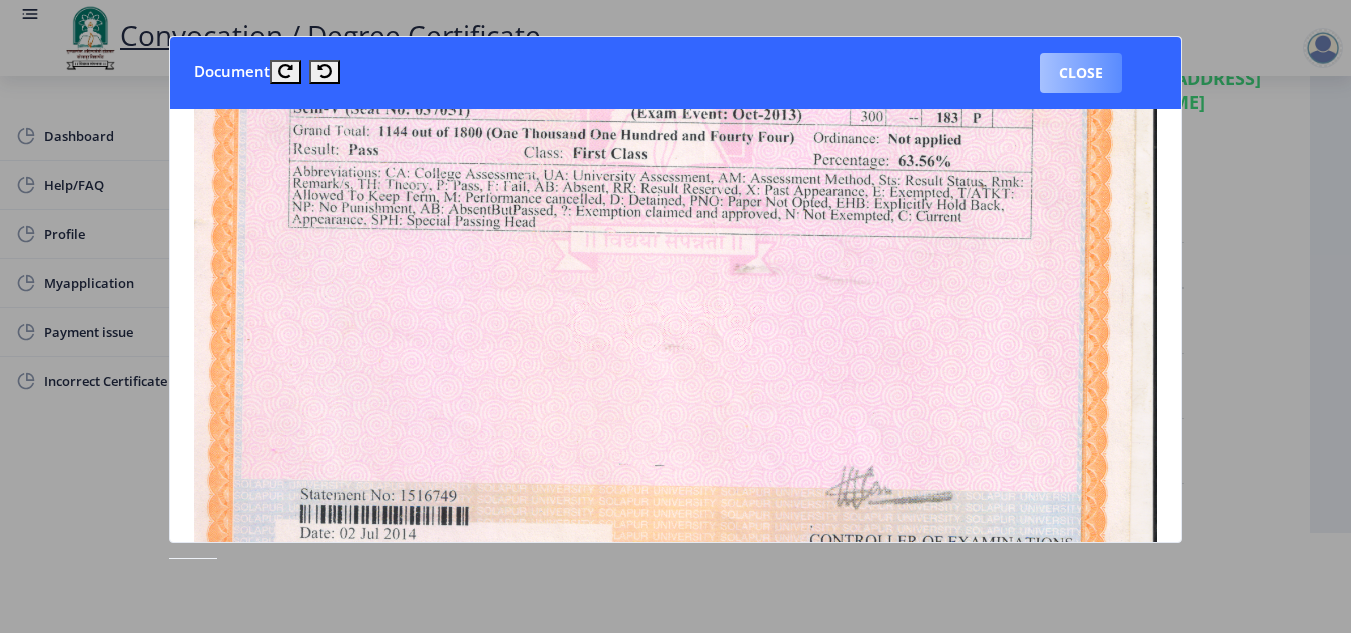 click on "Close" at bounding box center [1081, 73] 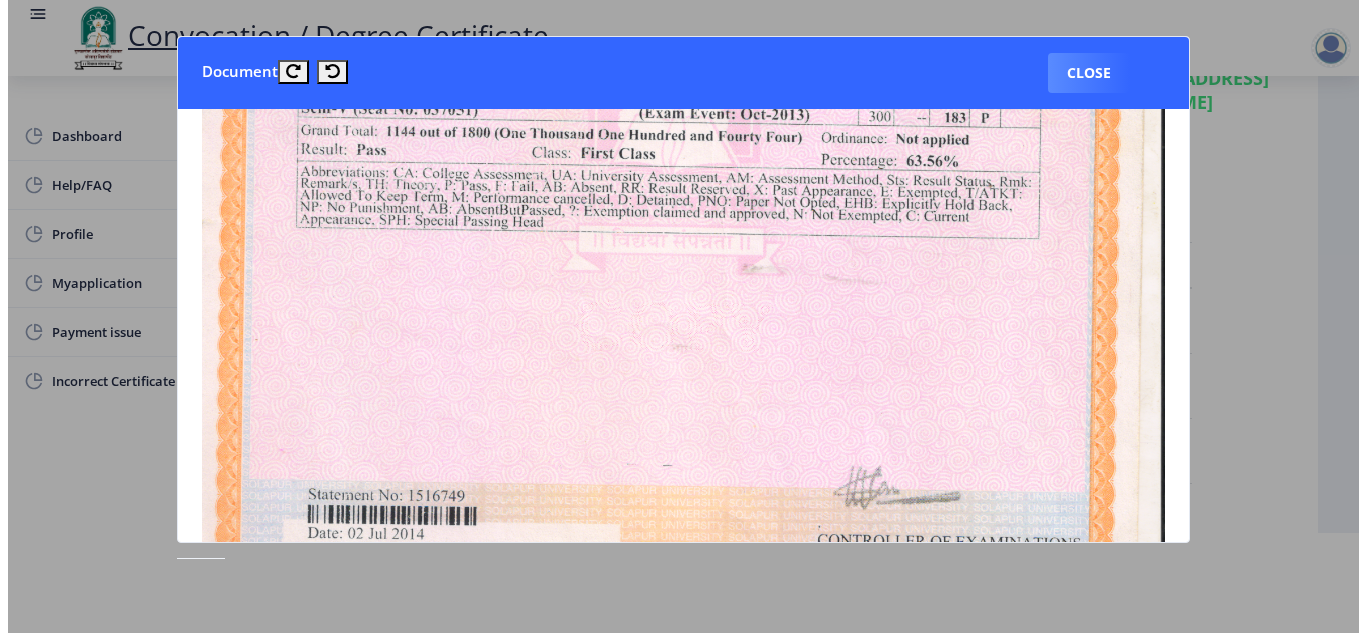 scroll, scrollTop: 100, scrollLeft: 0, axis: vertical 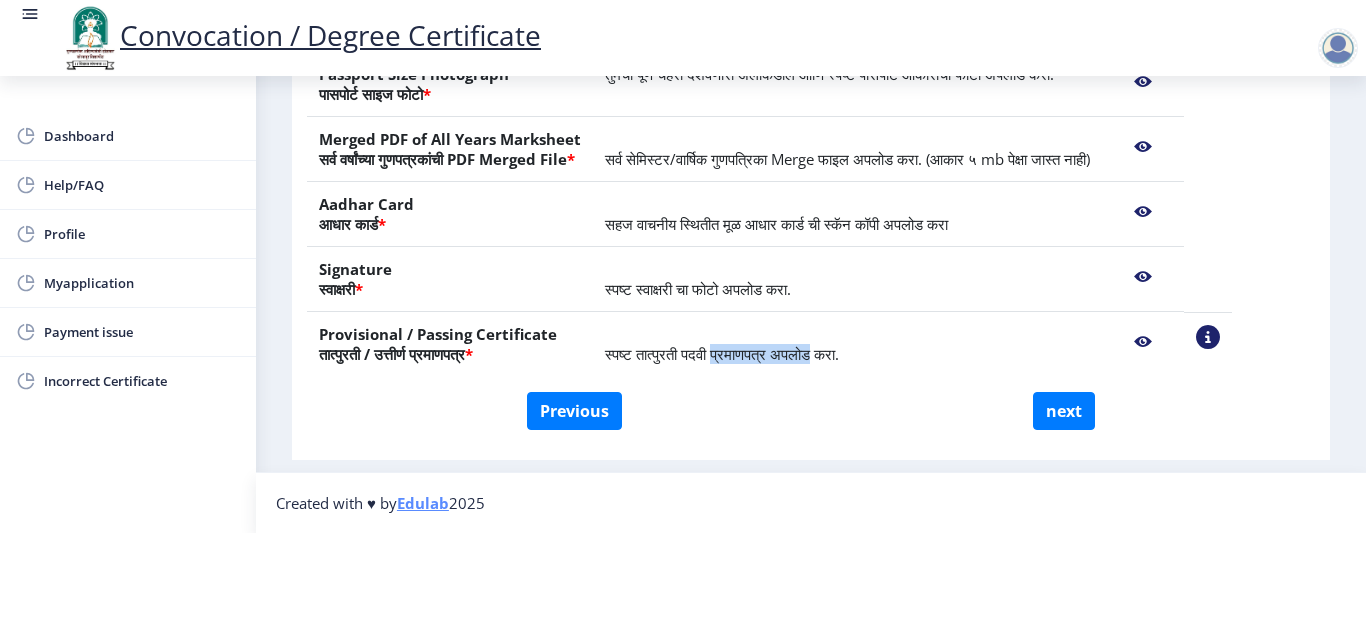 drag, startPoint x: 740, startPoint y: 355, endPoint x: 837, endPoint y: 358, distance: 97.04638 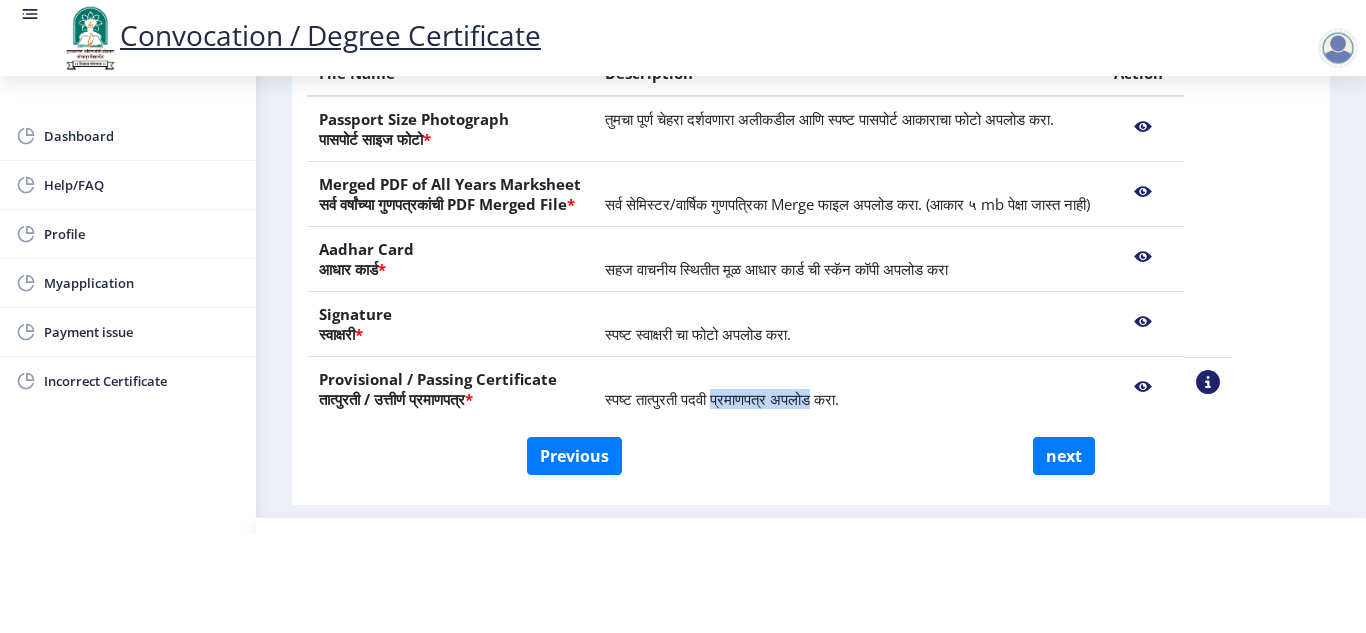 scroll, scrollTop: 257, scrollLeft: 0, axis: vertical 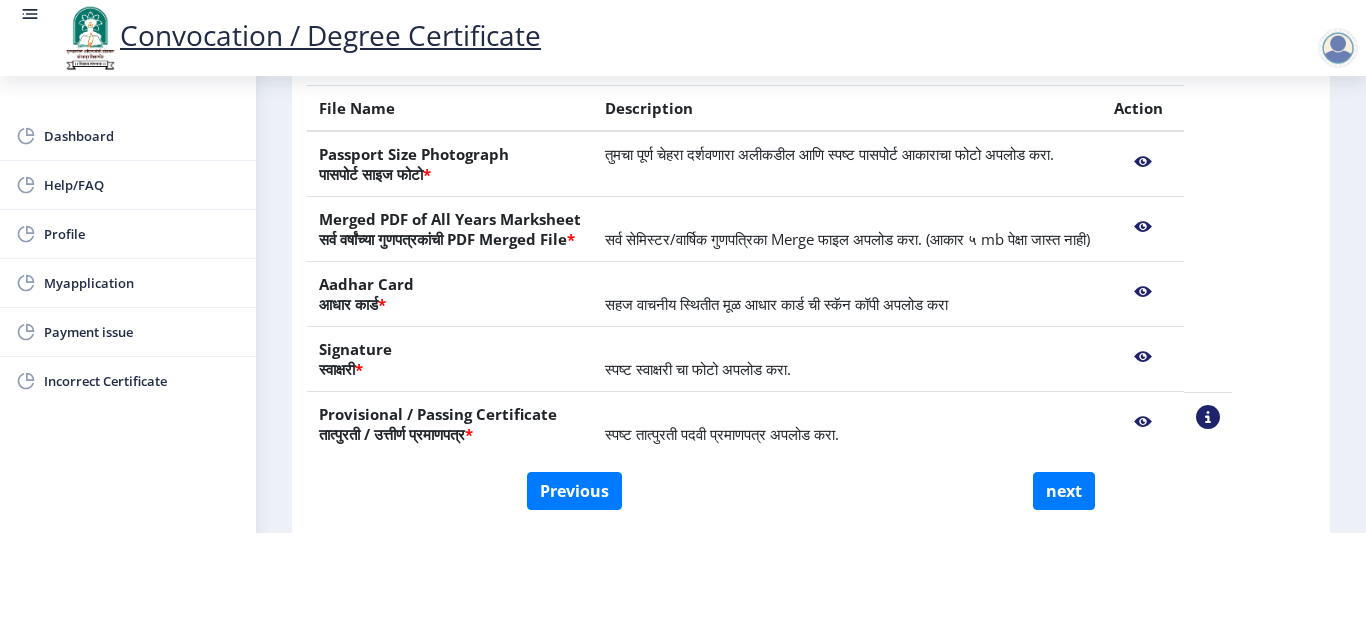 click 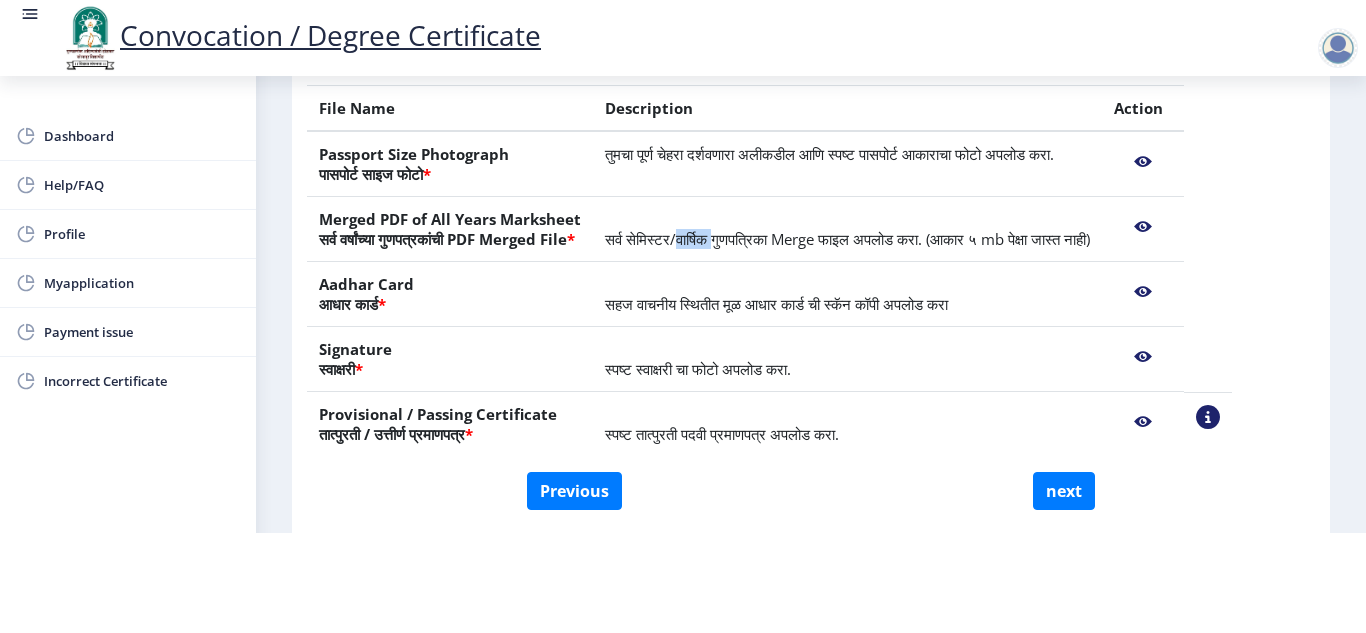 click on "सर्व सेमिस्टर/वार्षिक गुणपत्रिका Merge फाइल अपलोड करा. (आकार ५ mb पेक्षा जास्त नाही)" 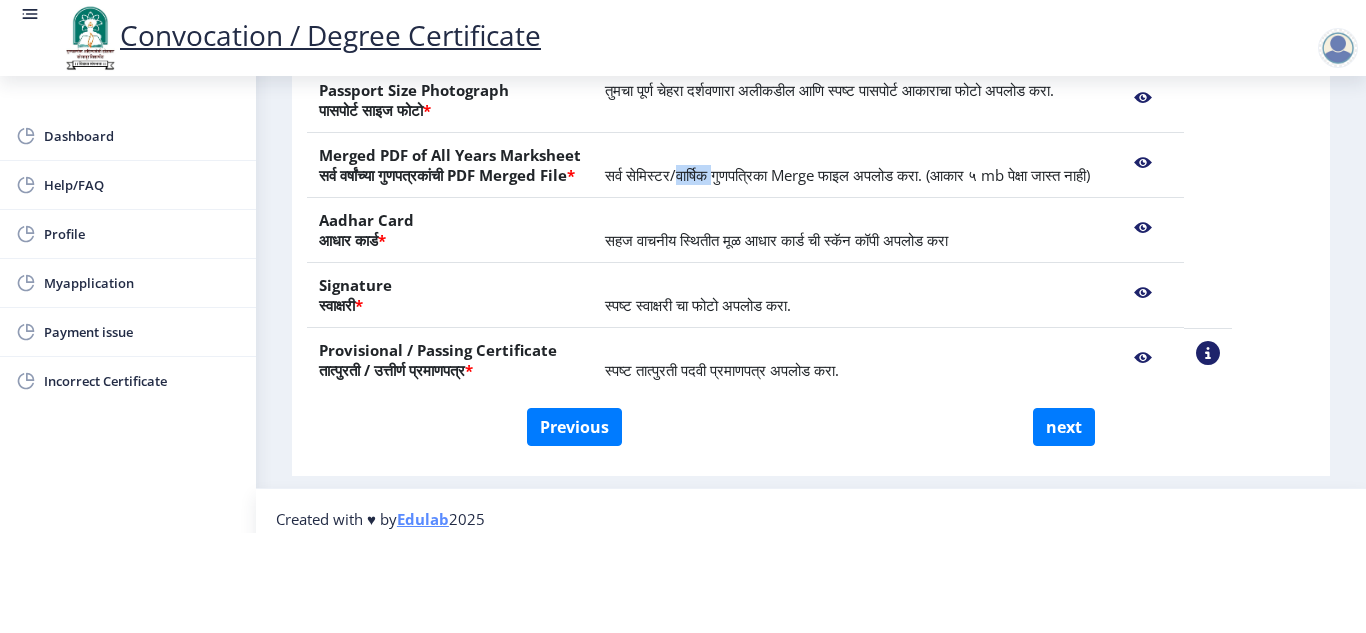 scroll, scrollTop: 357, scrollLeft: 0, axis: vertical 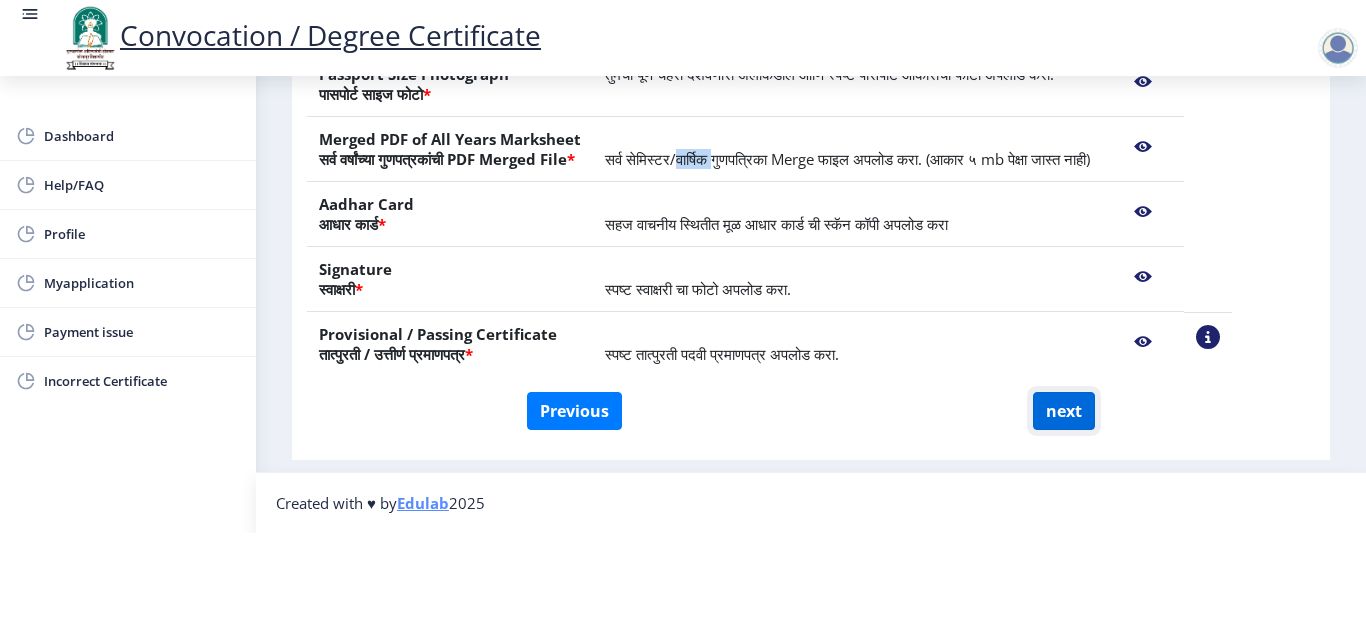 click on "next" 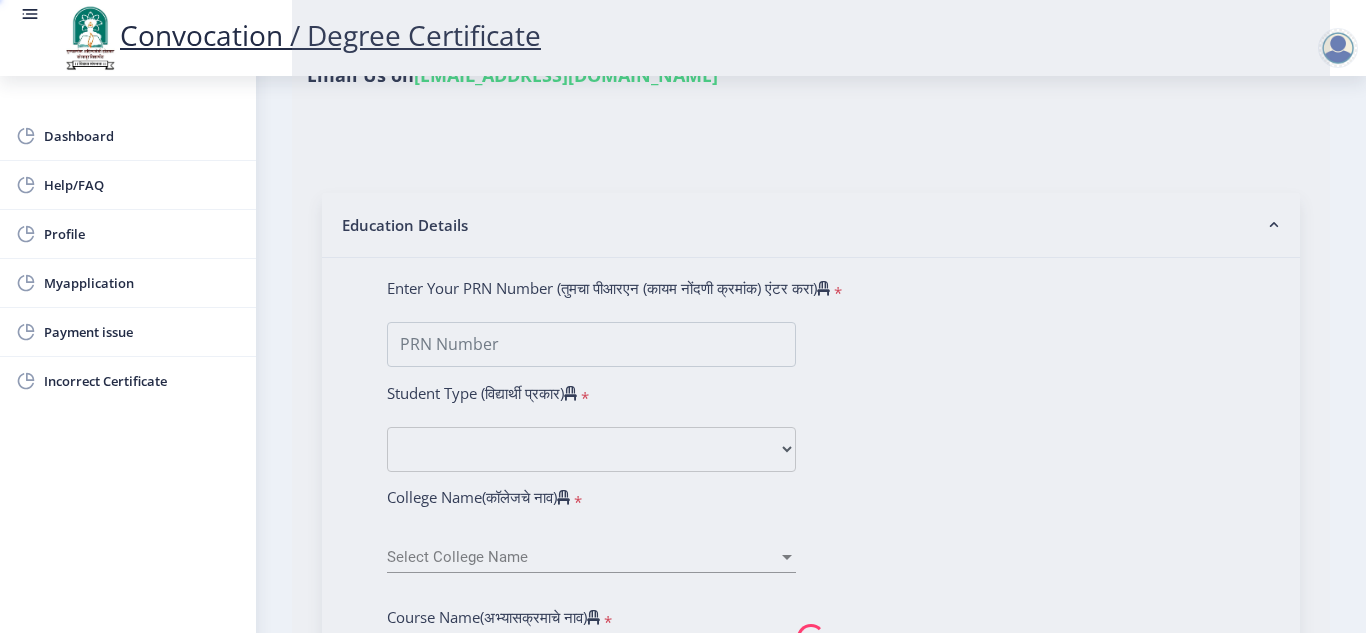 select 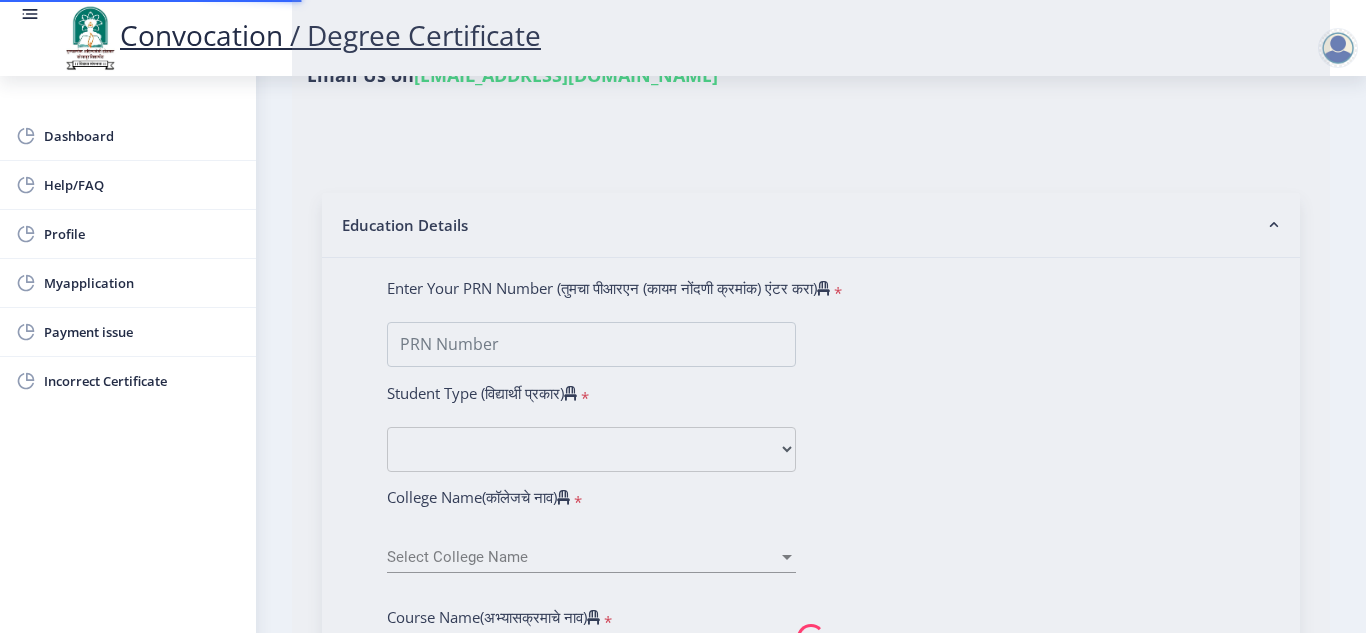 scroll, scrollTop: 0, scrollLeft: 0, axis: both 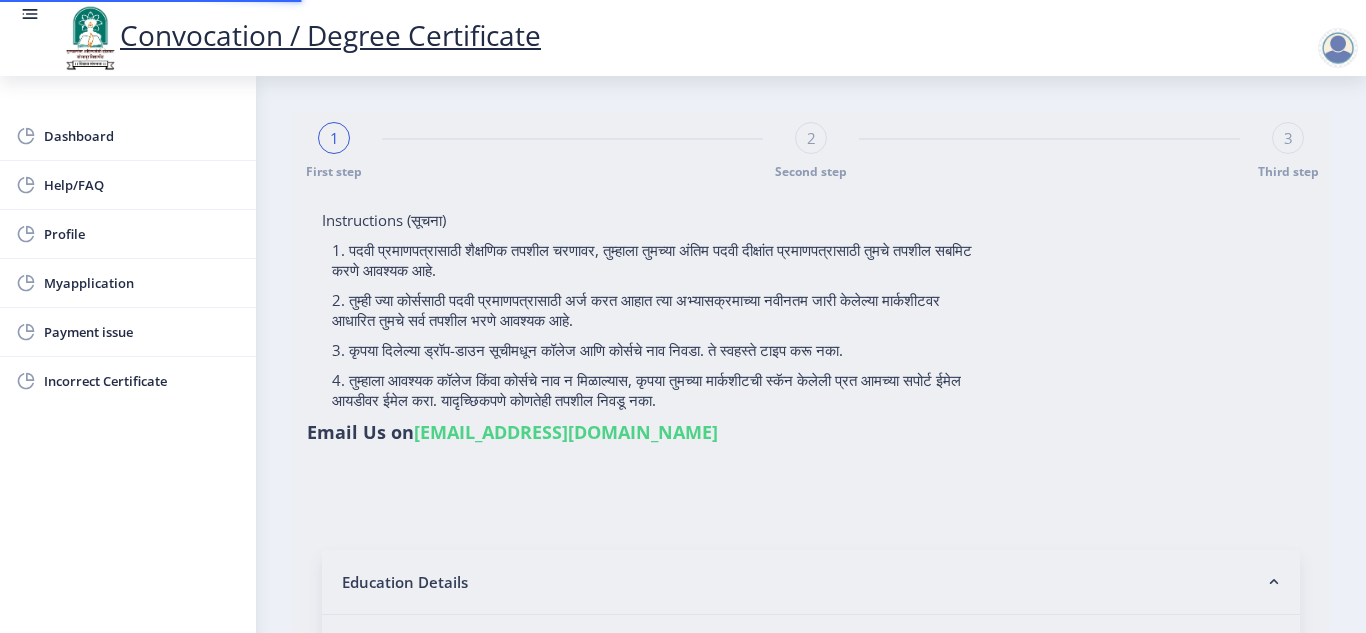 type on "[PERSON_NAME] shambholing" 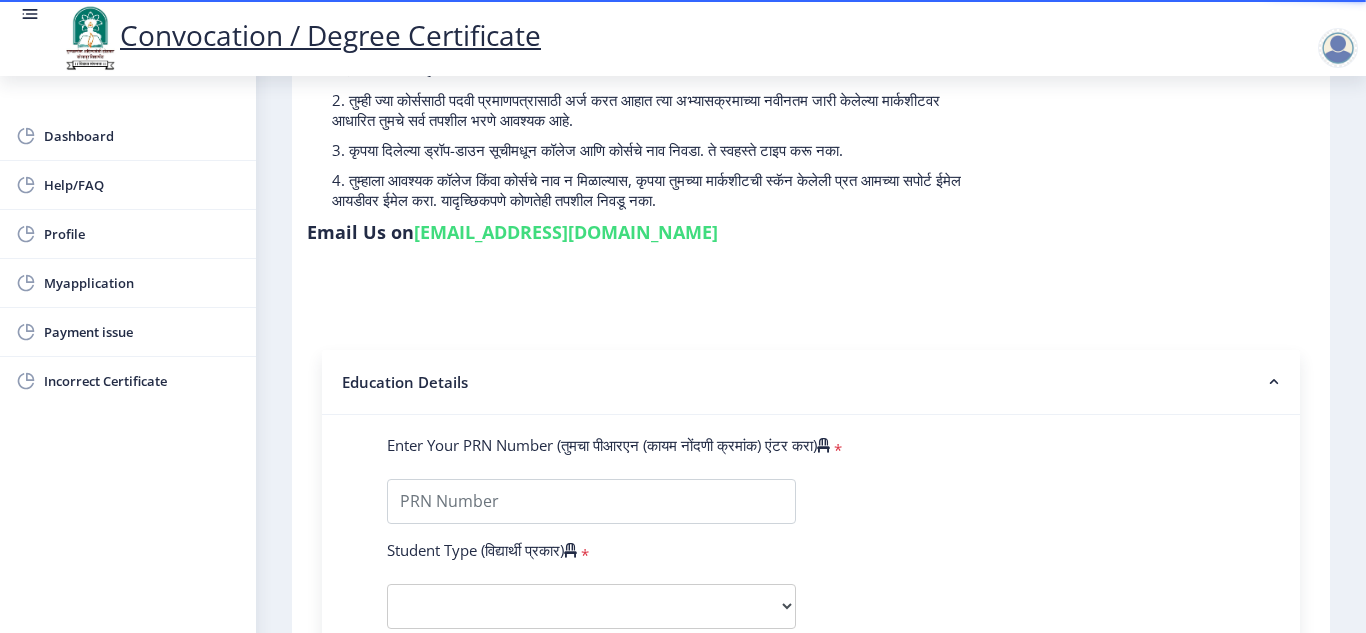 scroll, scrollTop: 300, scrollLeft: 0, axis: vertical 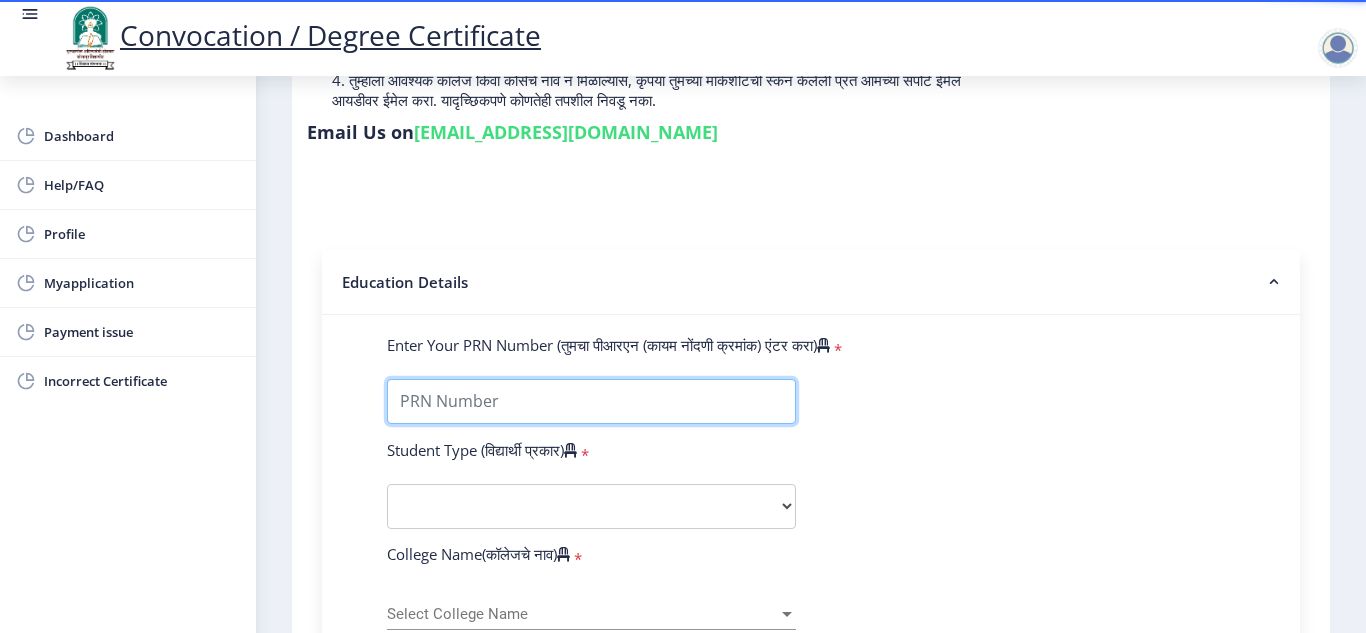 click on "Enter Your PRN Number (तुमचा पीआरएन (कायम नोंदणी क्रमांक) एंटर करा)" at bounding box center [591, 401] 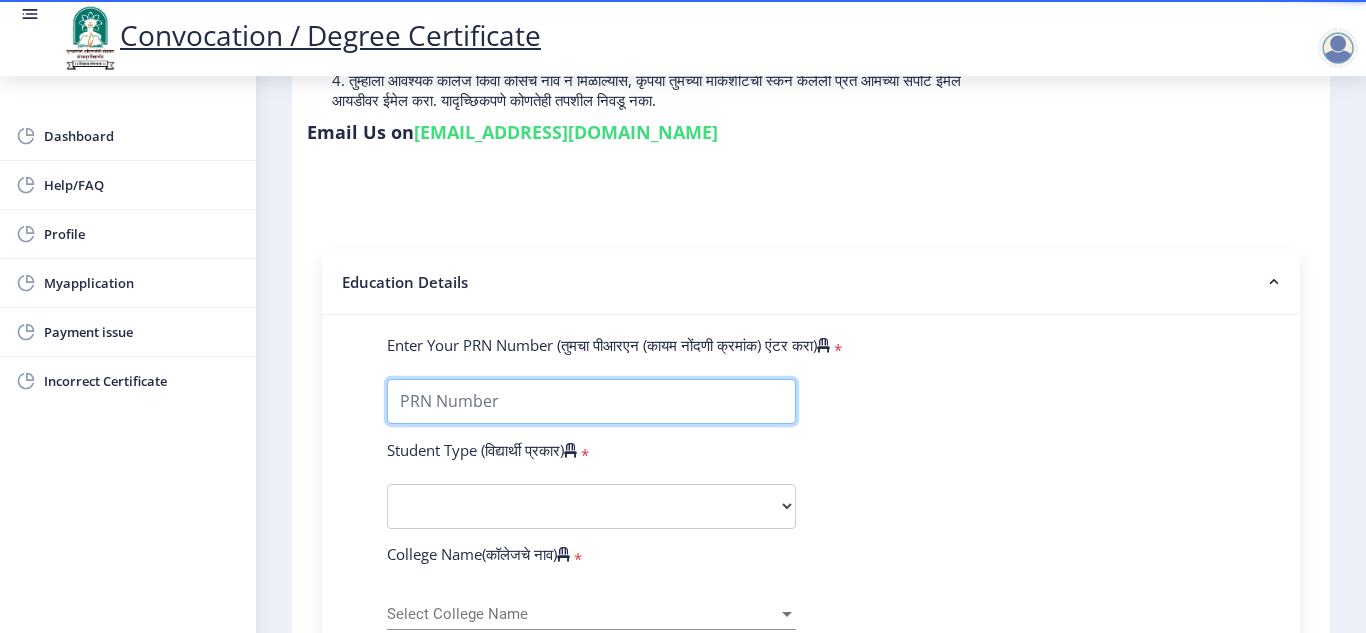 type on "2011032500094641" 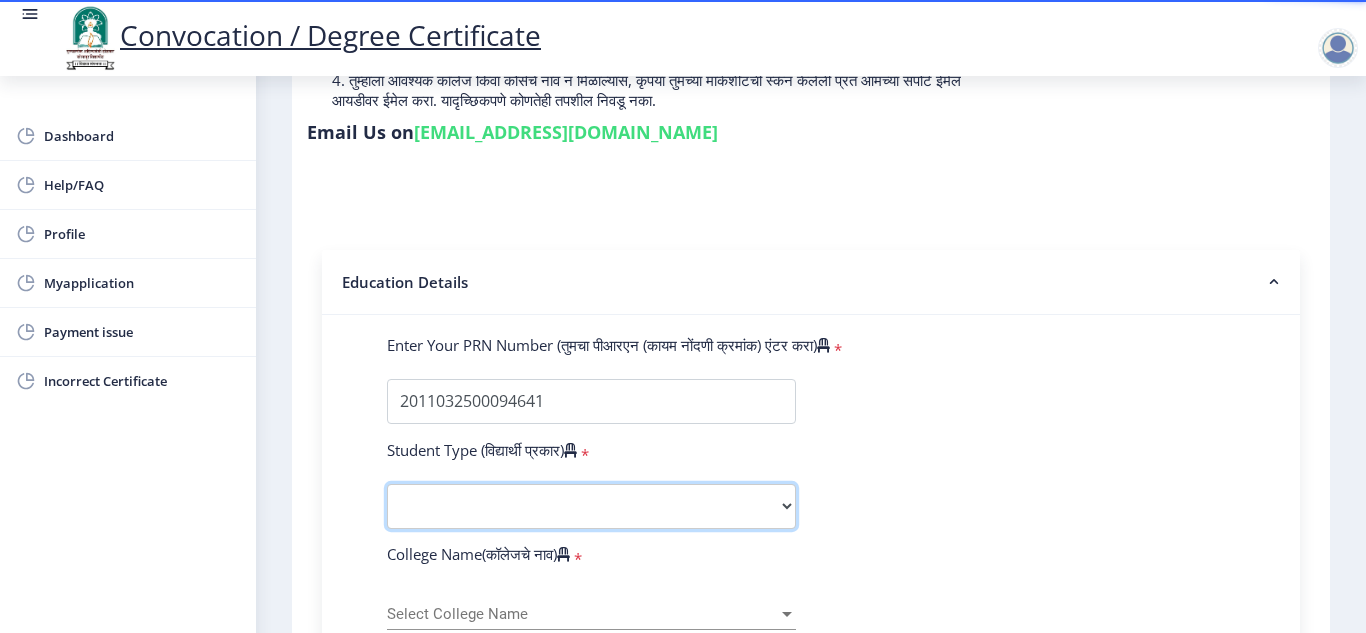 click on "Select Student Type Regular External" at bounding box center (591, 506) 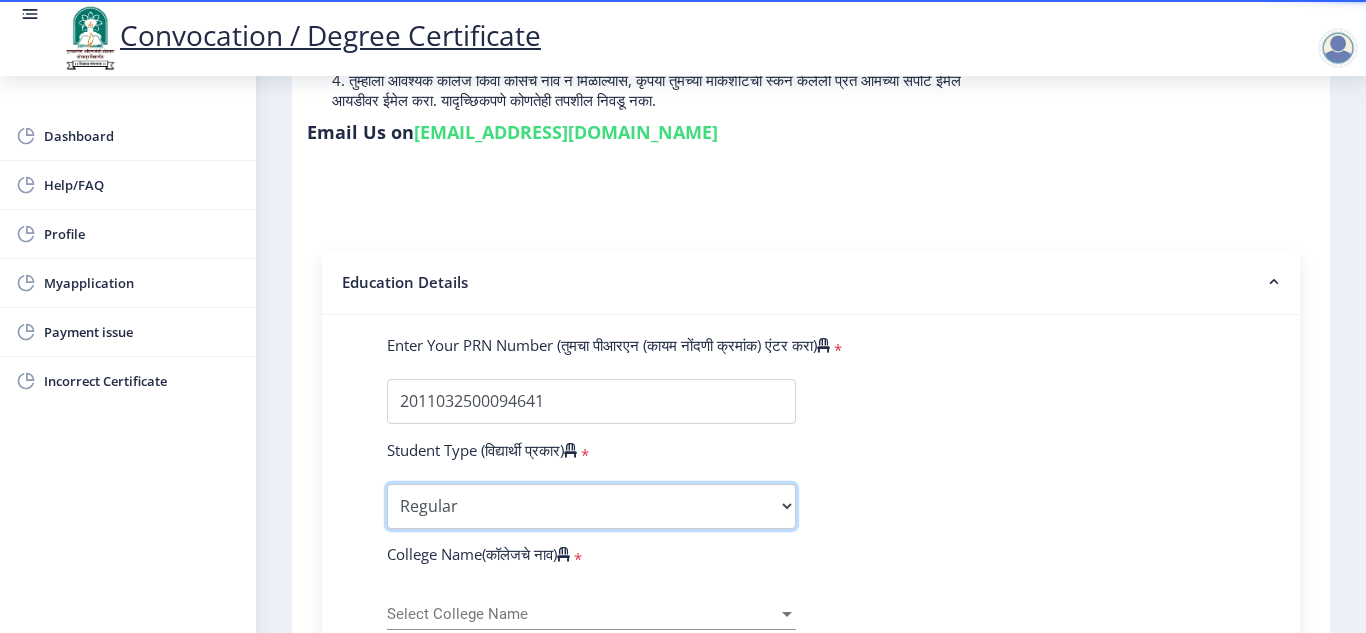 click on "Select Student Type Regular External" at bounding box center (591, 506) 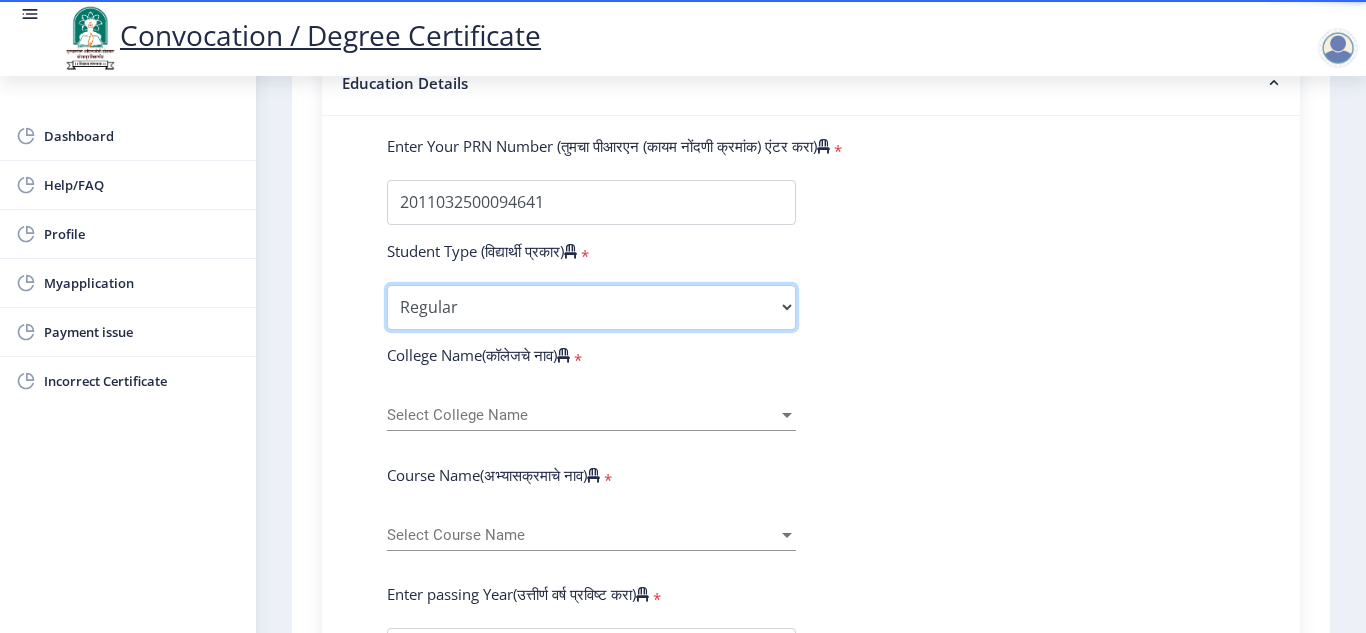 scroll, scrollTop: 500, scrollLeft: 0, axis: vertical 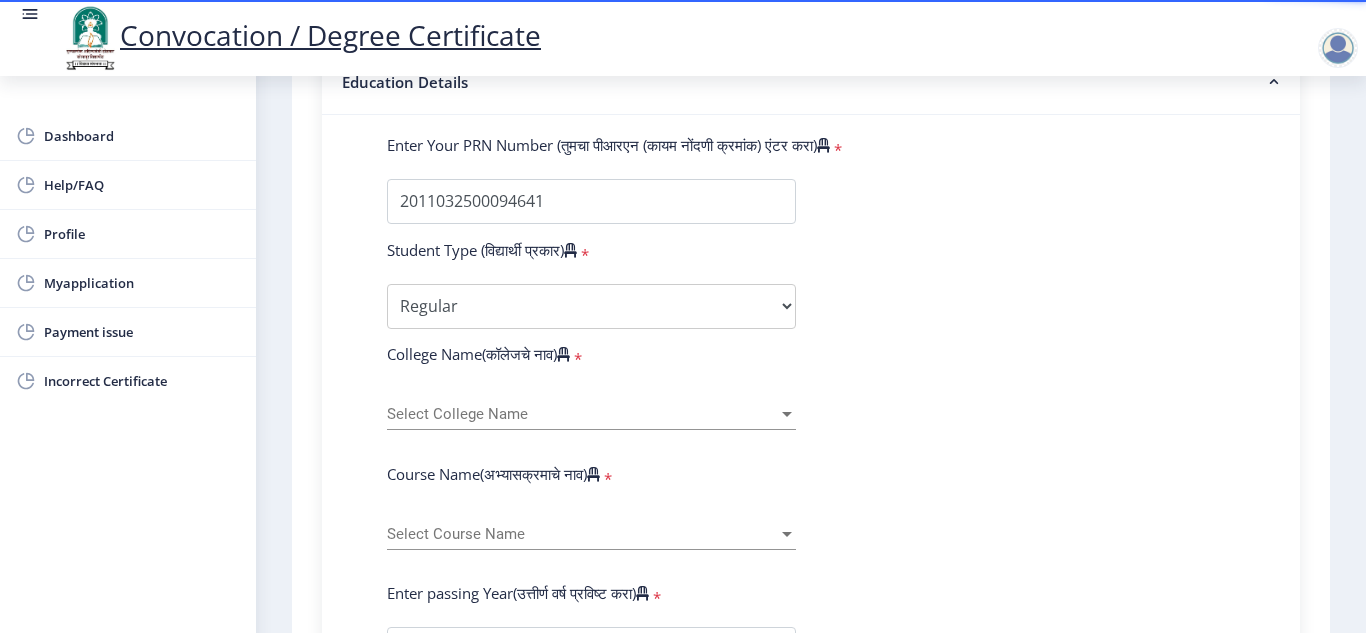 click on "Select College Name Select College Name" 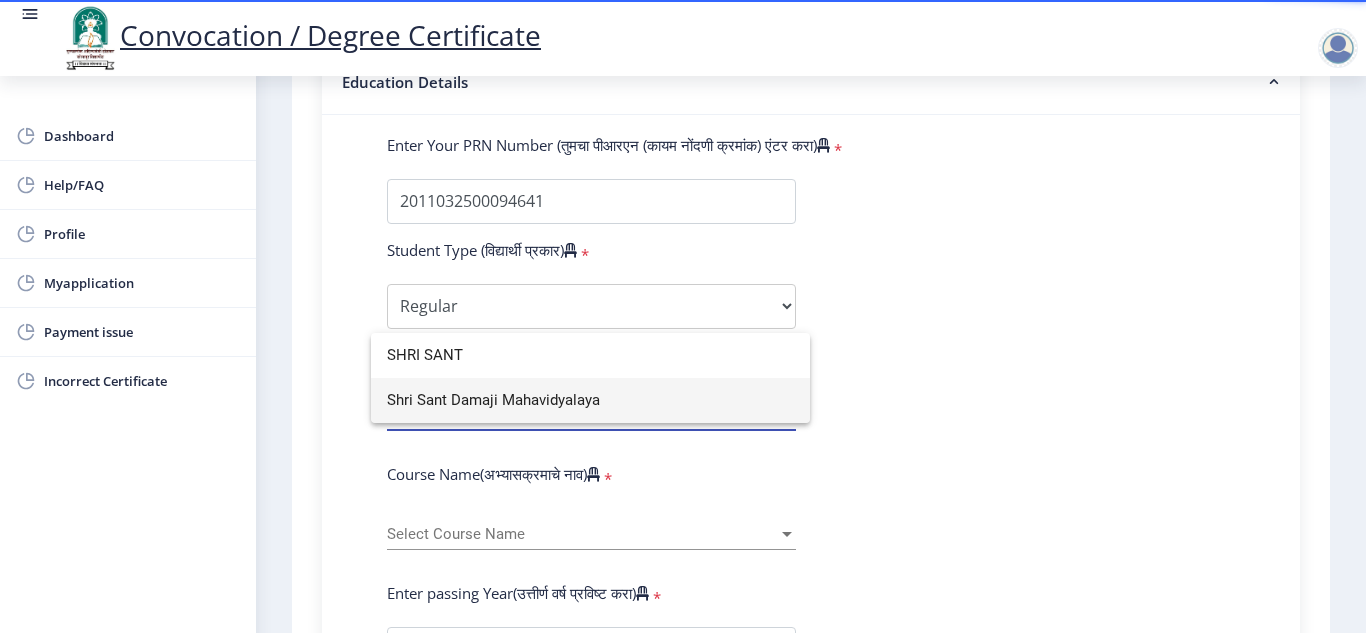 type on "SHRI SANT" 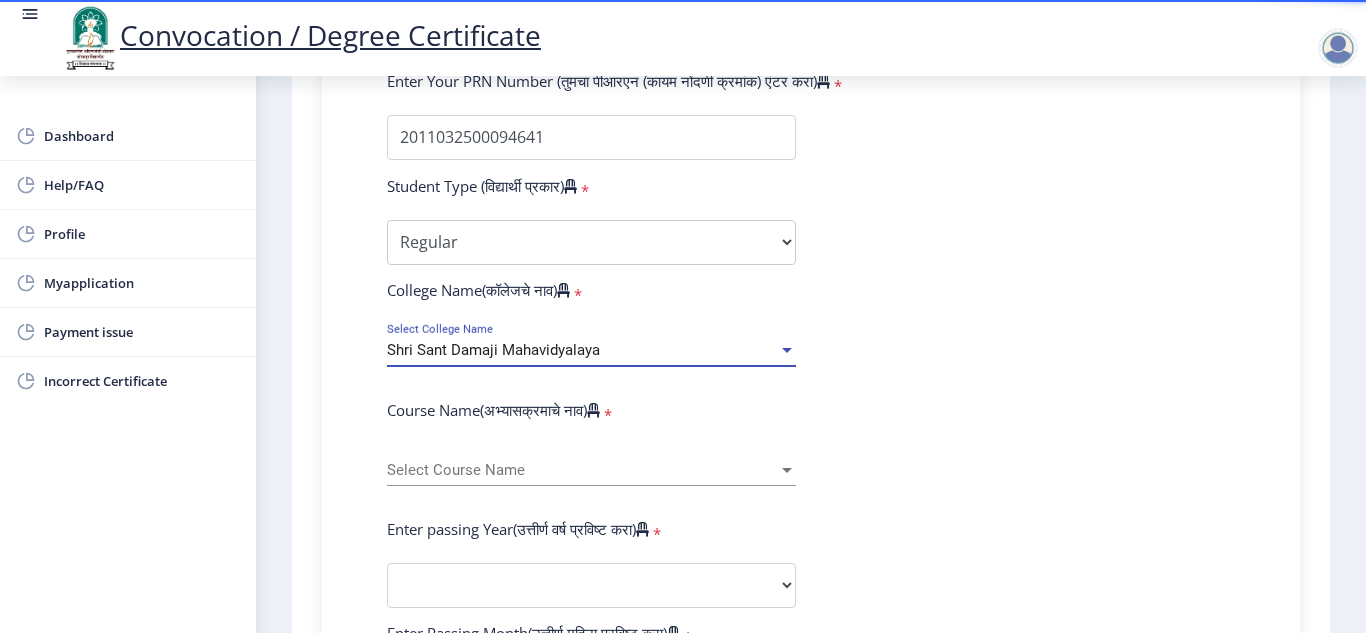 scroll, scrollTop: 600, scrollLeft: 0, axis: vertical 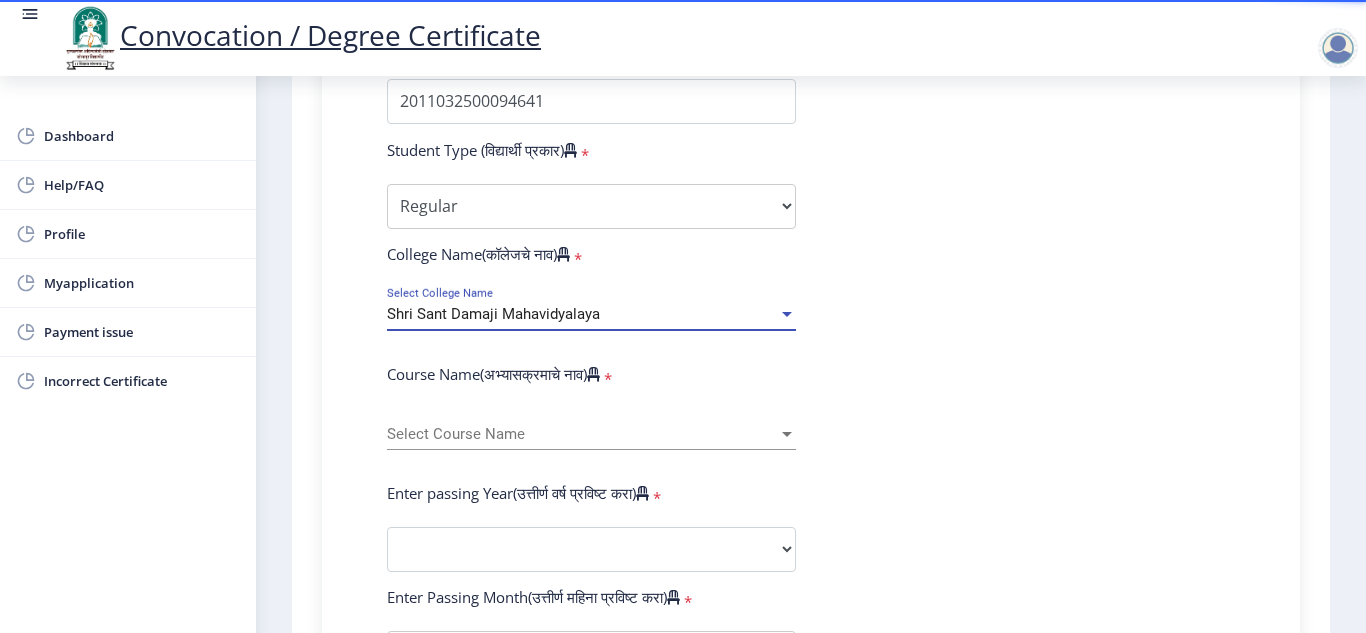 click on "Select Course Name" at bounding box center [582, 434] 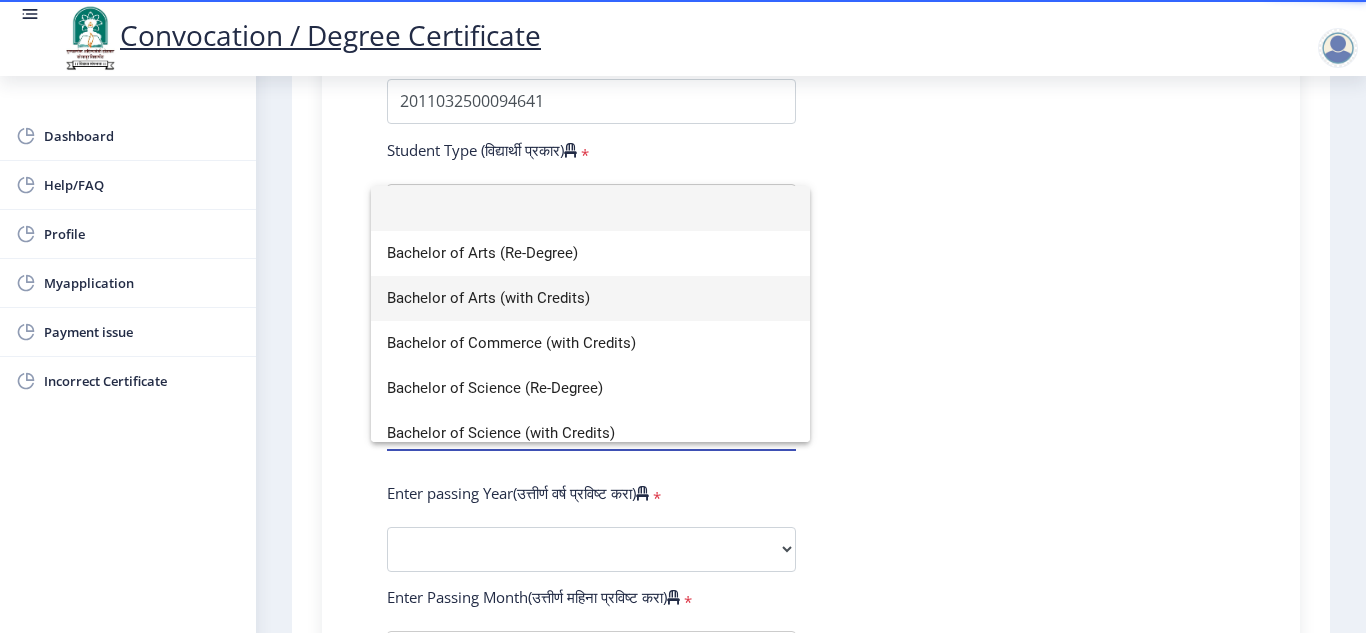 click on "Bachelor of Arts (with Credits)" at bounding box center [590, 298] 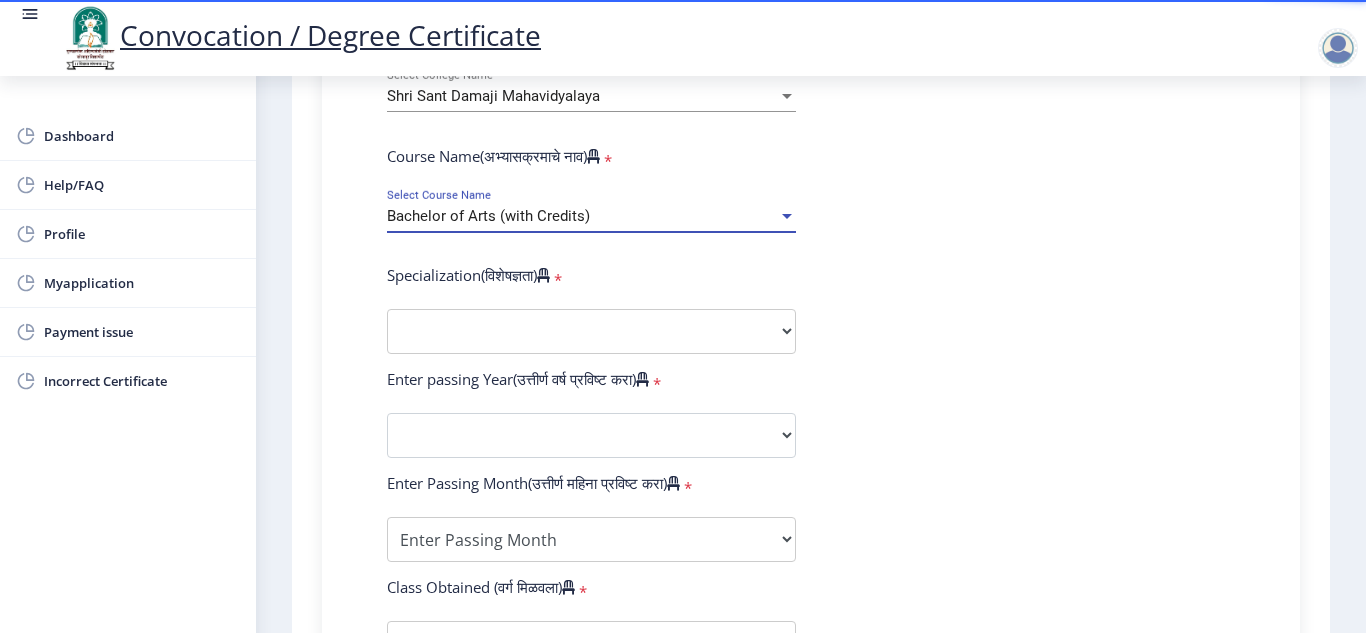 scroll, scrollTop: 900, scrollLeft: 0, axis: vertical 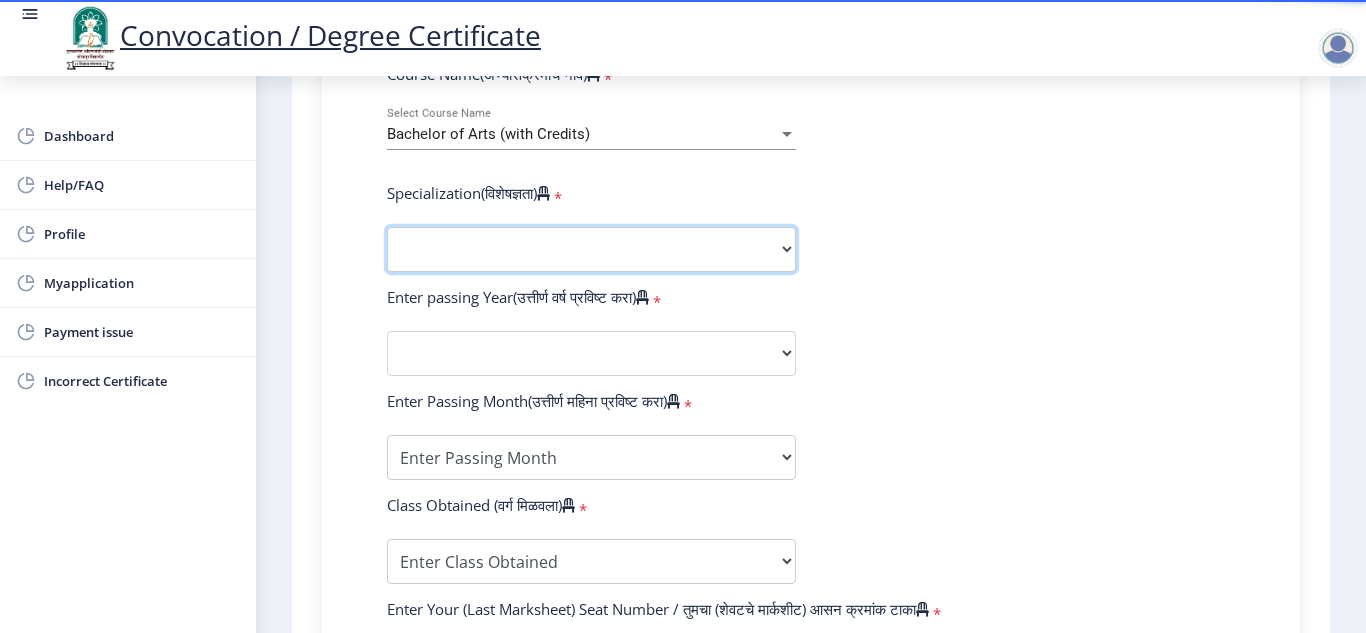 click on "Specialization English Geography Hindi Marathi Music Sanskrit Urdu Ancient Indian History Culture & Archaeology Economics History Physical Education Political Science Psychology Sociology Kannada Philosophy Other" at bounding box center [591, 249] 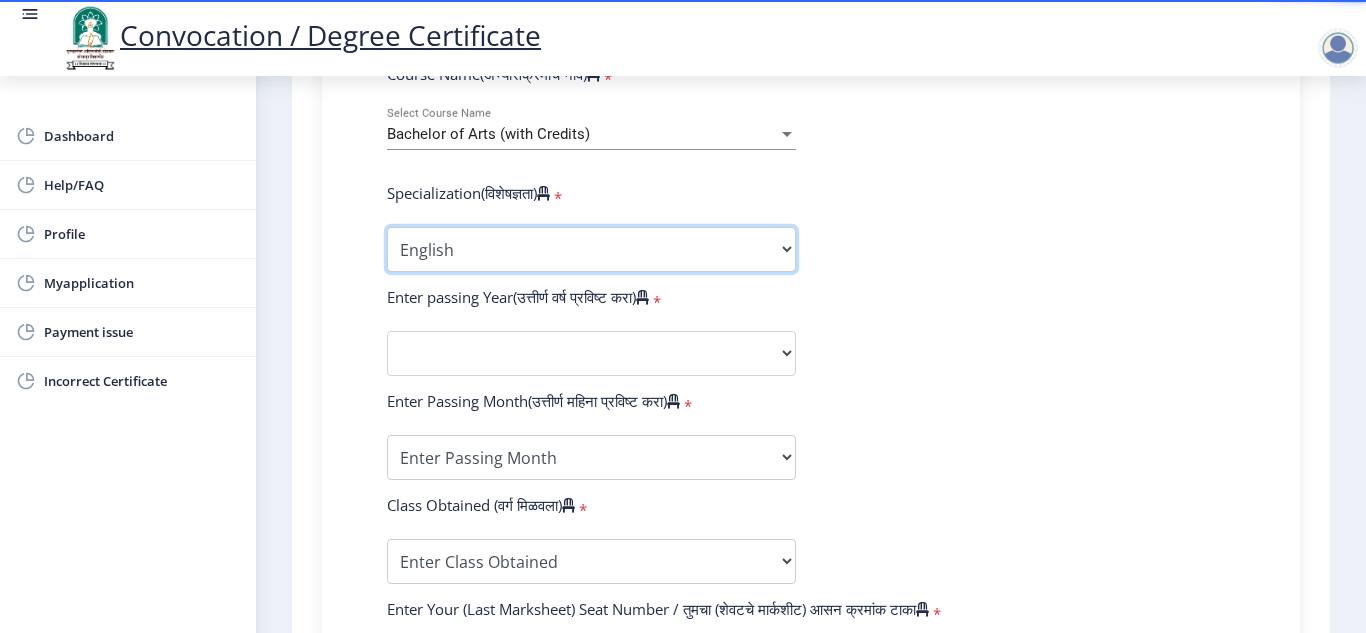 click on "Specialization English Geography Hindi Marathi Music Sanskrit Urdu Ancient Indian History Culture & Archaeology Economics History Physical Education Political Science Psychology Sociology Kannada Philosophy Other" at bounding box center [591, 249] 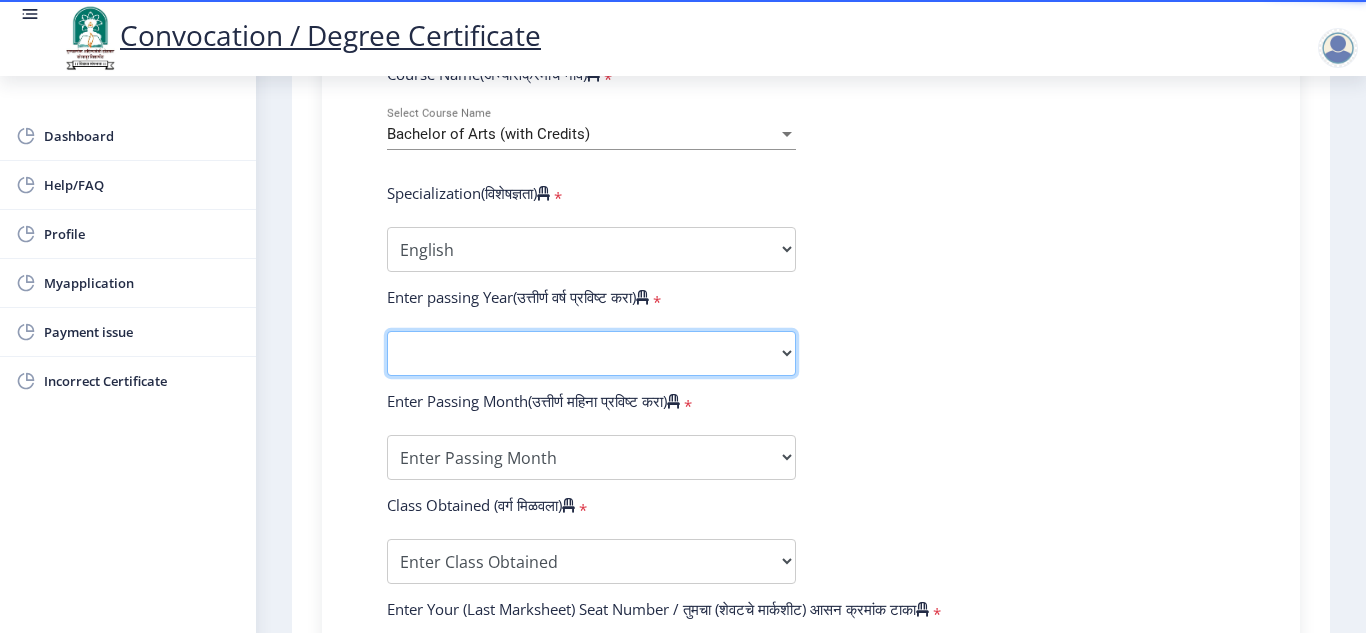 click on "2025   2024   2023   2022   2021   2020   2019   2018   2017   2016   2015   2014   2013   2012   2011   2010   2009   2008   2007   2006   2005   2004   2003   2002   2001   2000   1999   1998   1997   1996   1995   1994   1993   1992   1991   1990   1989   1988   1987   1986   1985   1984   1983   1982   1981   1980   1979   1978   1977   1976" 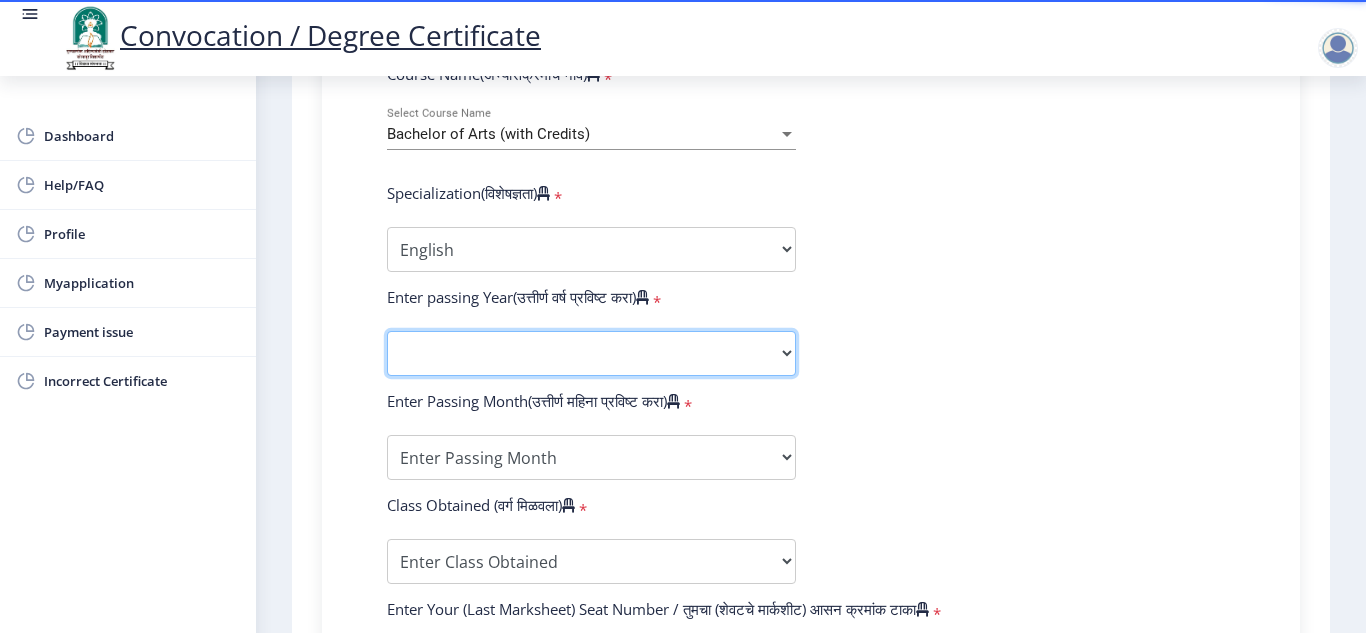select on "2014" 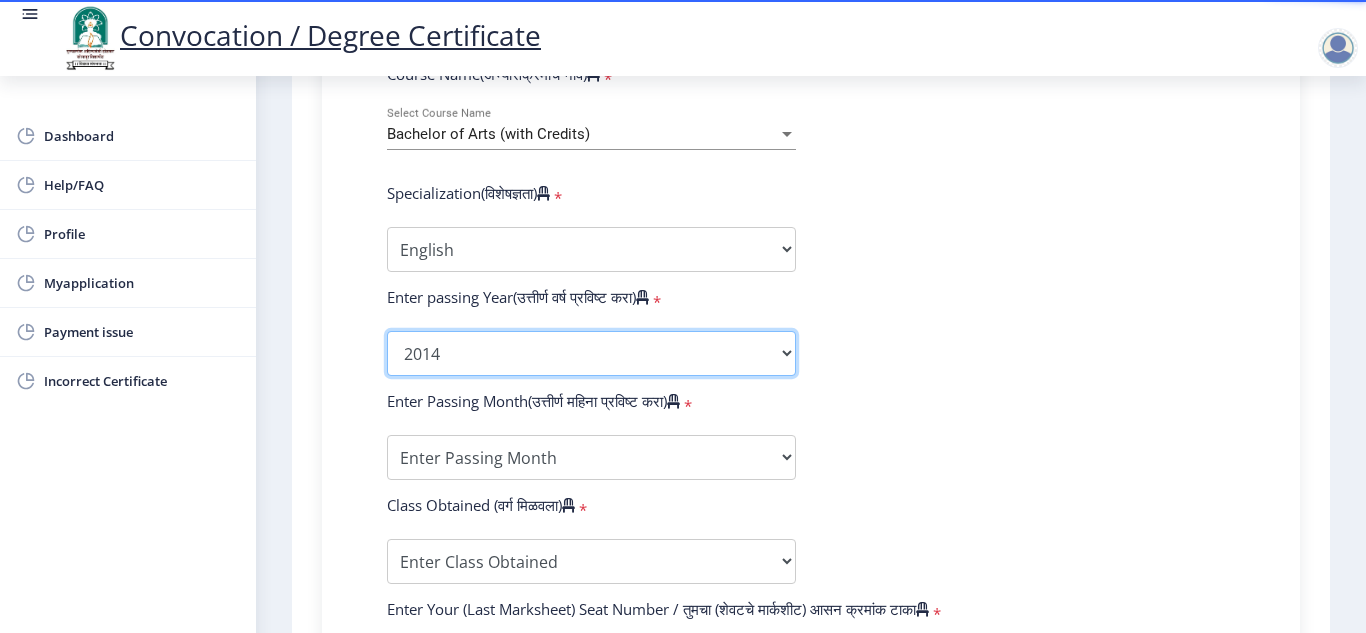 click on "2025   2024   2023   2022   2021   2020   2019   2018   2017   2016   2015   2014   2013   2012   2011   2010   2009   2008   2007   2006   2005   2004   2003   2002   2001   2000   1999   1998   1997   1996   1995   1994   1993   1992   1991   1990   1989   1988   1987   1986   1985   1984   1983   1982   1981   1980   1979   1978   1977   1976" 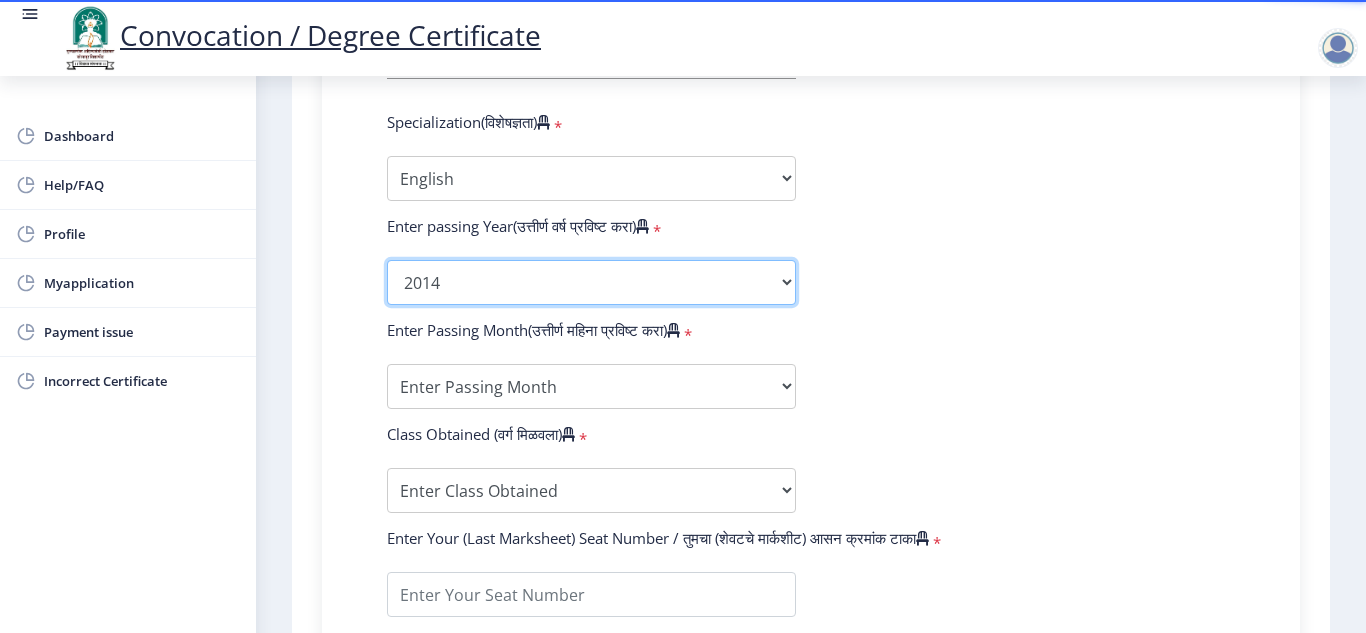 scroll, scrollTop: 1000, scrollLeft: 0, axis: vertical 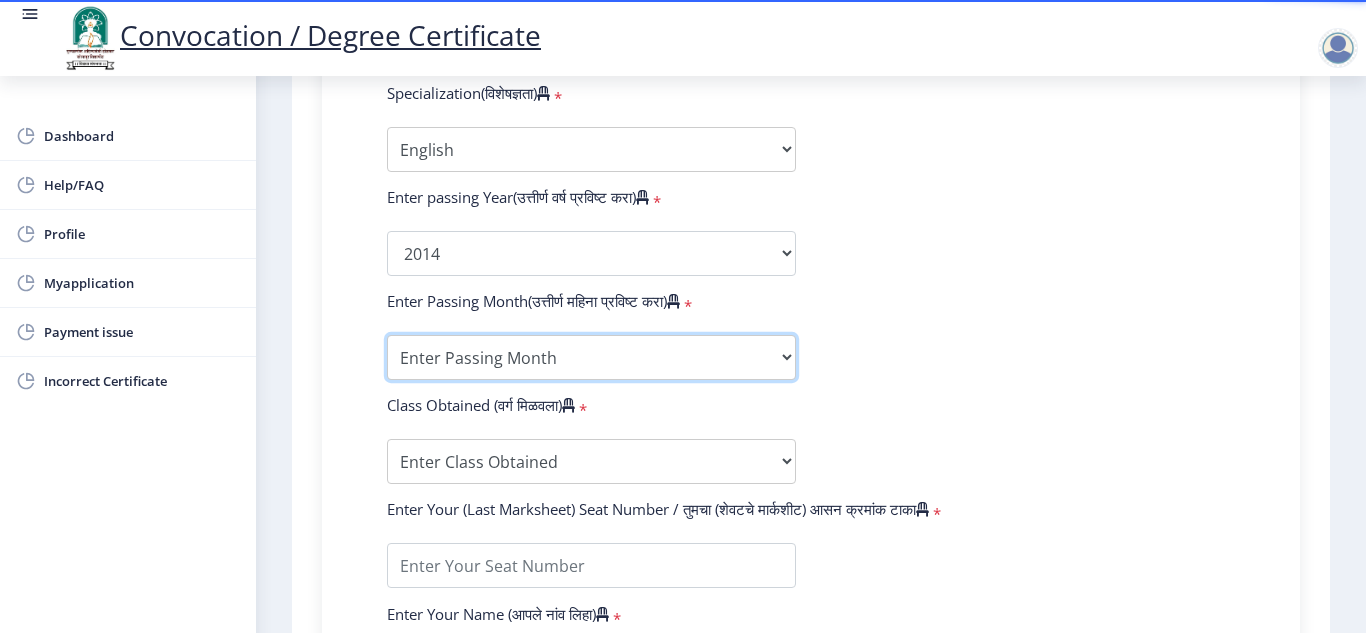 click on "Enter Passing Month March April May October November December" at bounding box center (591, 357) 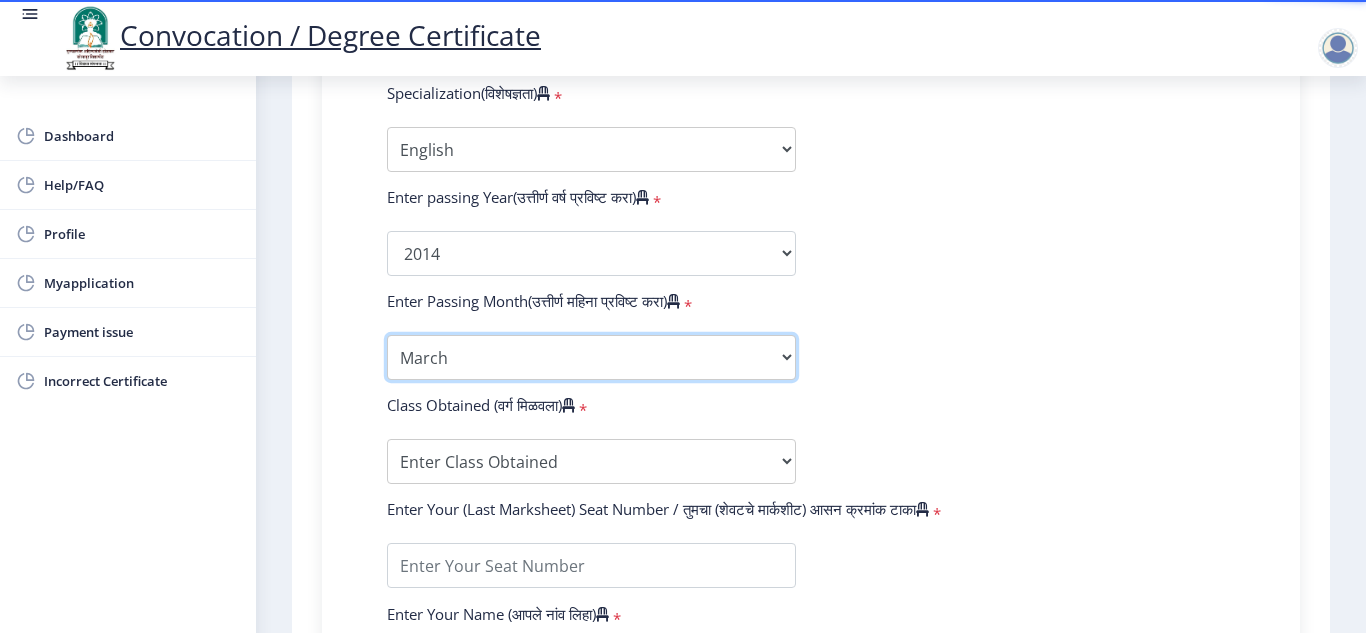 click on "Enter Passing Month March April May October November December" at bounding box center (591, 357) 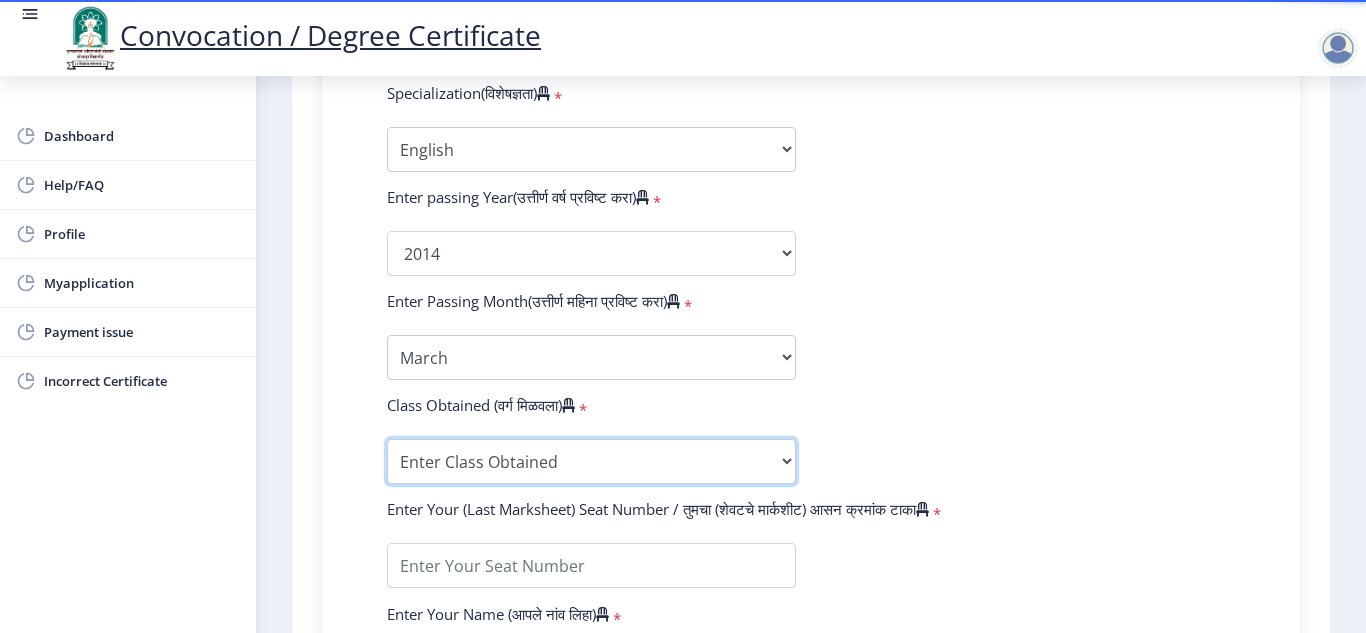 click on "Enter Class Obtained FIRST CLASS WITH DISTINCTION FIRST CLASS HIGHER SECOND CLASS SECOND CLASS PASS CLASS Grade O Grade A+ Grade A Grade B+ Grade B Grade C+ Grade C Grade D Grade E" at bounding box center (591, 461) 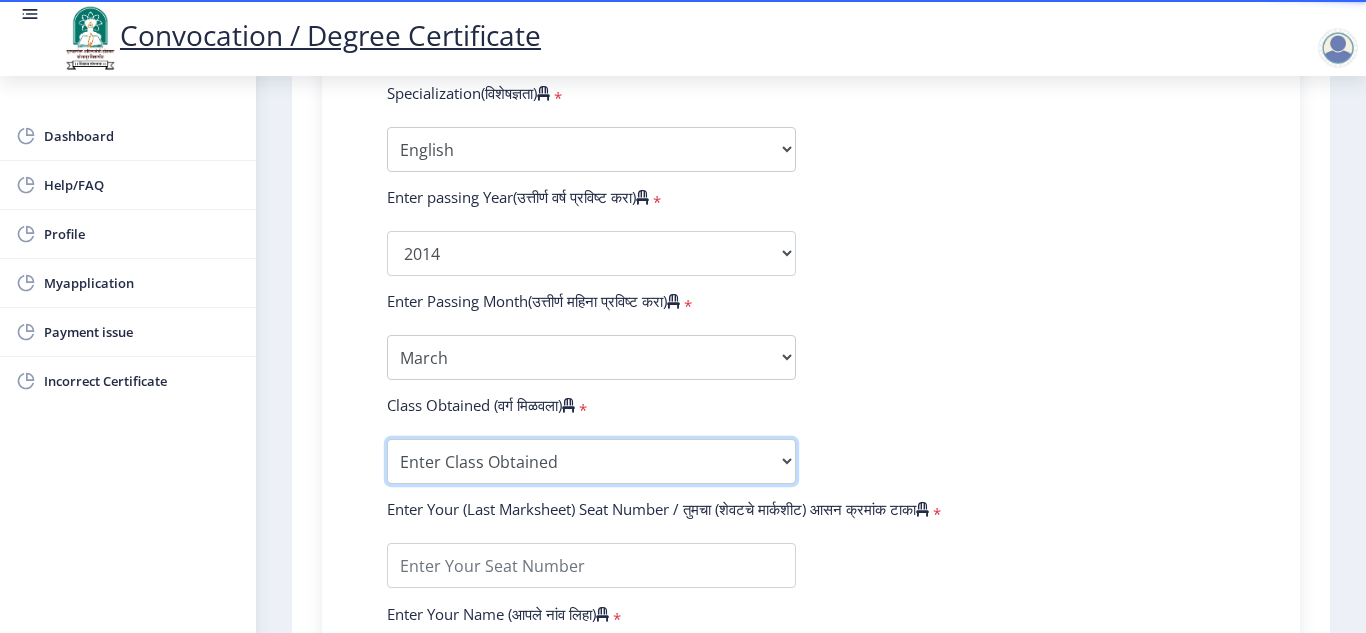 select on "FIRST CLASS" 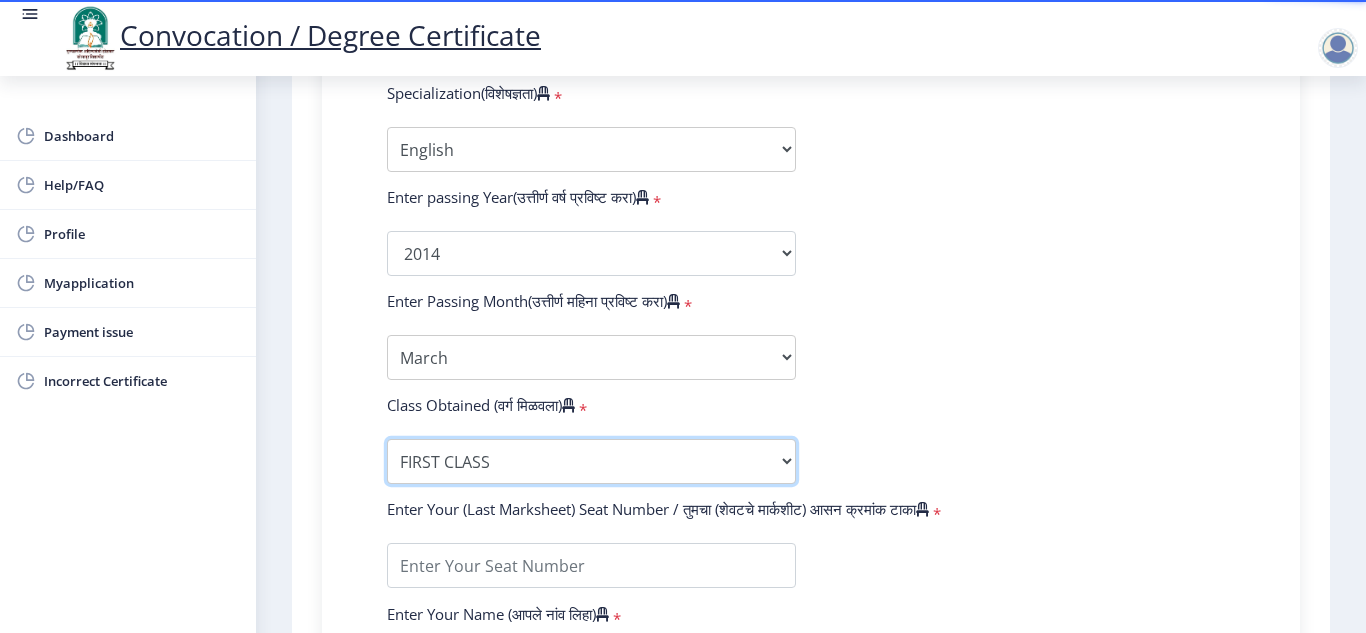 click on "Enter Class Obtained FIRST CLASS WITH DISTINCTION FIRST CLASS HIGHER SECOND CLASS SECOND CLASS PASS CLASS Grade O Grade A+ Grade A Grade B+ Grade B Grade C+ Grade C Grade D Grade E" at bounding box center [591, 461] 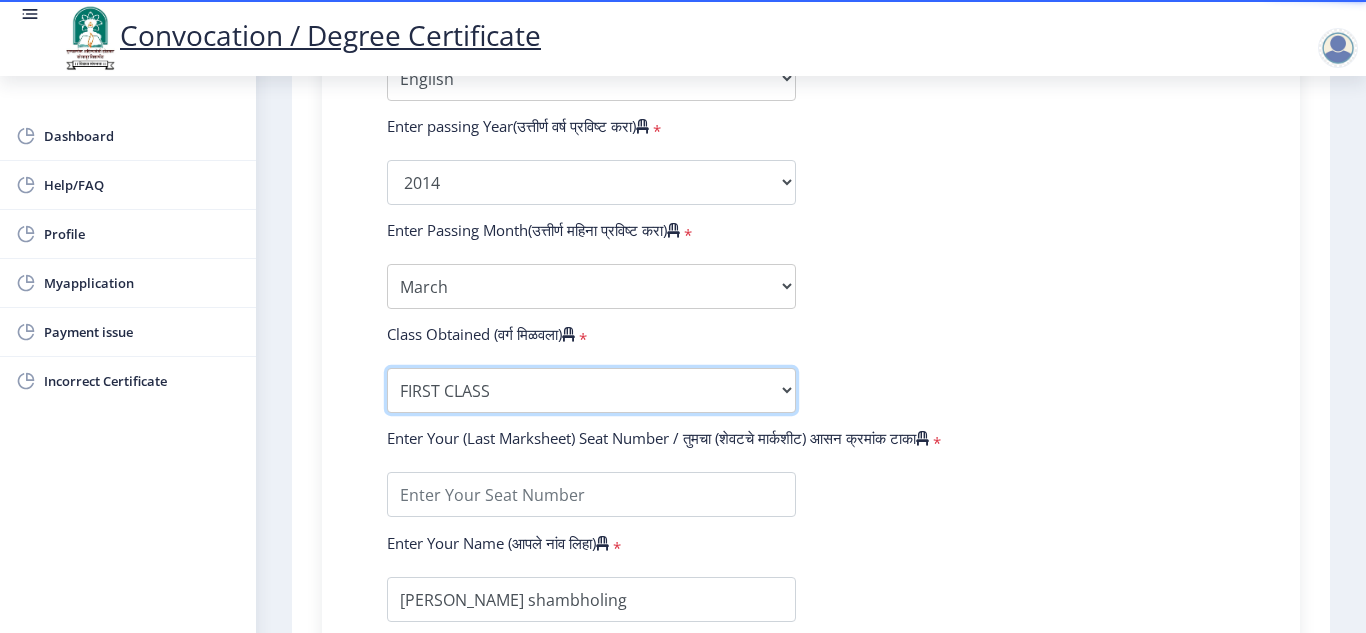 scroll, scrollTop: 1100, scrollLeft: 0, axis: vertical 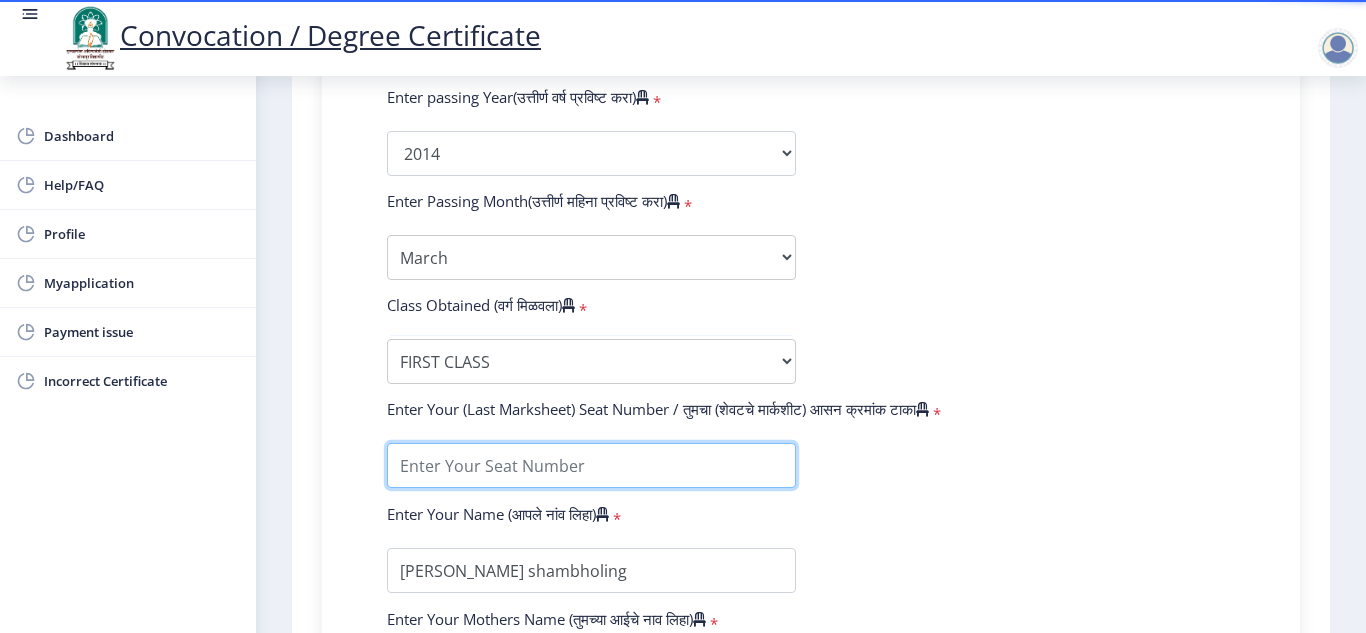 click at bounding box center (591, 465) 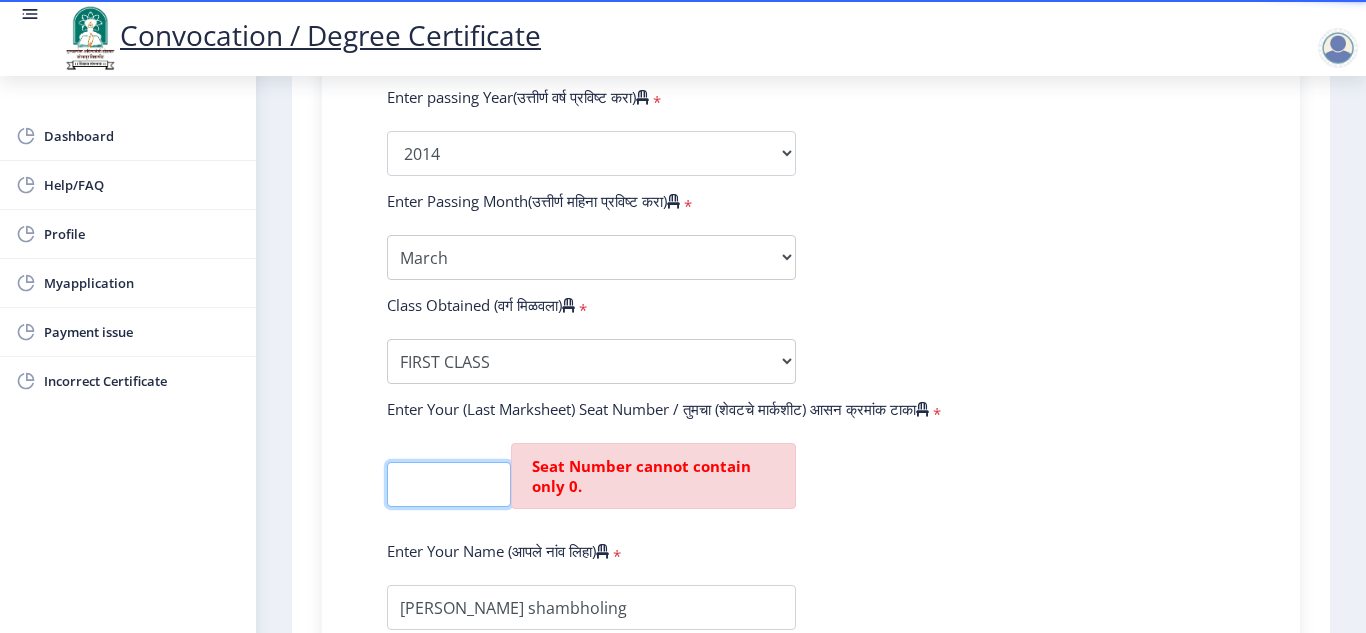 scroll, scrollTop: 0, scrollLeft: 0, axis: both 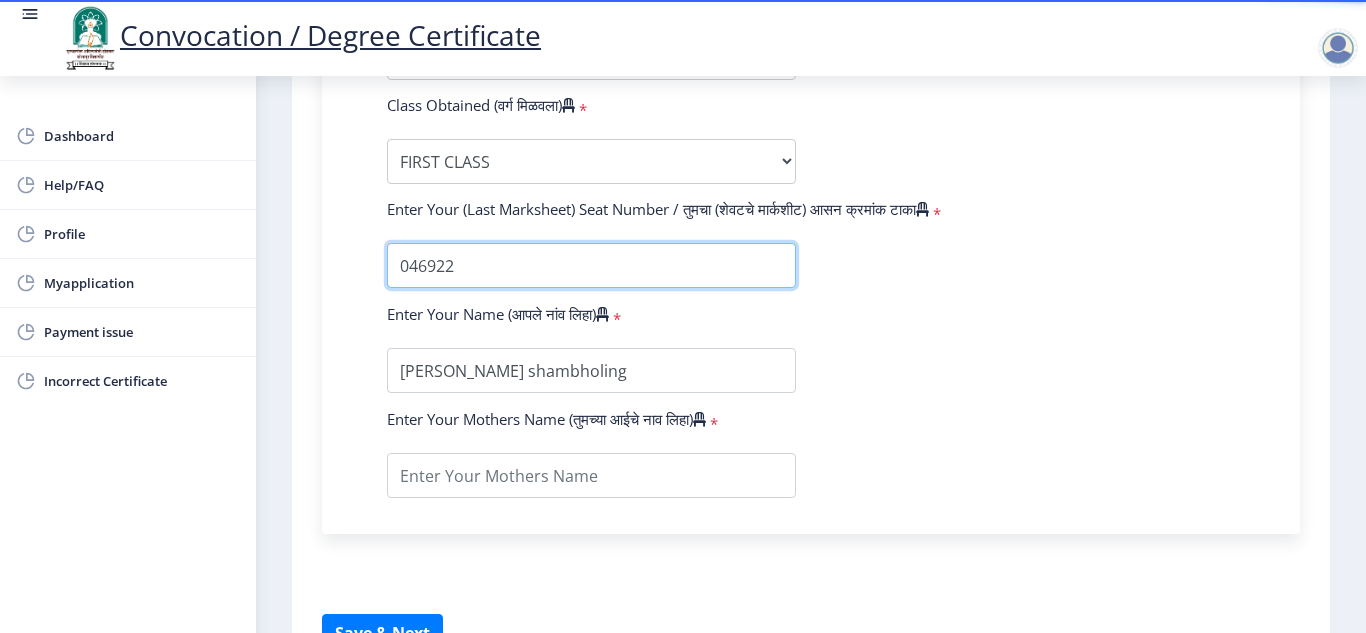 type on "046922" 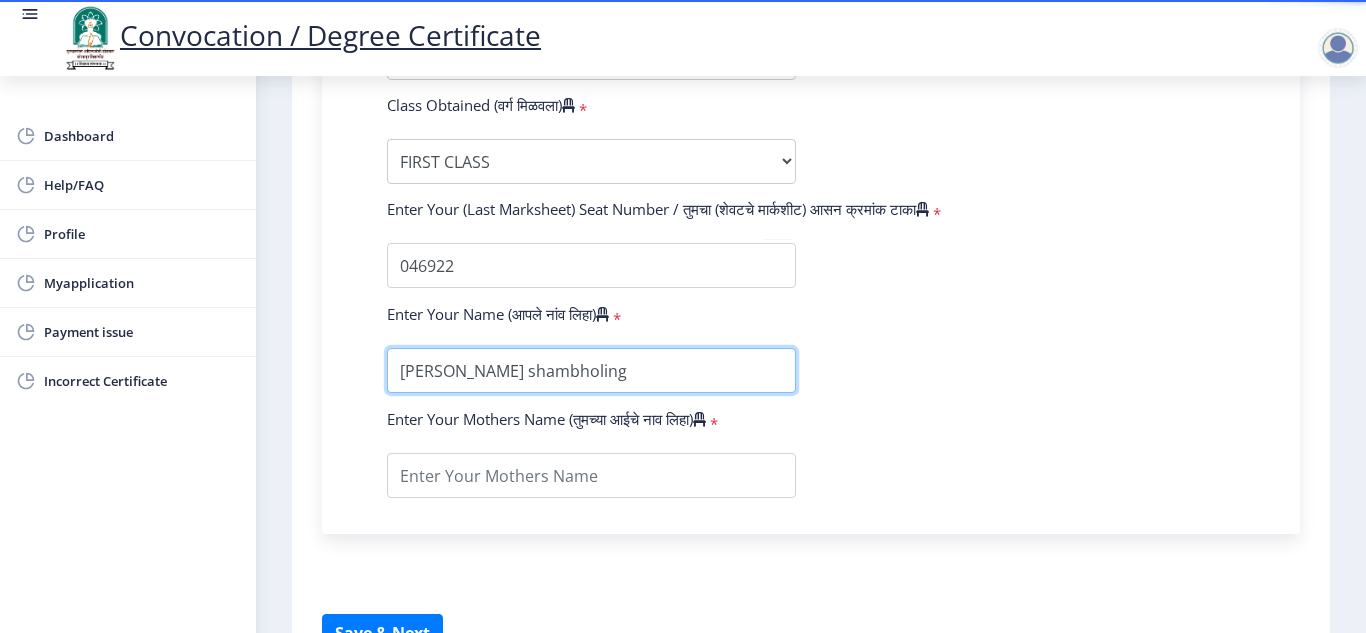 click at bounding box center [591, 370] 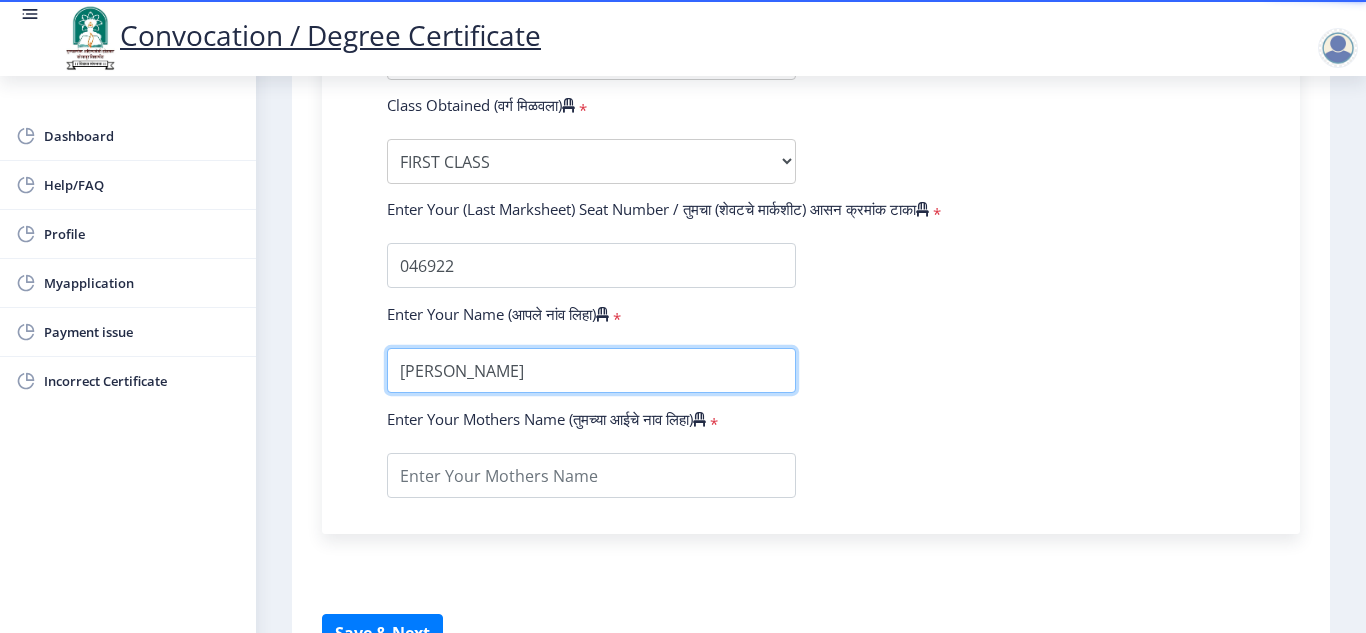 type on "[PERSON_NAME]" 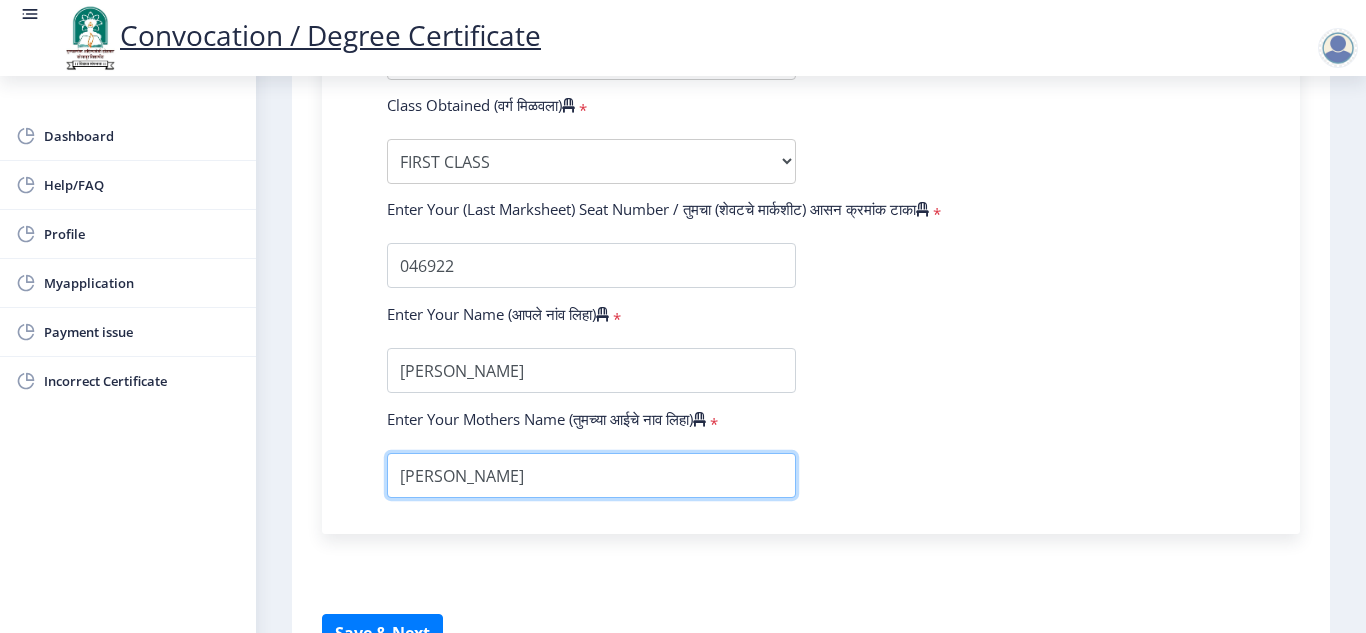 type on "[PERSON_NAME]" 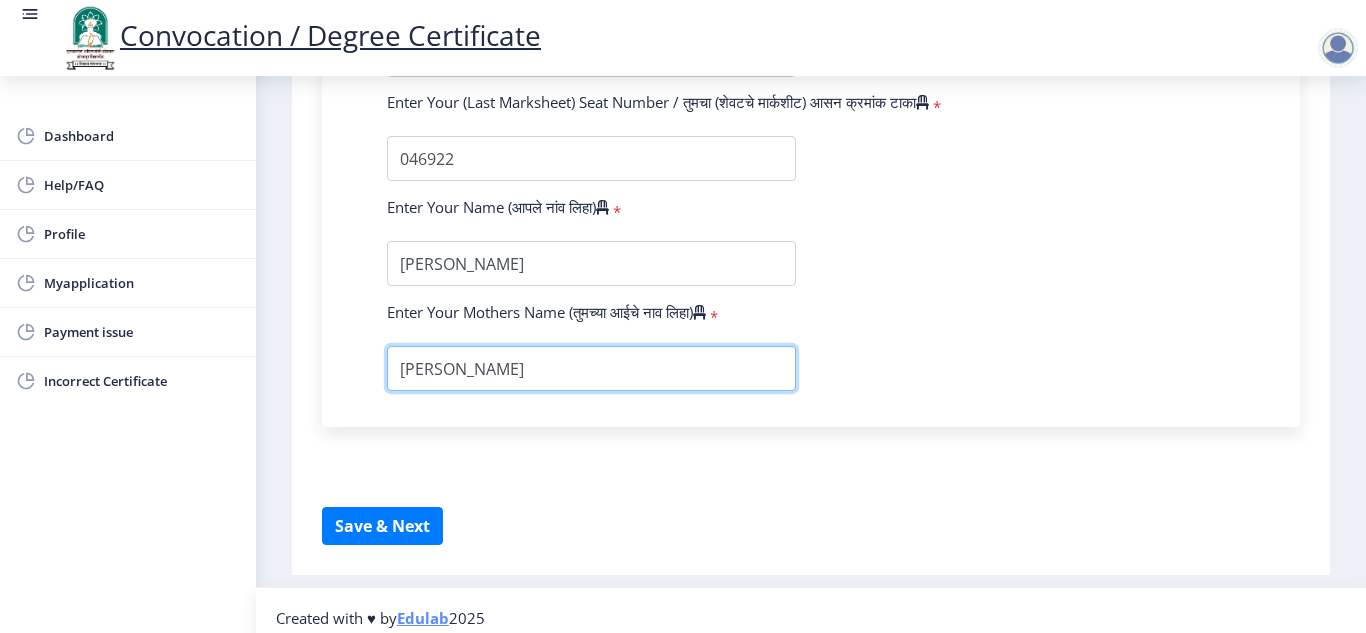 scroll, scrollTop: 1422, scrollLeft: 0, axis: vertical 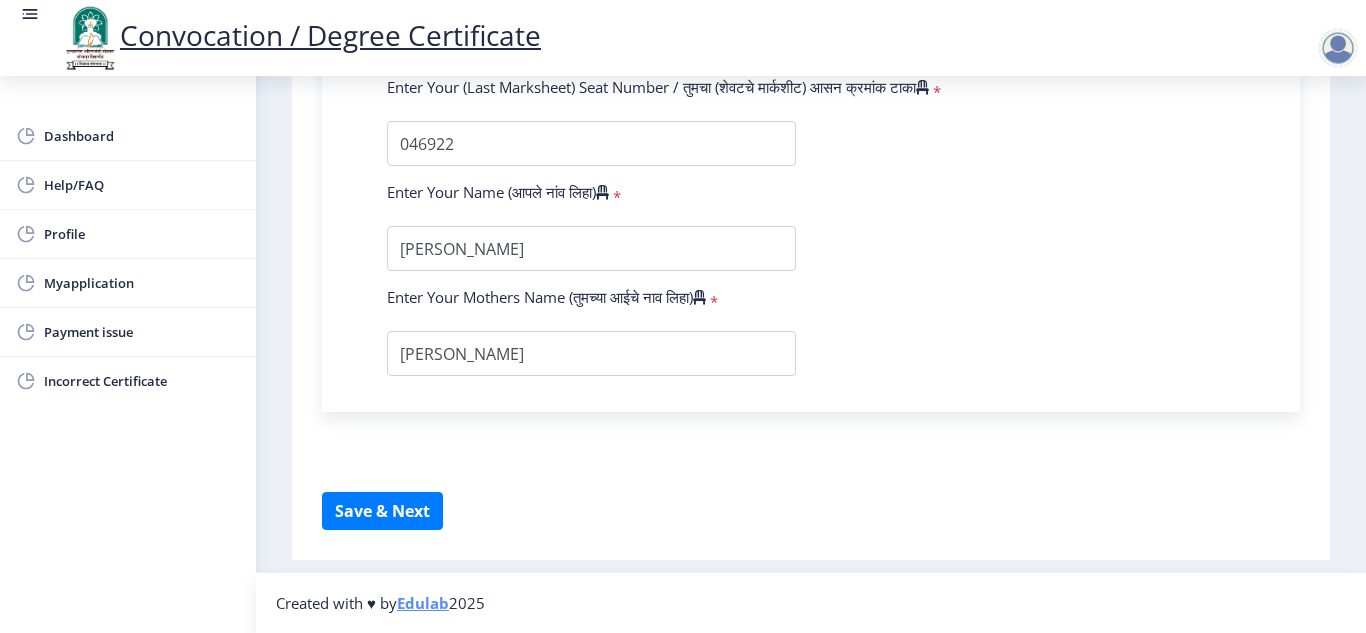 click on "Instructions (सूचना) 1. पदवी प्रमाणपत्रासाठी शैक्षणिक तपशील चरणावर, तुम्हाला तुमच्या अंतिम पदवी दीक्षांत प्रमाणपत्रासाठी तुमचे तपशील सबमिट करणे आवश्यक आहे.   2. तुम्ही ज्या कोर्ससाठी पदवी प्रमाणपत्रासाठी अर्ज करत आहात त्या अभ्यासक्रमाच्या नवीनतम जारी केलेल्या मार्कशीटवर आधारित तुमचे सर्व तपशील भरणे आवश्यक आहे.  Email Us on   [EMAIL_ADDRESS][DOMAIN_NAME] Education Details   Enter Your PRN Number (तुमचा पीआरएन (कायम नोंदणी क्रमांक) एंटर करा)   * * Regular * *" 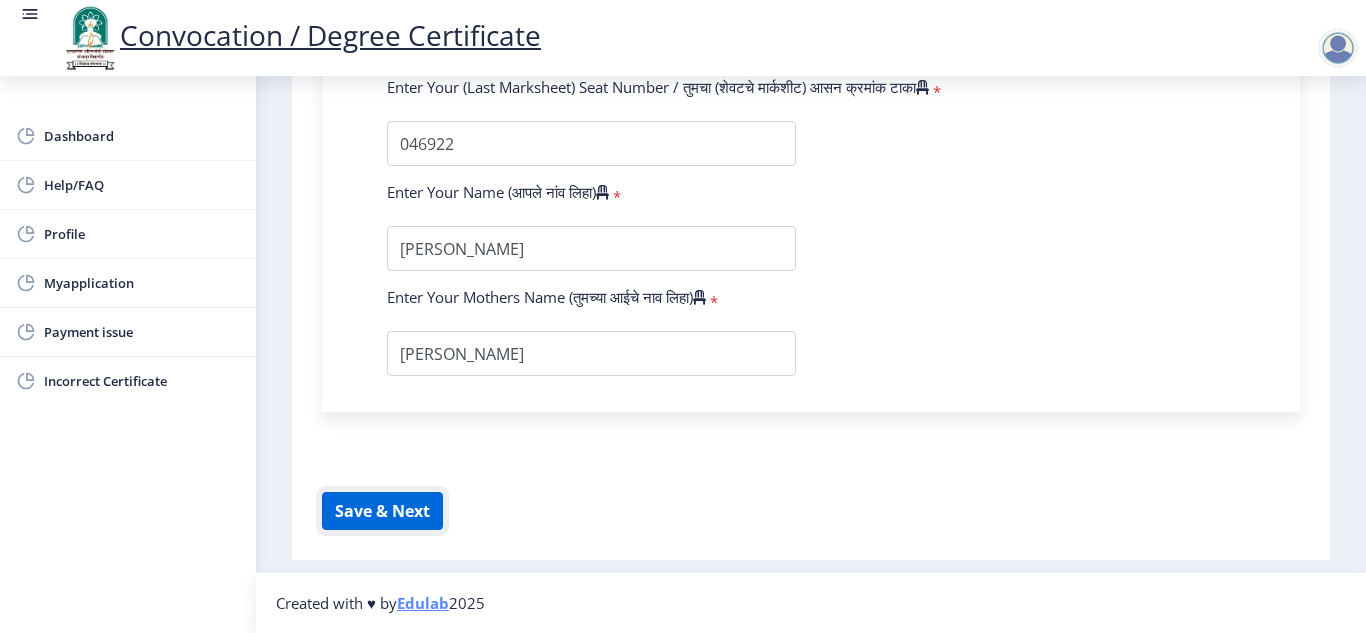 click on "Save & Next" 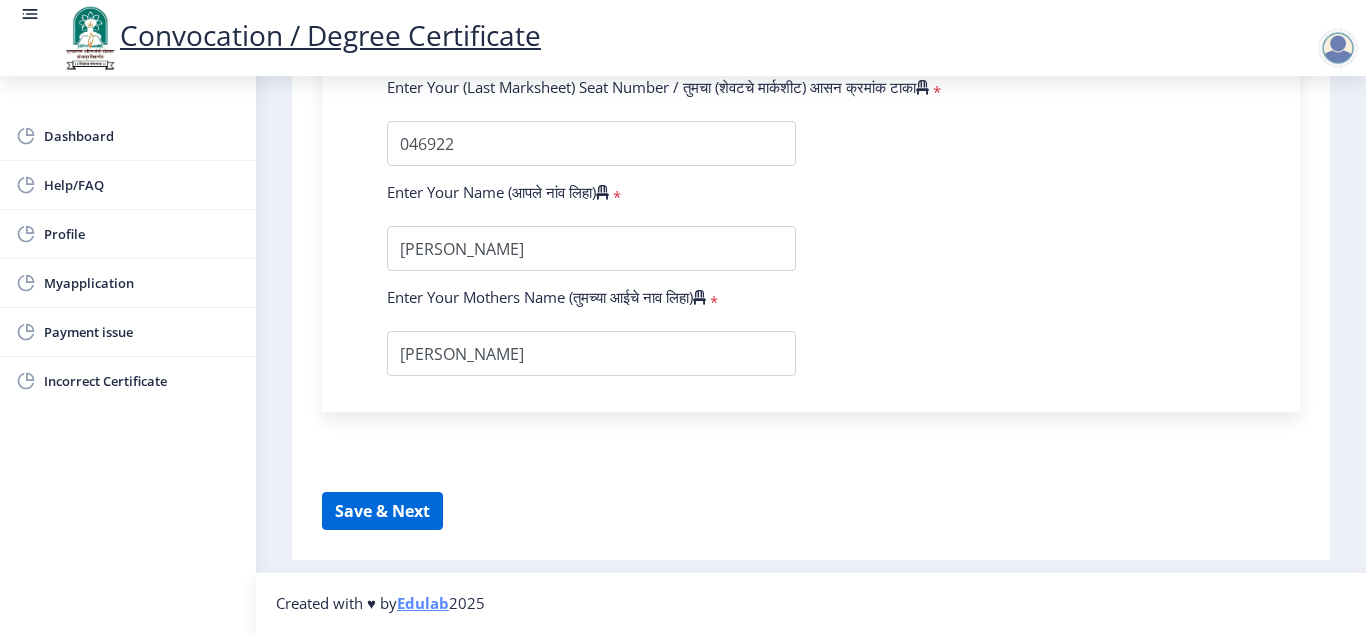 select 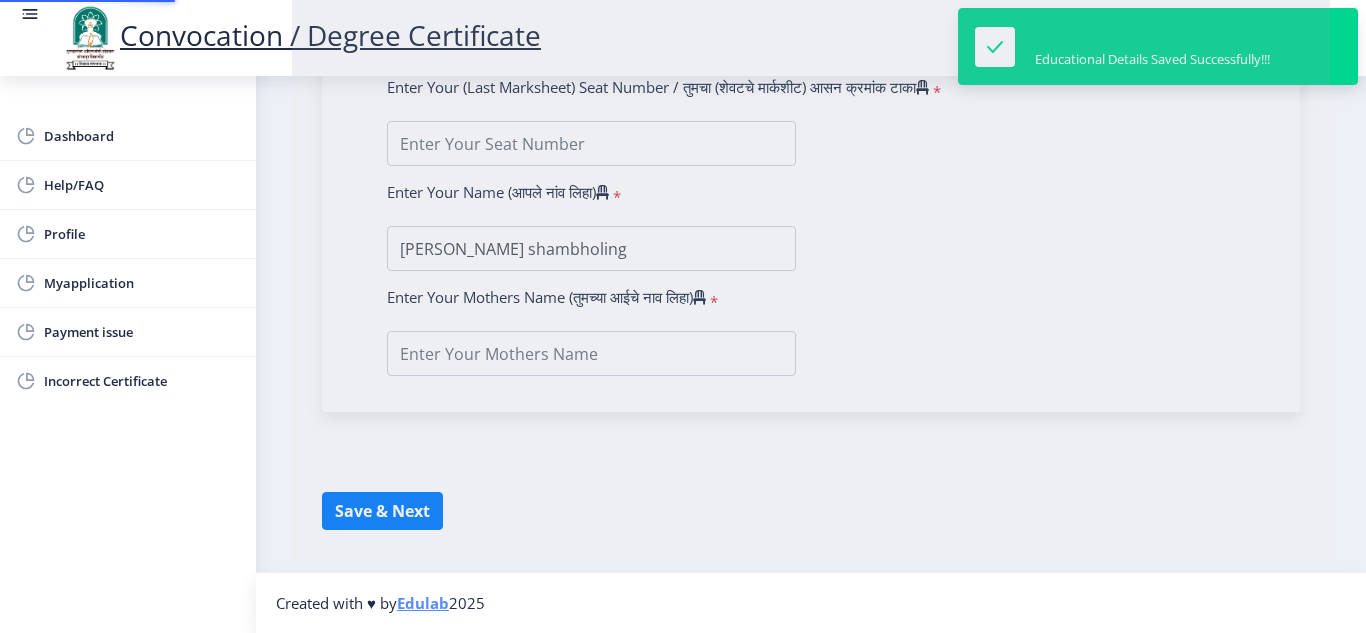 scroll, scrollTop: 0, scrollLeft: 0, axis: both 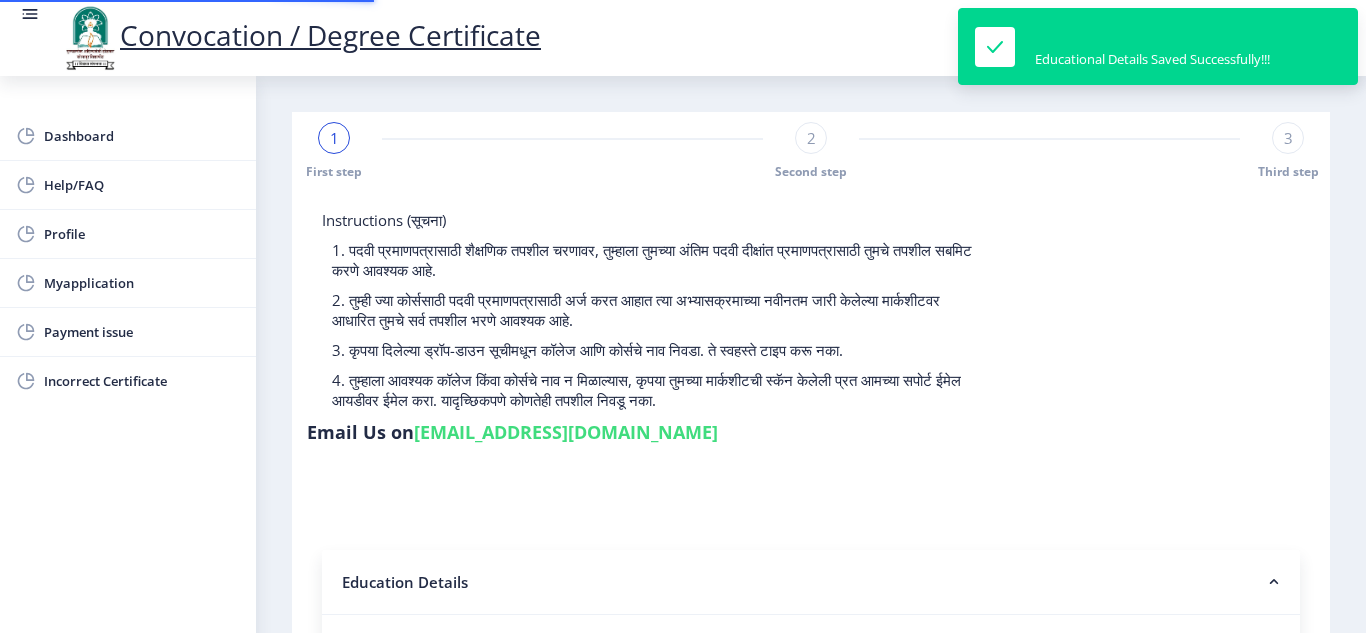 type on "2011032500094641" 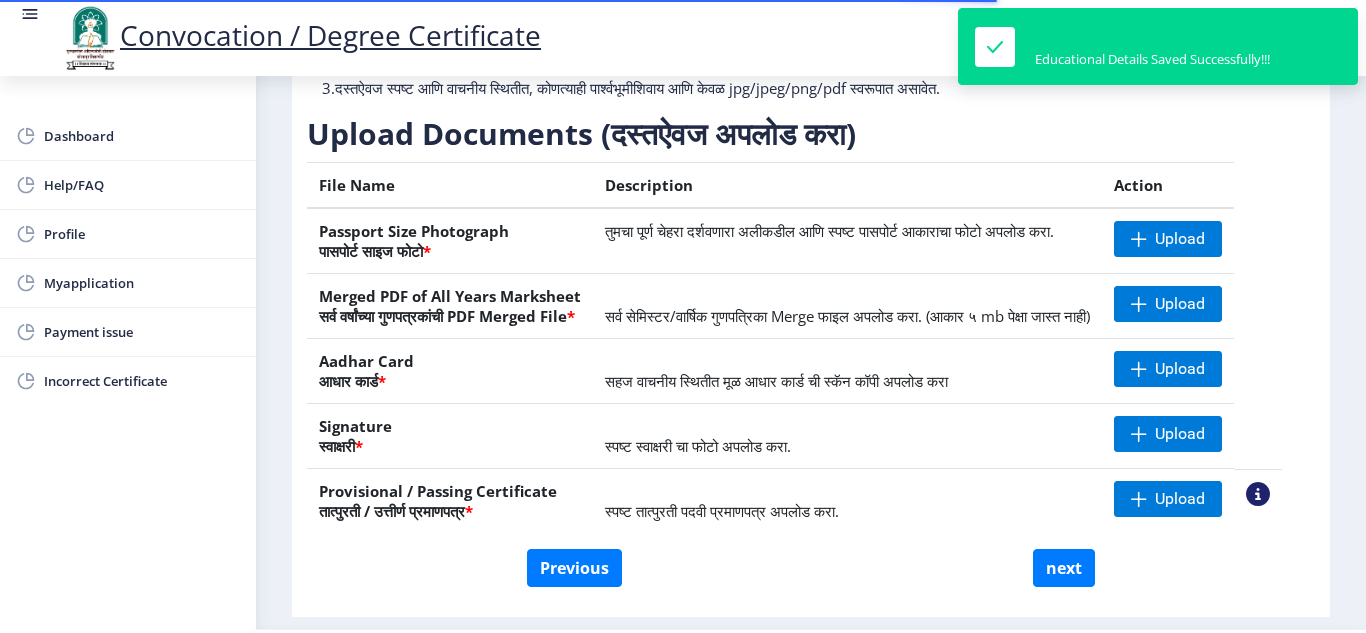 scroll, scrollTop: 377, scrollLeft: 0, axis: vertical 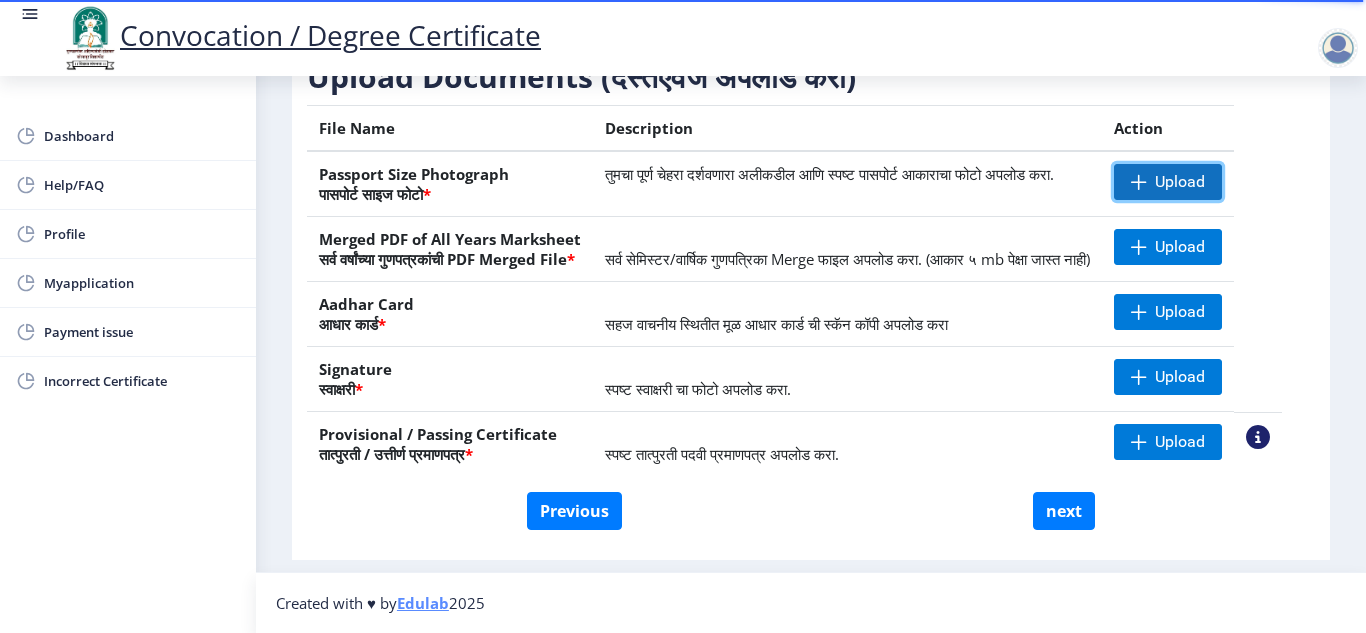 click on "Upload" 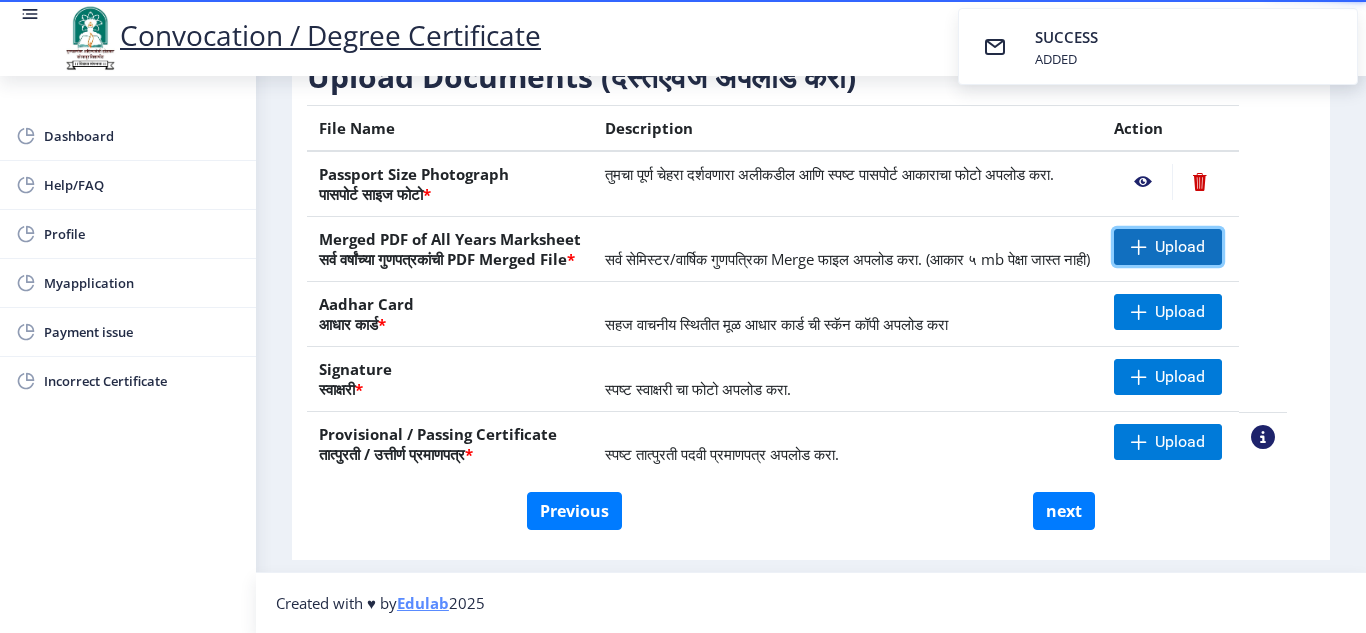 click on "Upload" 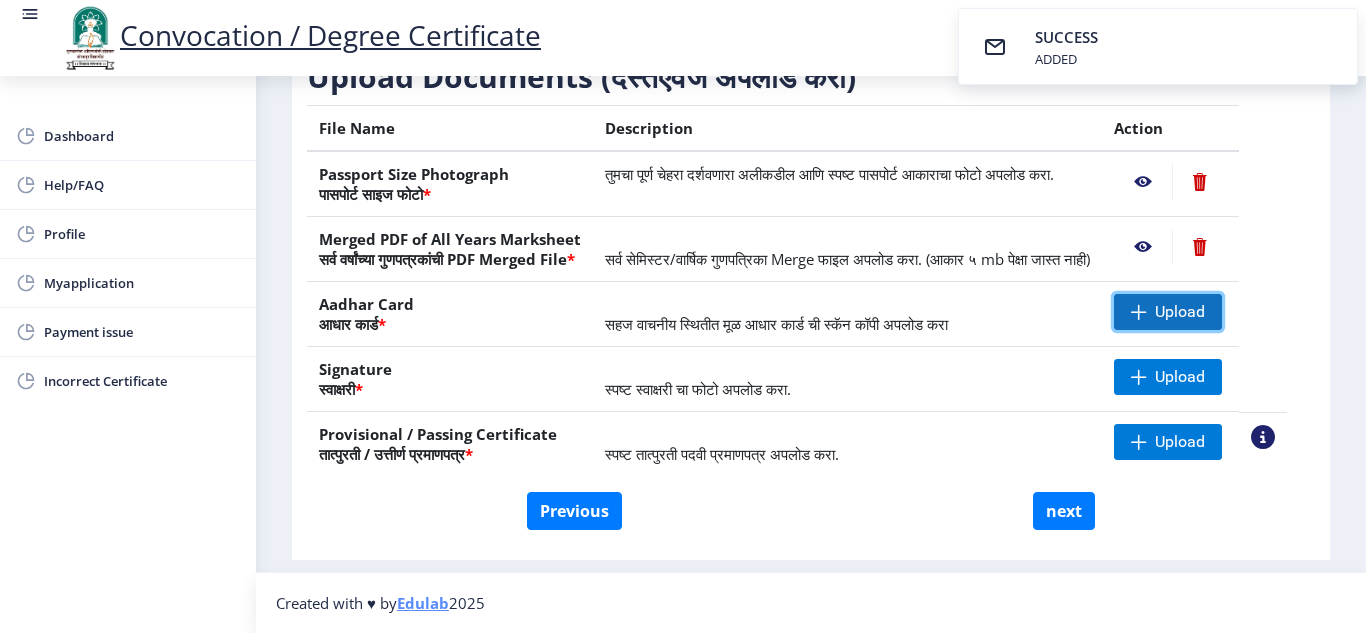 click on "Upload" 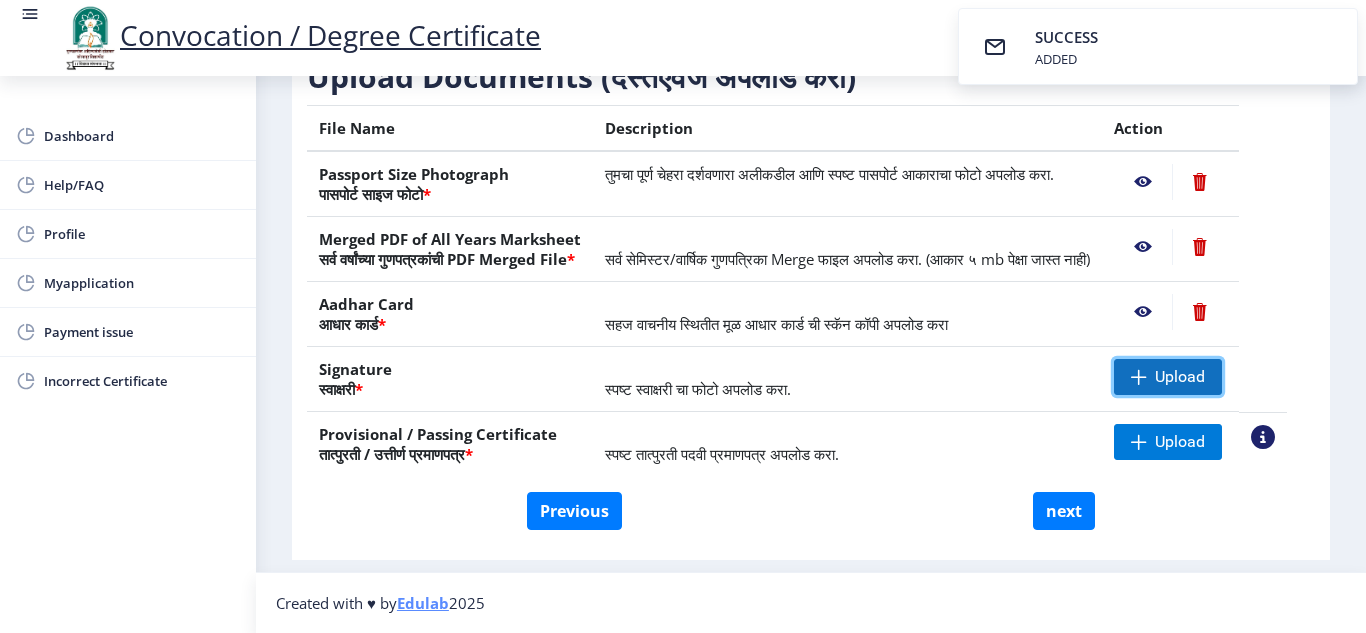 click on "Upload" 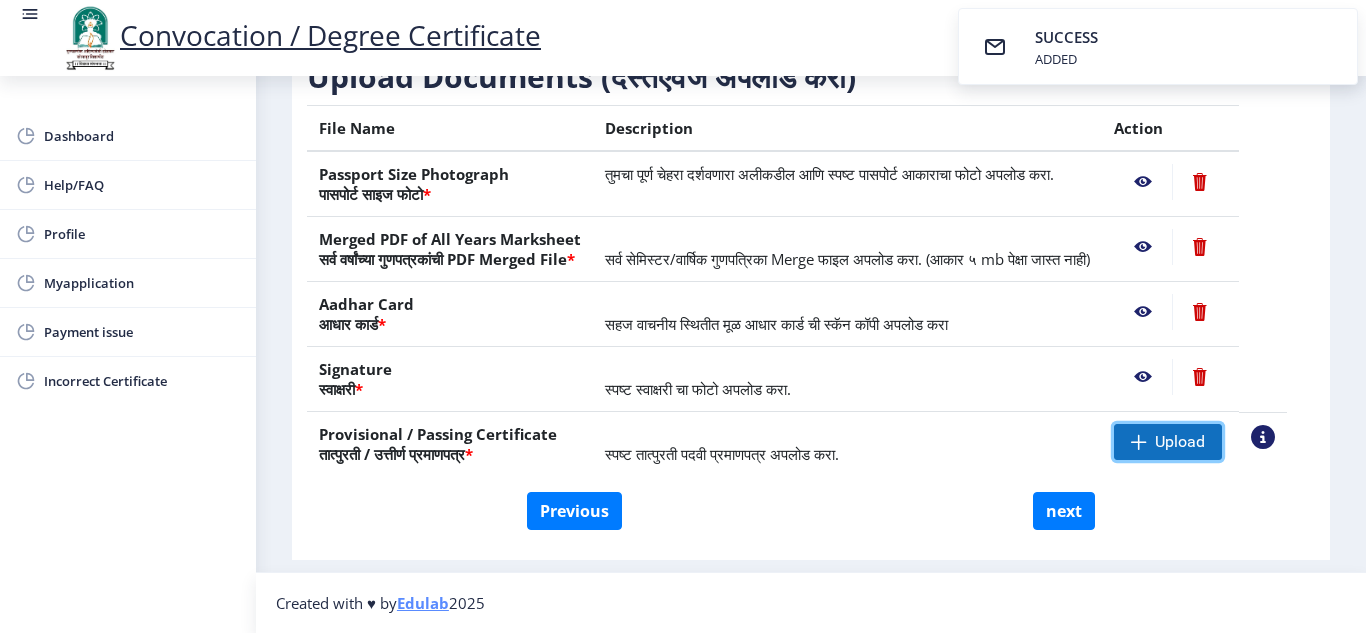click on "Upload" 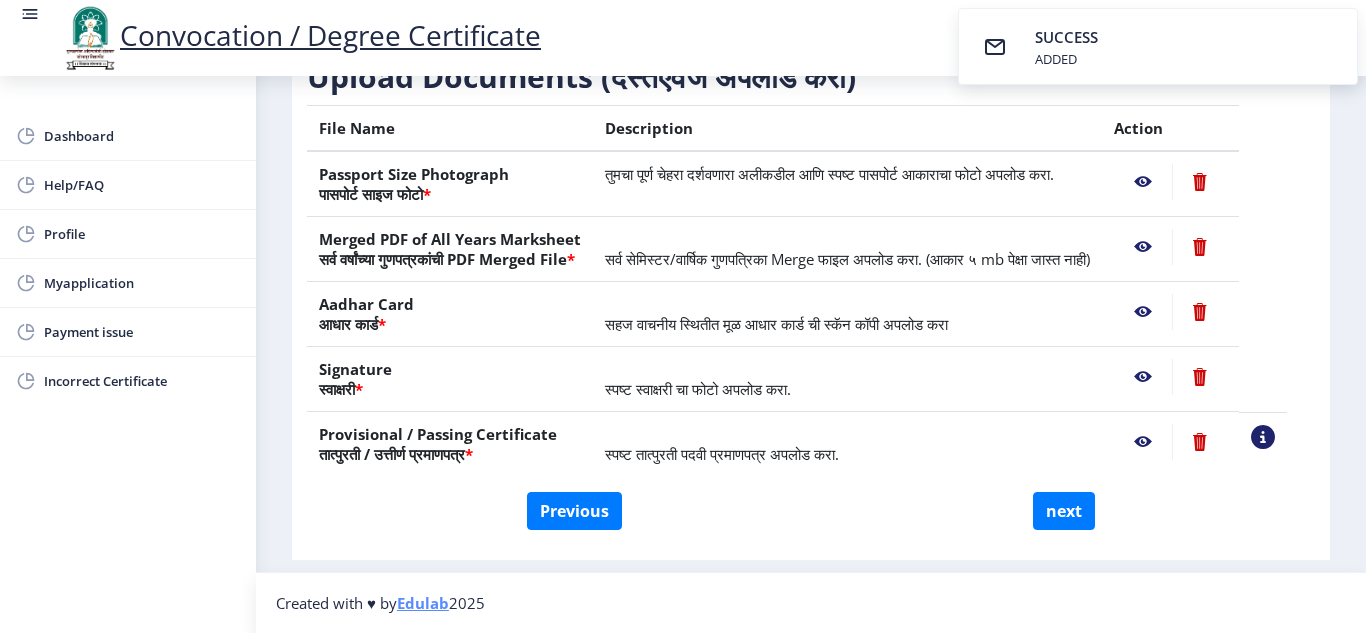 scroll, scrollTop: 377, scrollLeft: 0, axis: vertical 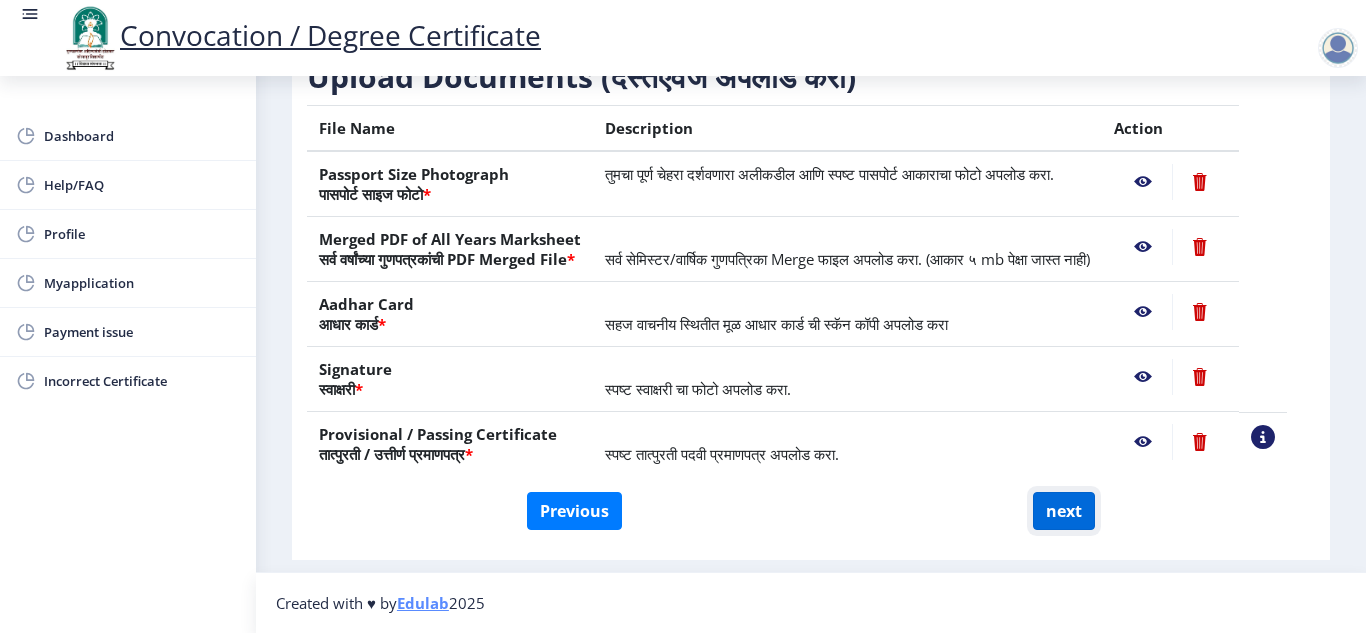 click on "next" 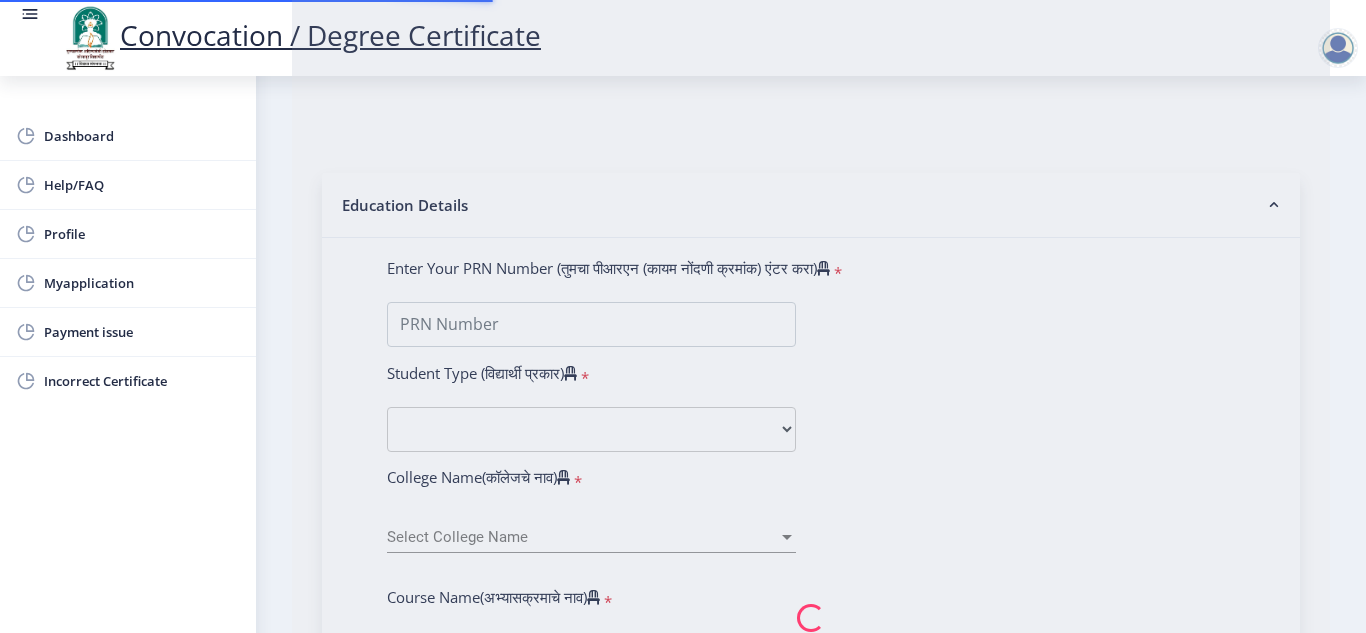 scroll, scrollTop: 0, scrollLeft: 0, axis: both 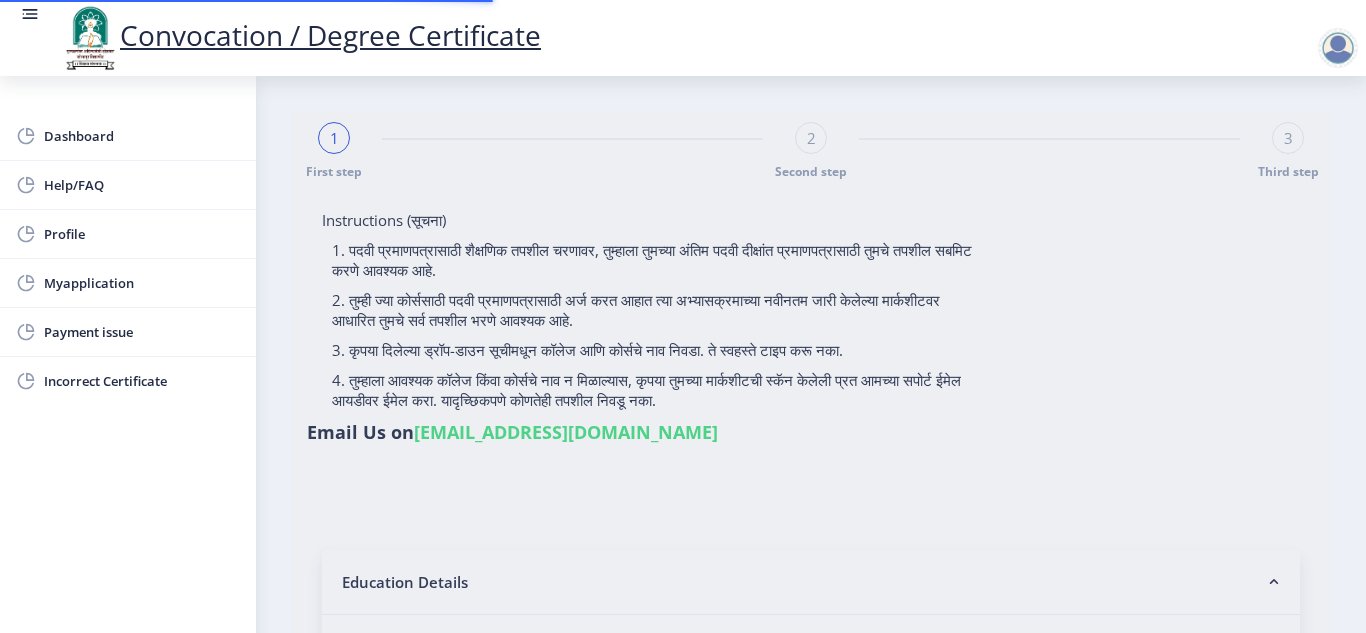 select 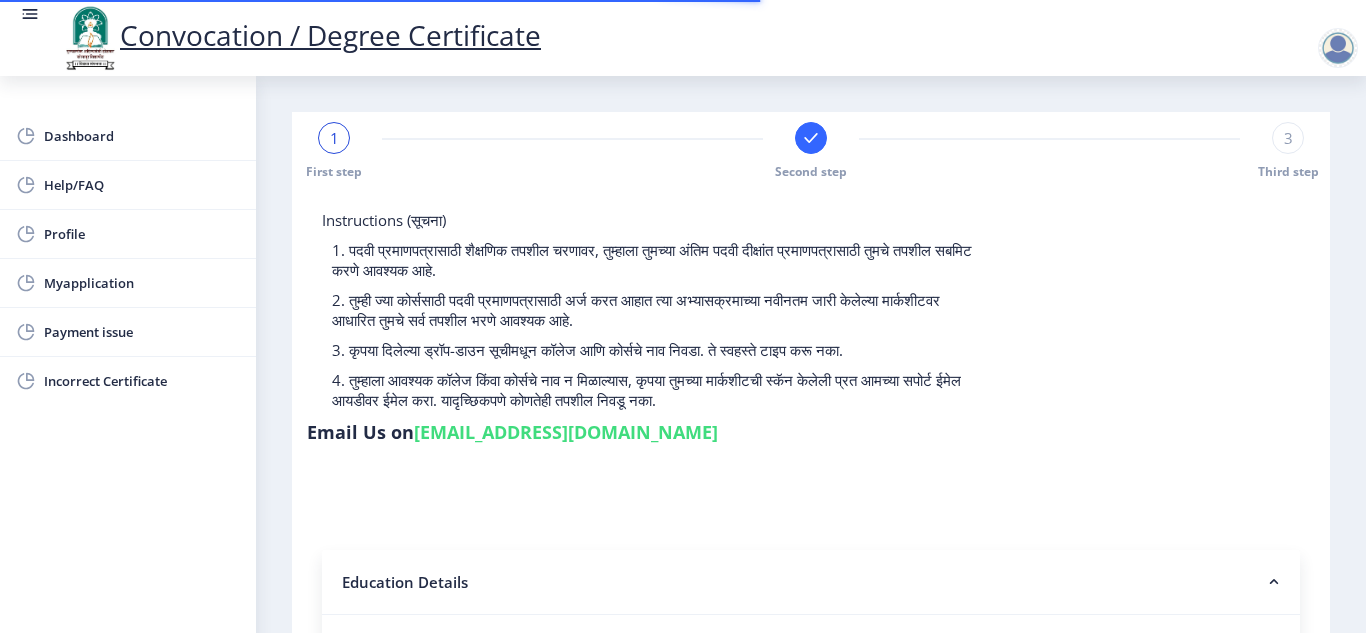 type on "2011032500094641" 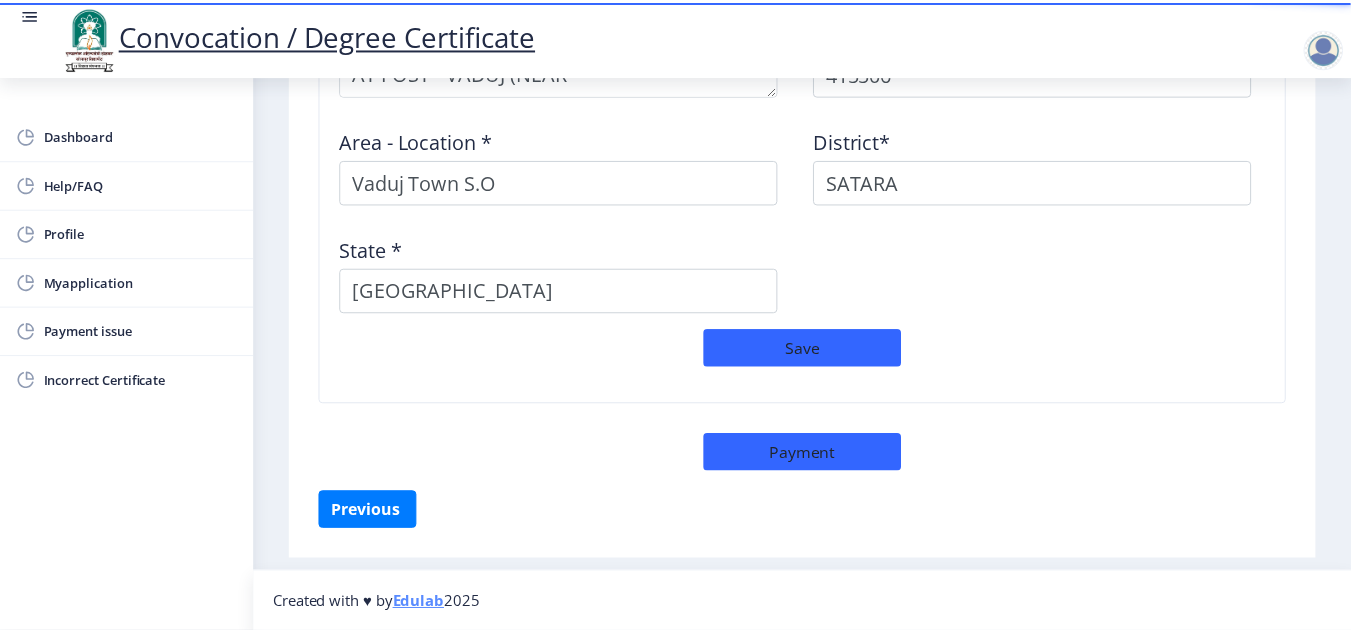 scroll, scrollTop: 1760, scrollLeft: 0, axis: vertical 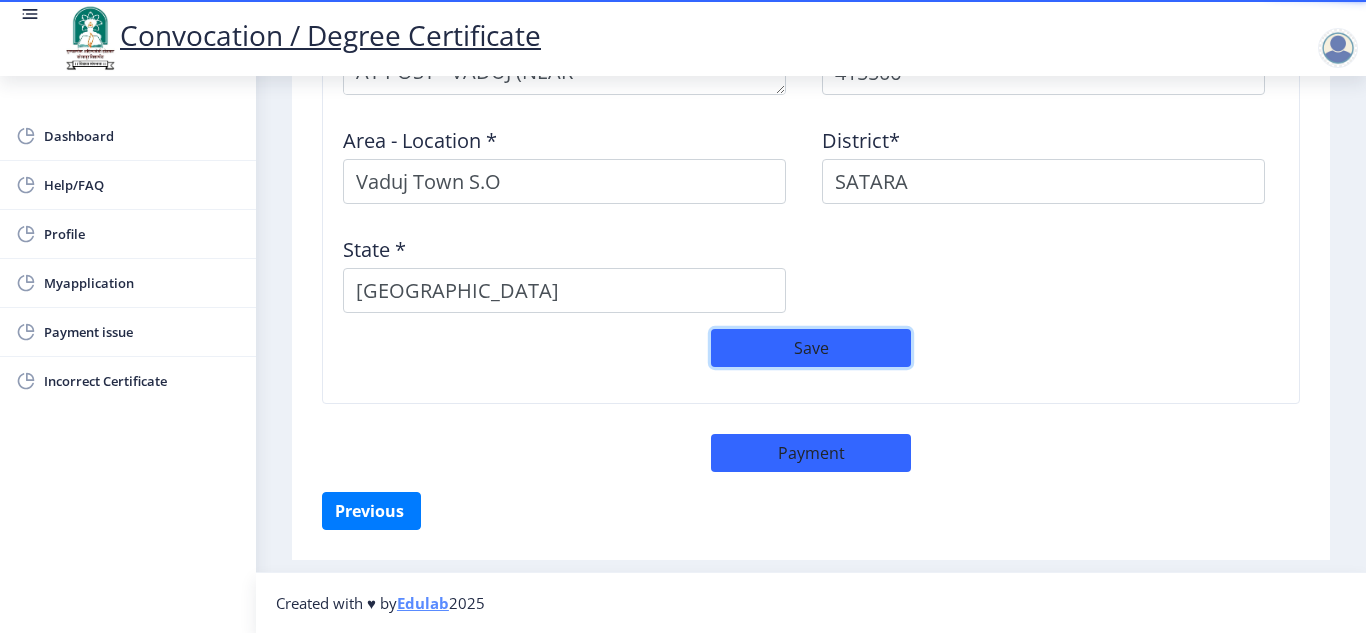 click on "Save" 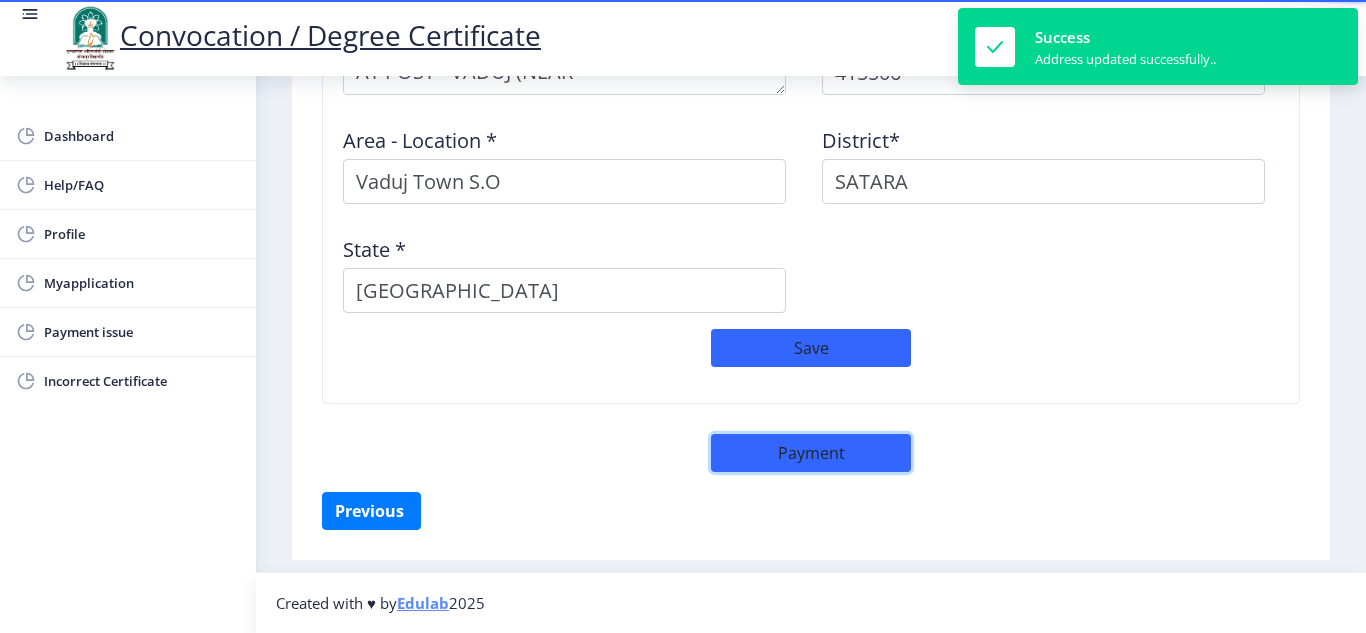 click on "Payment" 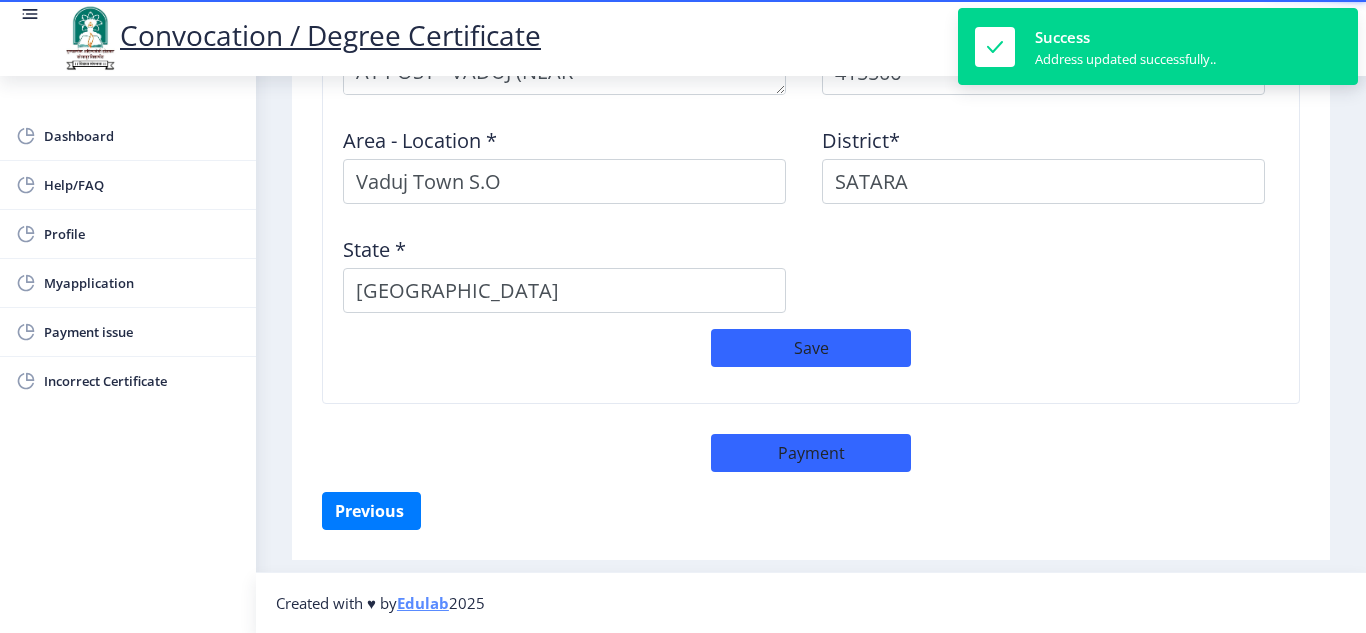 select on "sealed" 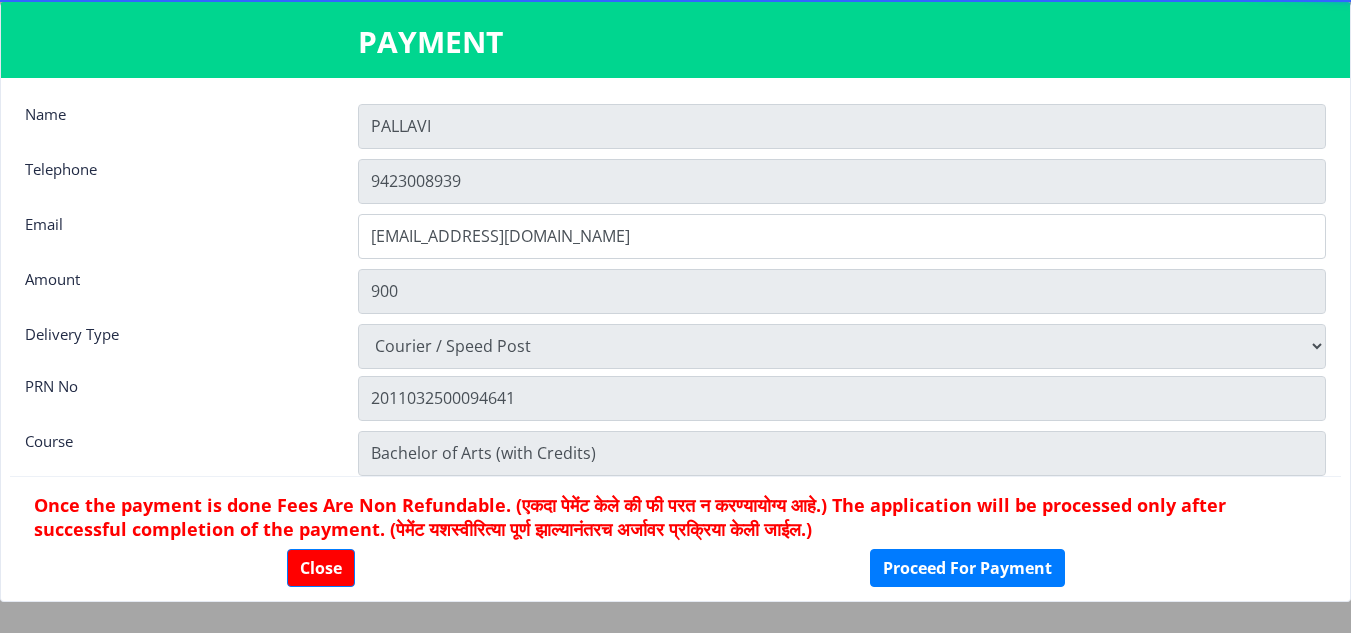 scroll, scrollTop: 28, scrollLeft: 0, axis: vertical 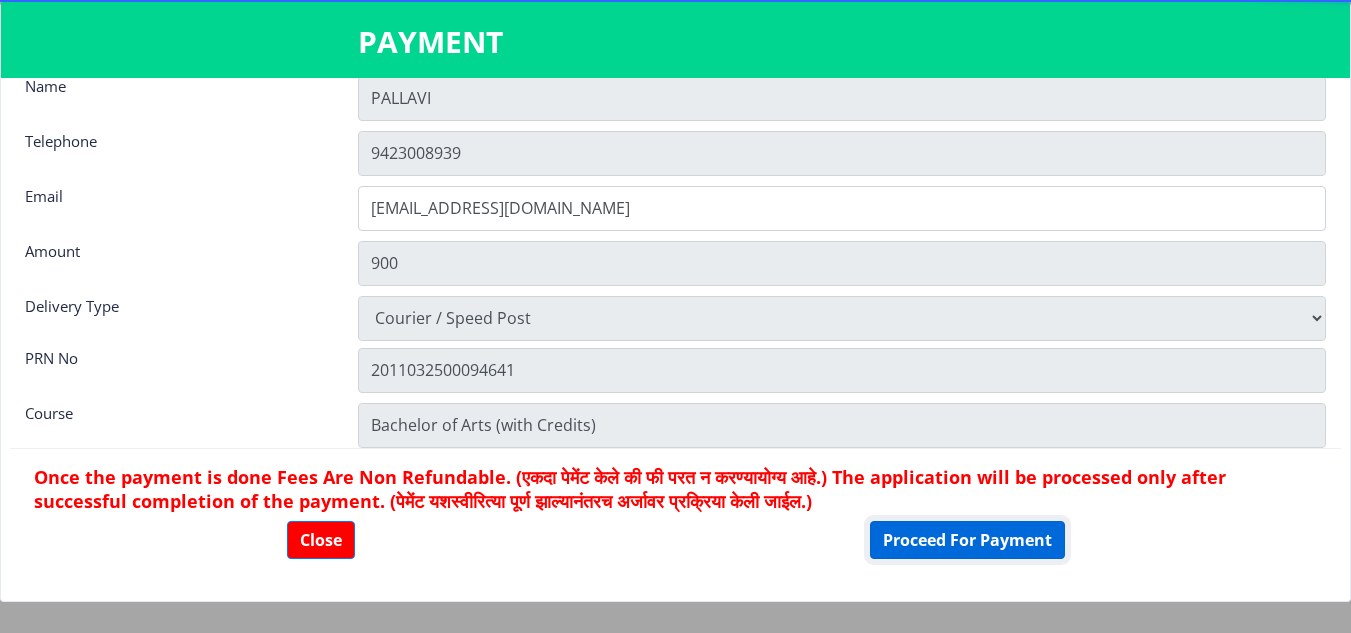 click on "Proceed For Payment" 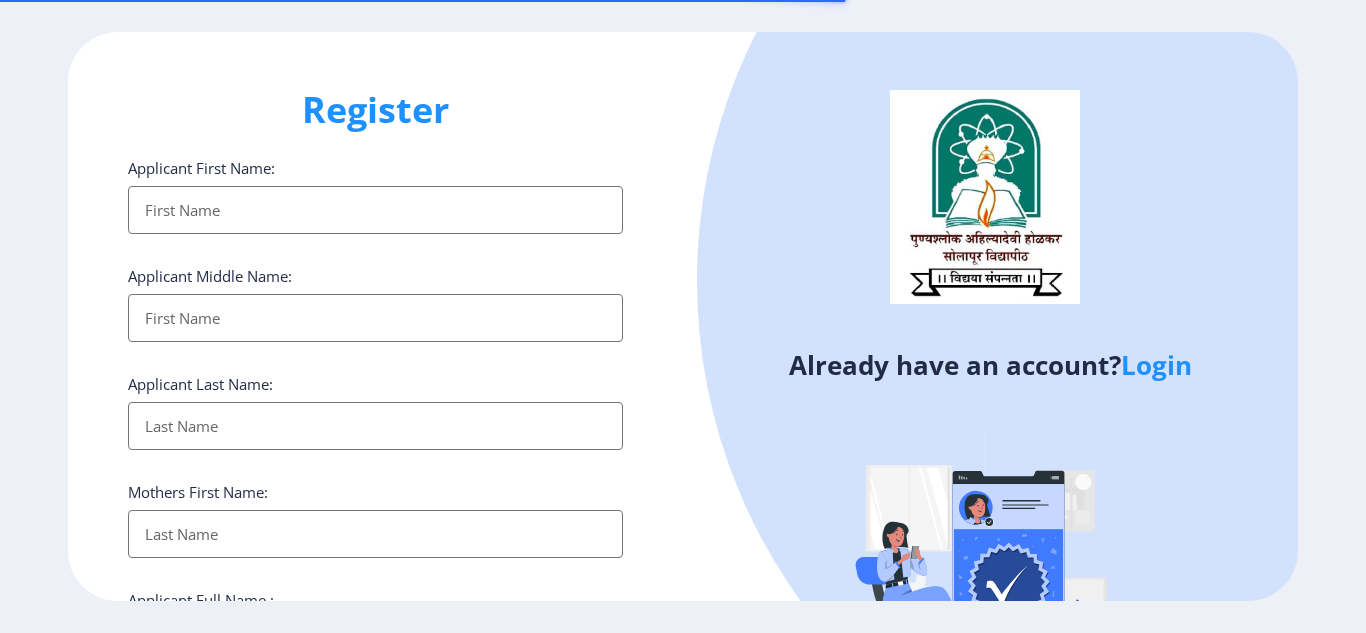 select 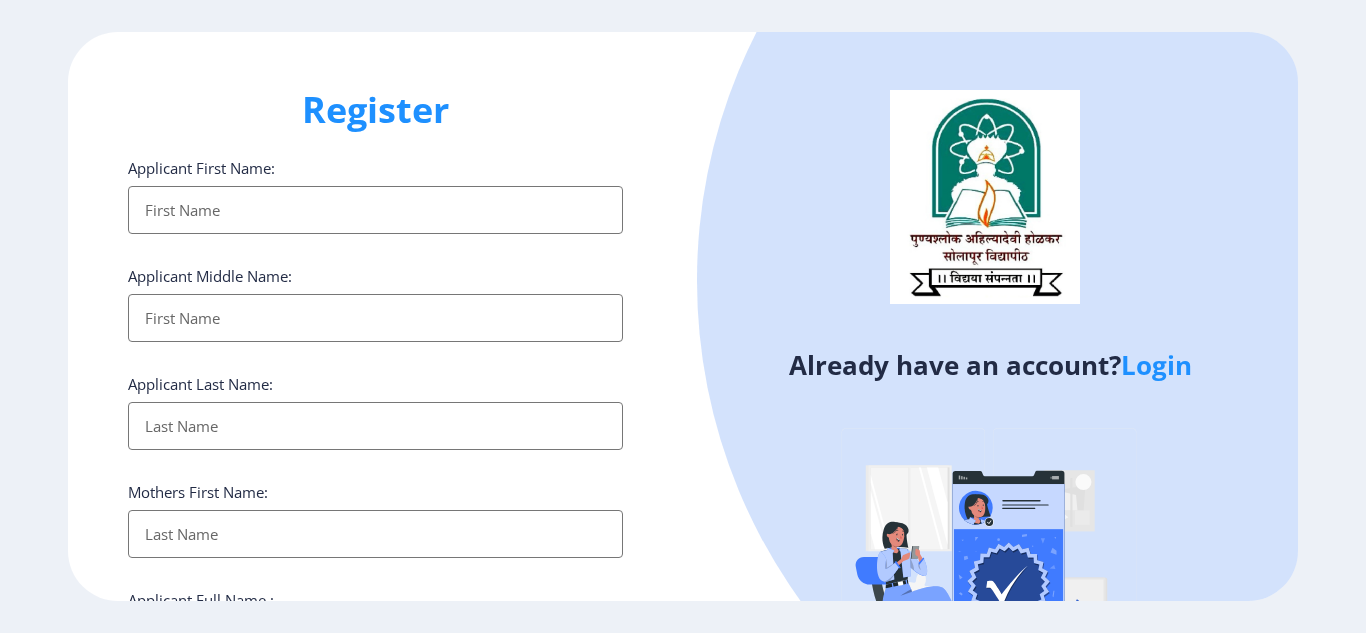click on "Login" 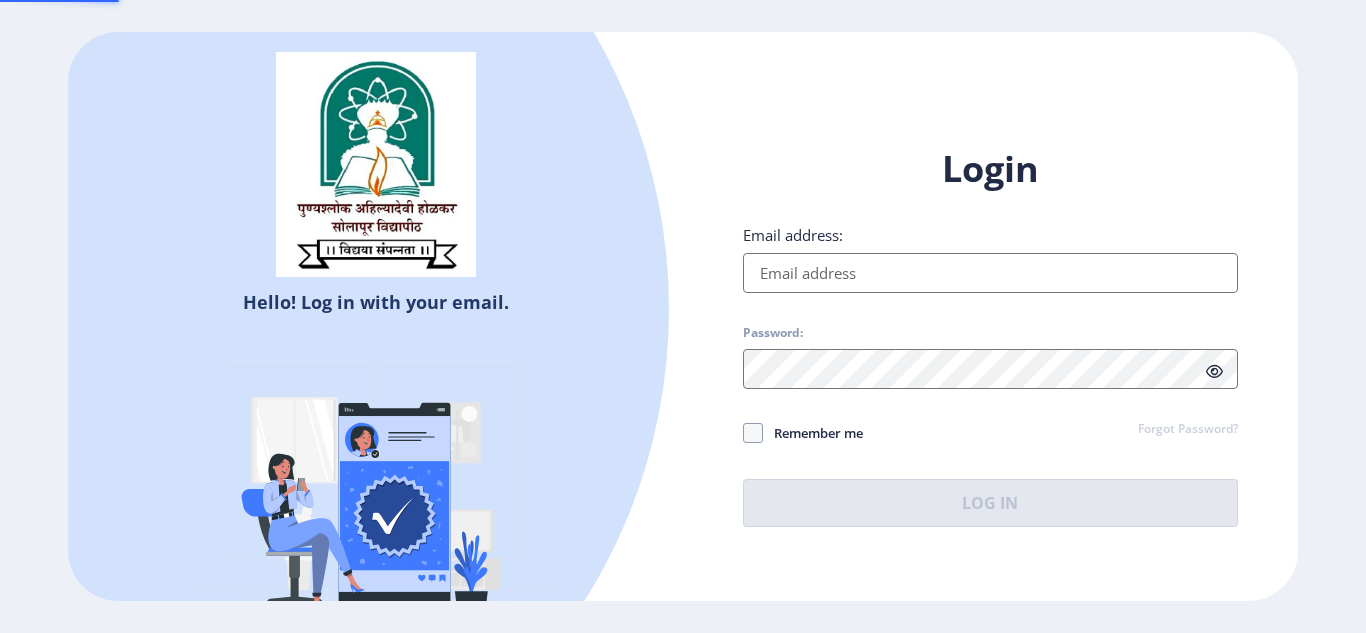 type on "[EMAIL_ADDRESS][DOMAIN_NAME]" 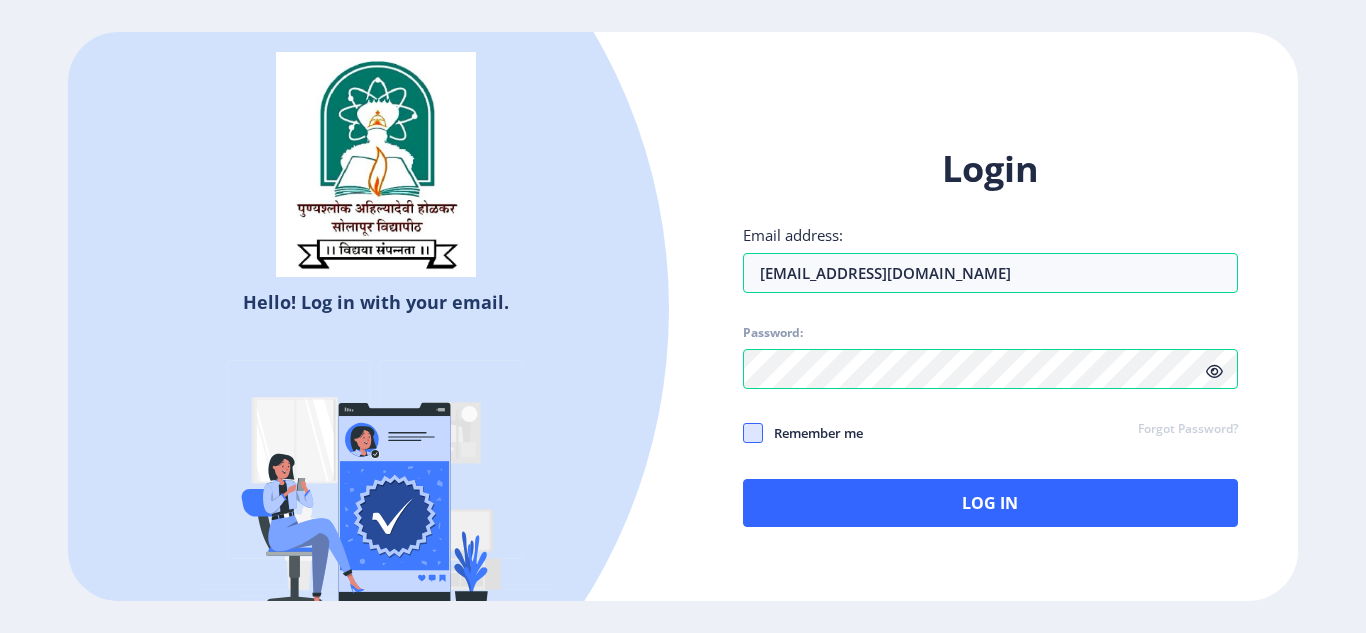 click 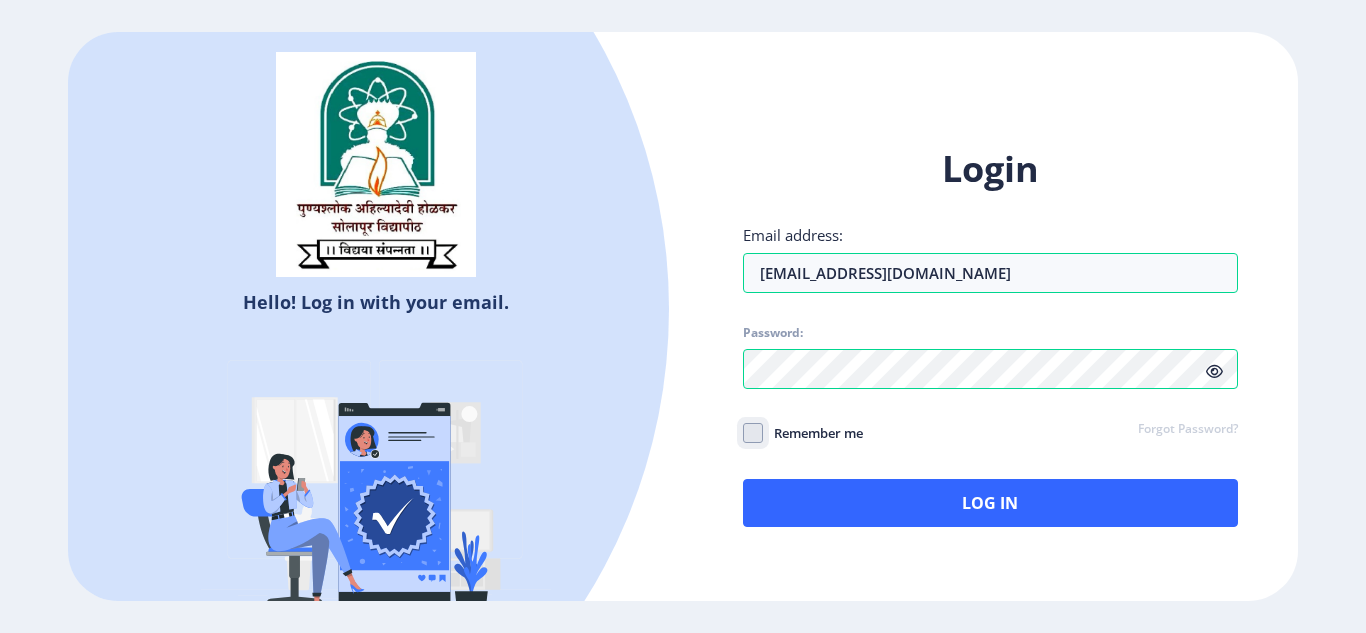 click on "Remember me" 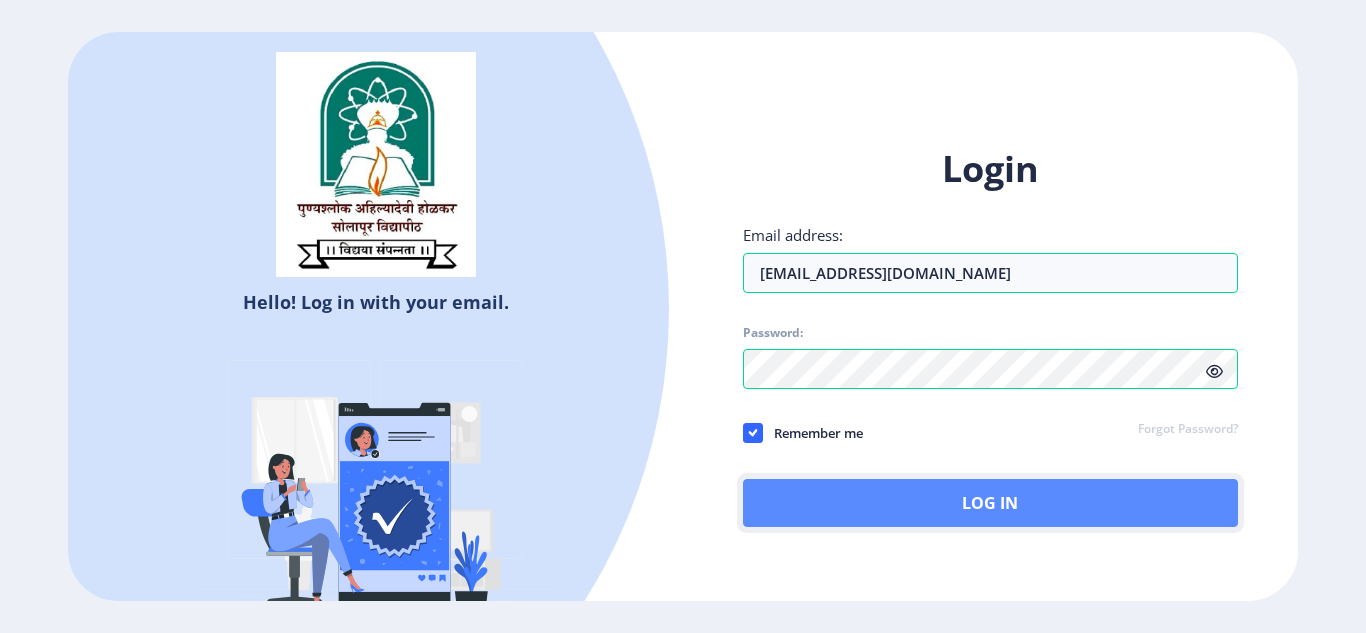 click on "Log In" 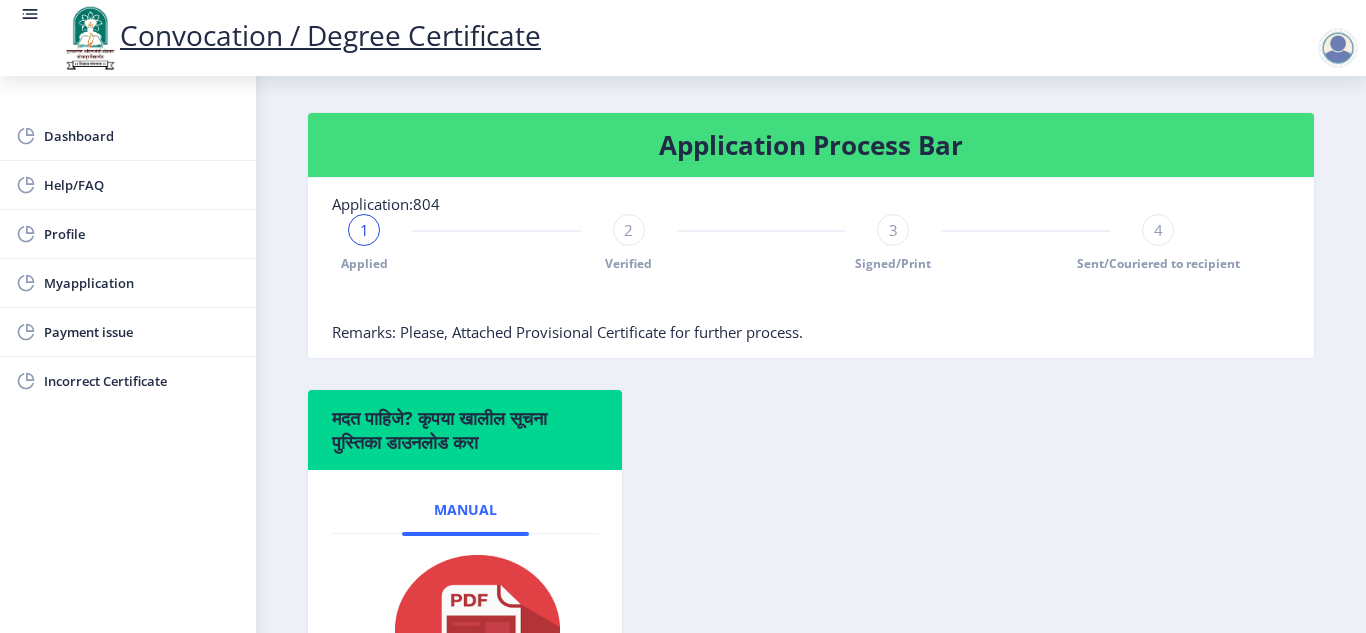 scroll, scrollTop: 500, scrollLeft: 0, axis: vertical 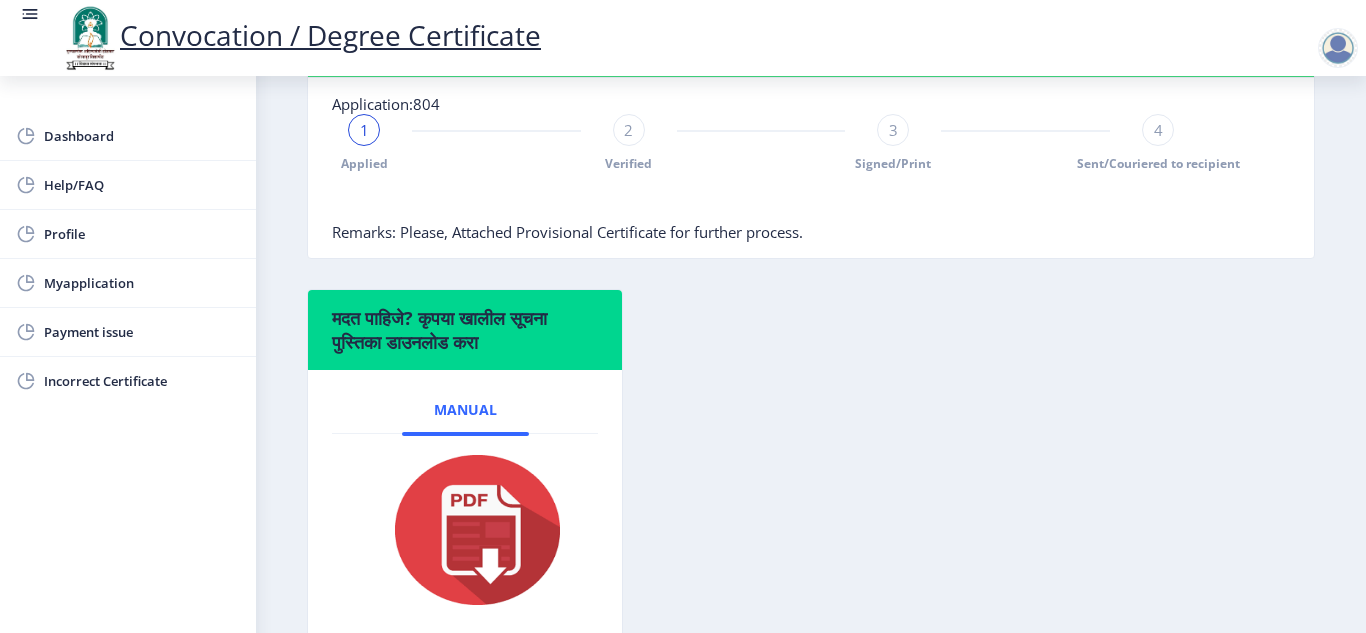 click on "2" 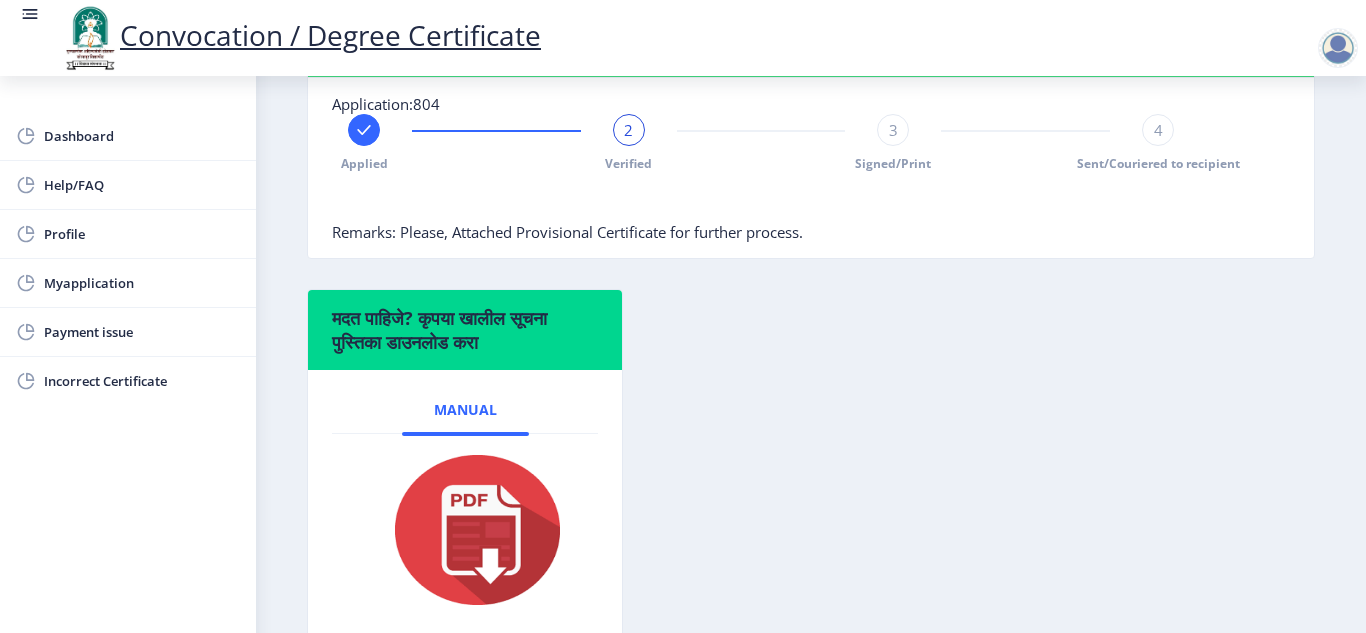 click on "3" 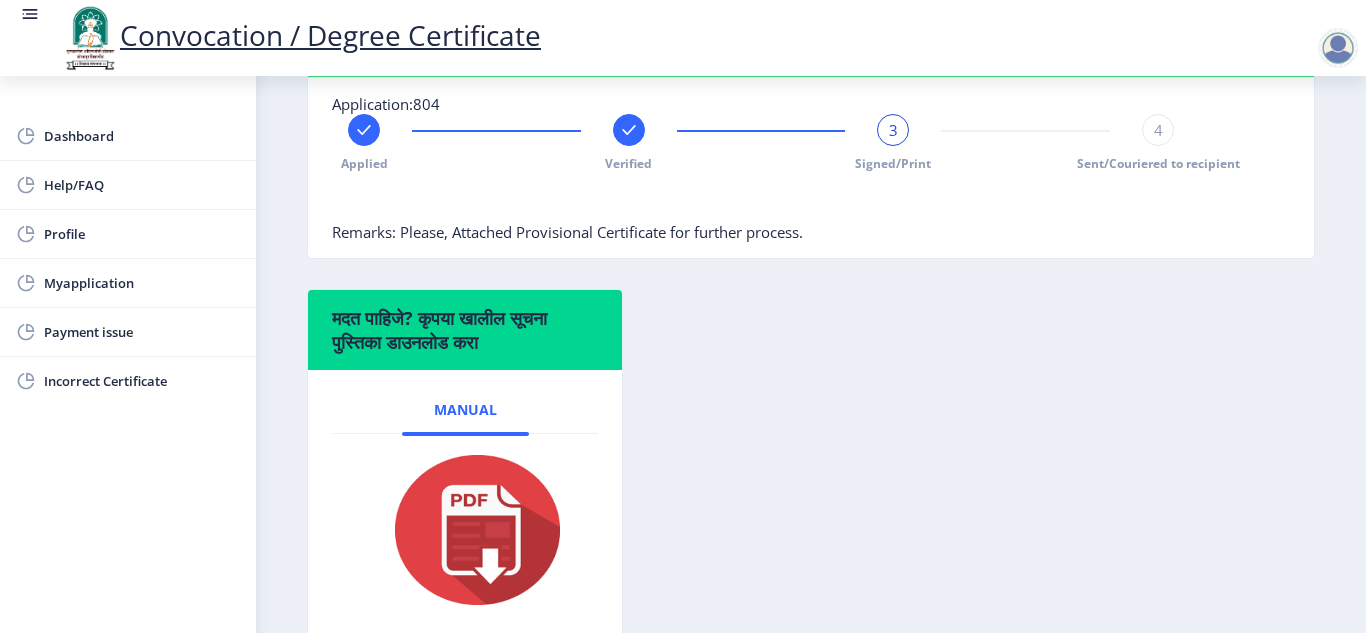click on "4" 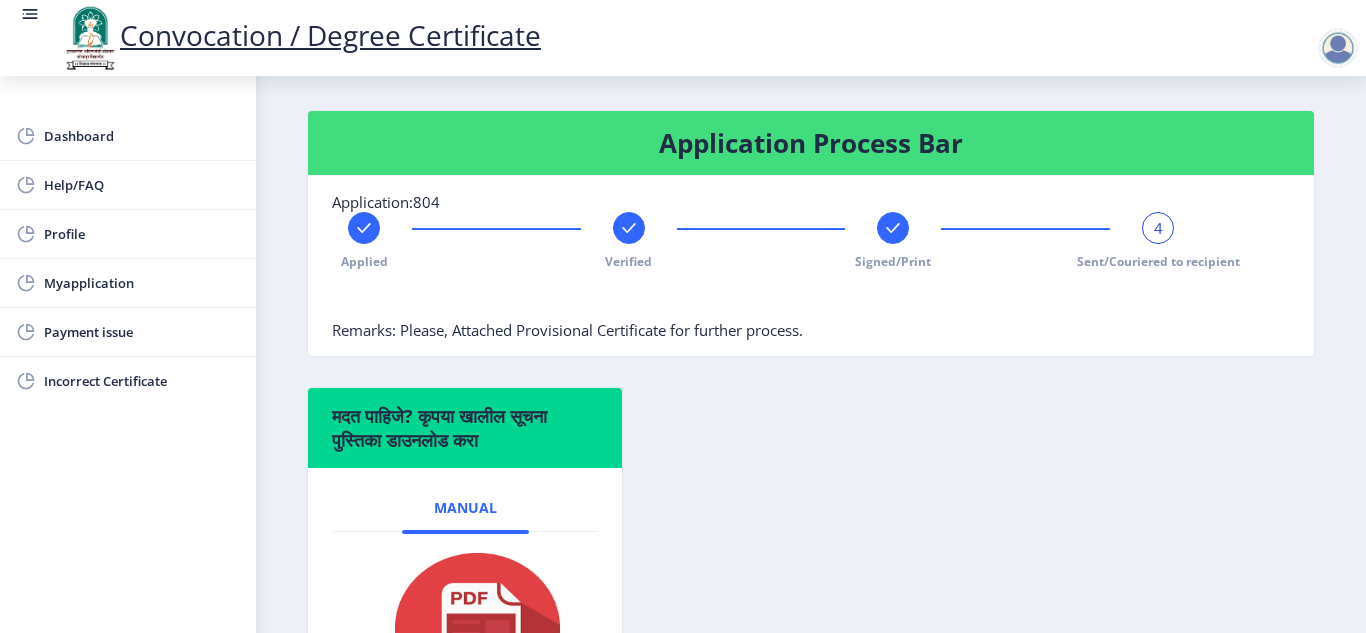 scroll, scrollTop: 400, scrollLeft: 0, axis: vertical 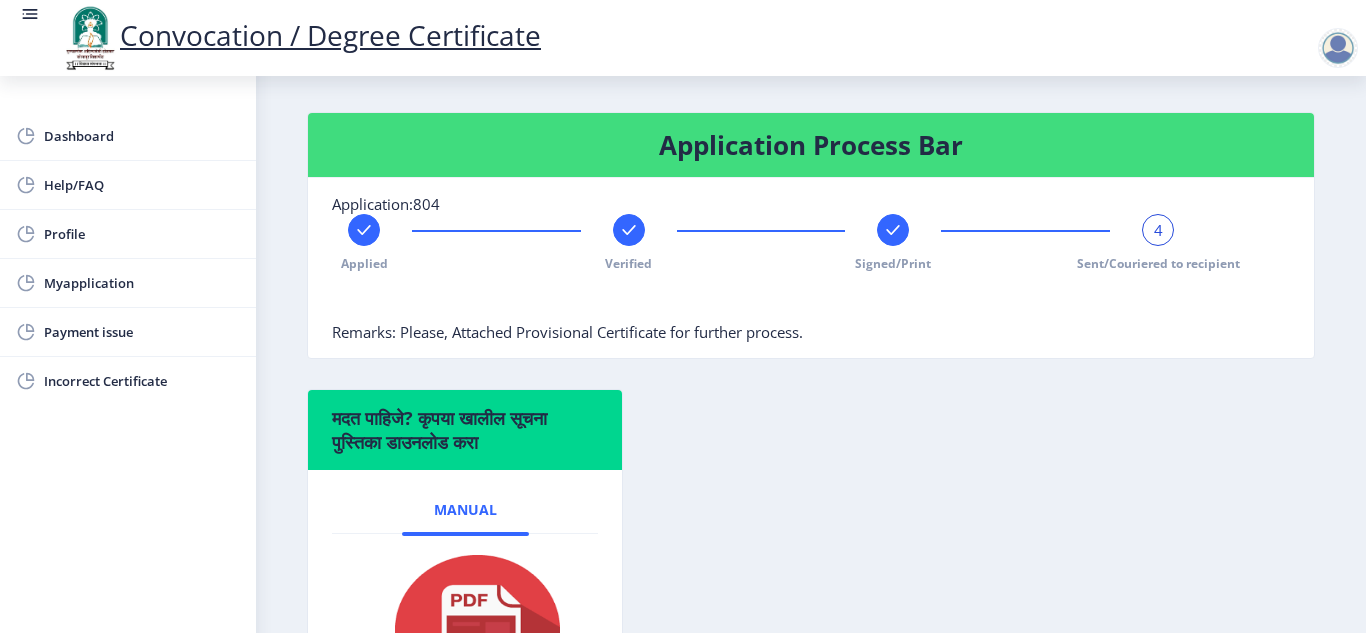click on "4" 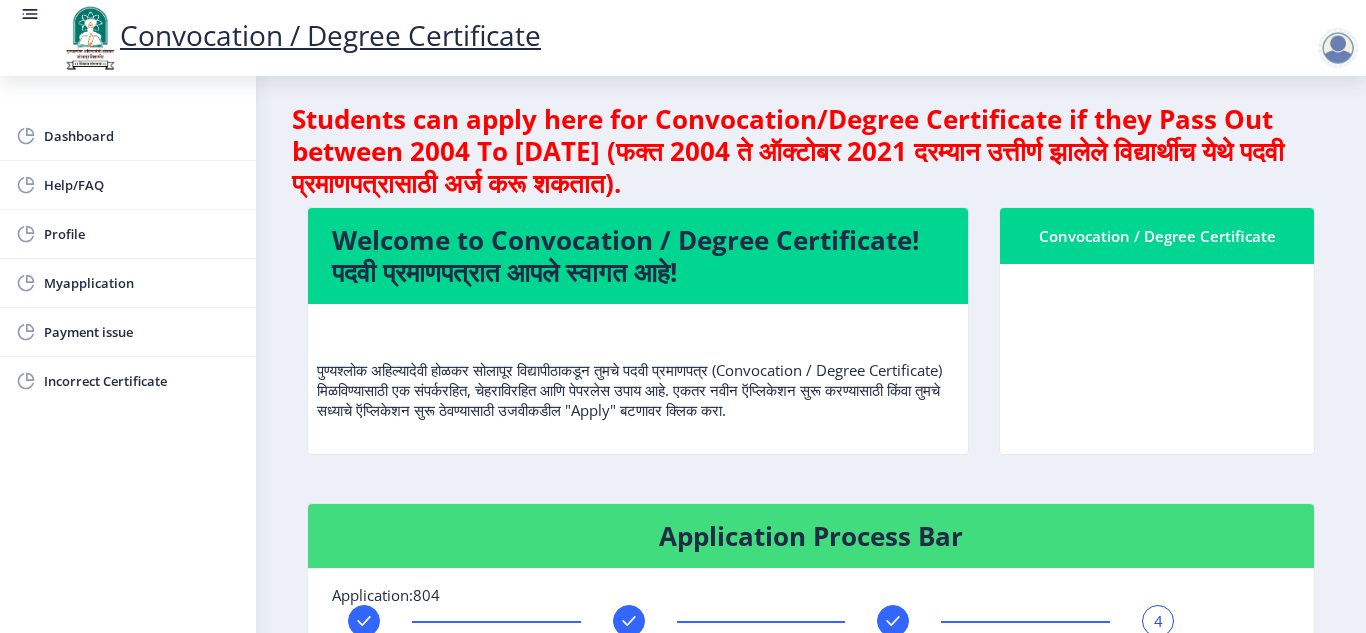 scroll, scrollTop: 0, scrollLeft: 0, axis: both 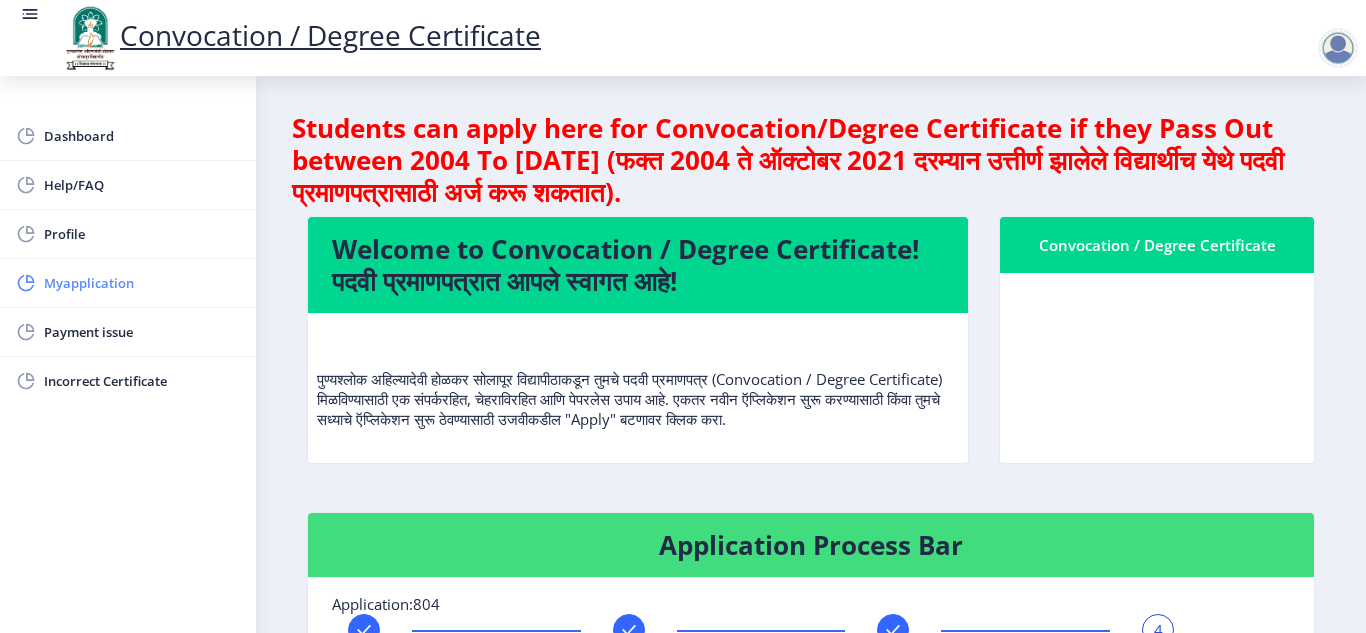 click on "Myapplication" 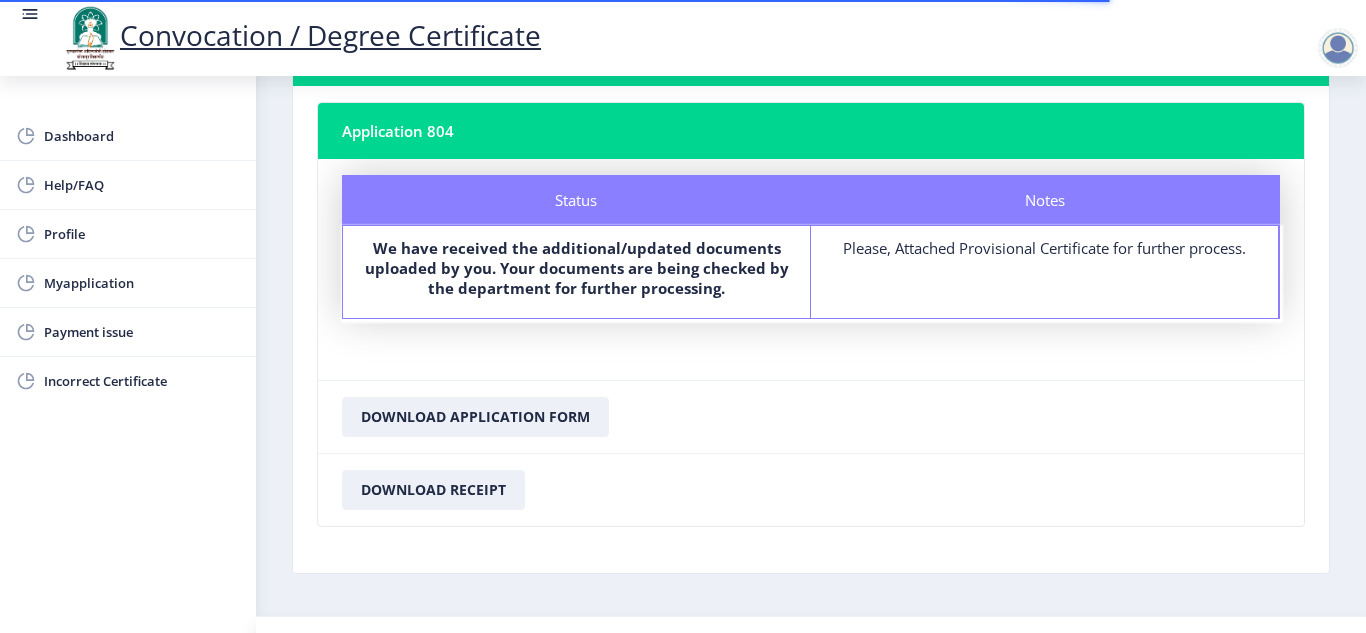 scroll, scrollTop: 100, scrollLeft: 0, axis: vertical 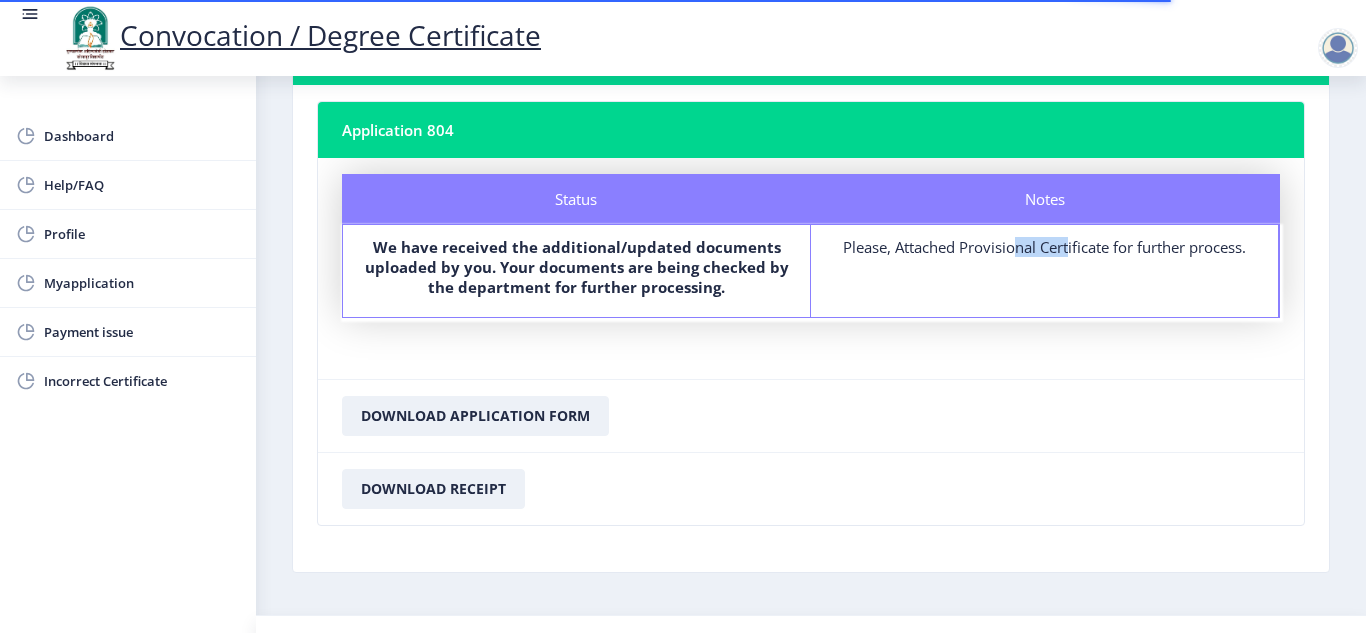 drag, startPoint x: 997, startPoint y: 244, endPoint x: 1056, endPoint y: 248, distance: 59.135437 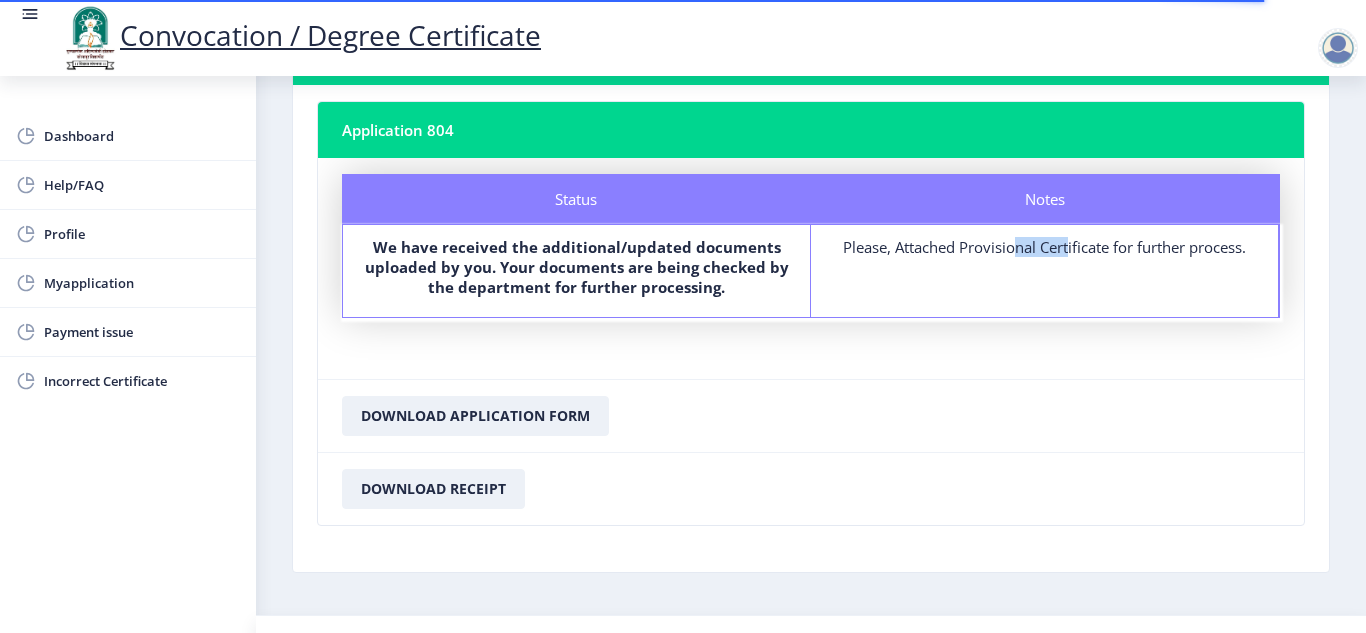scroll, scrollTop: 0, scrollLeft: 0, axis: both 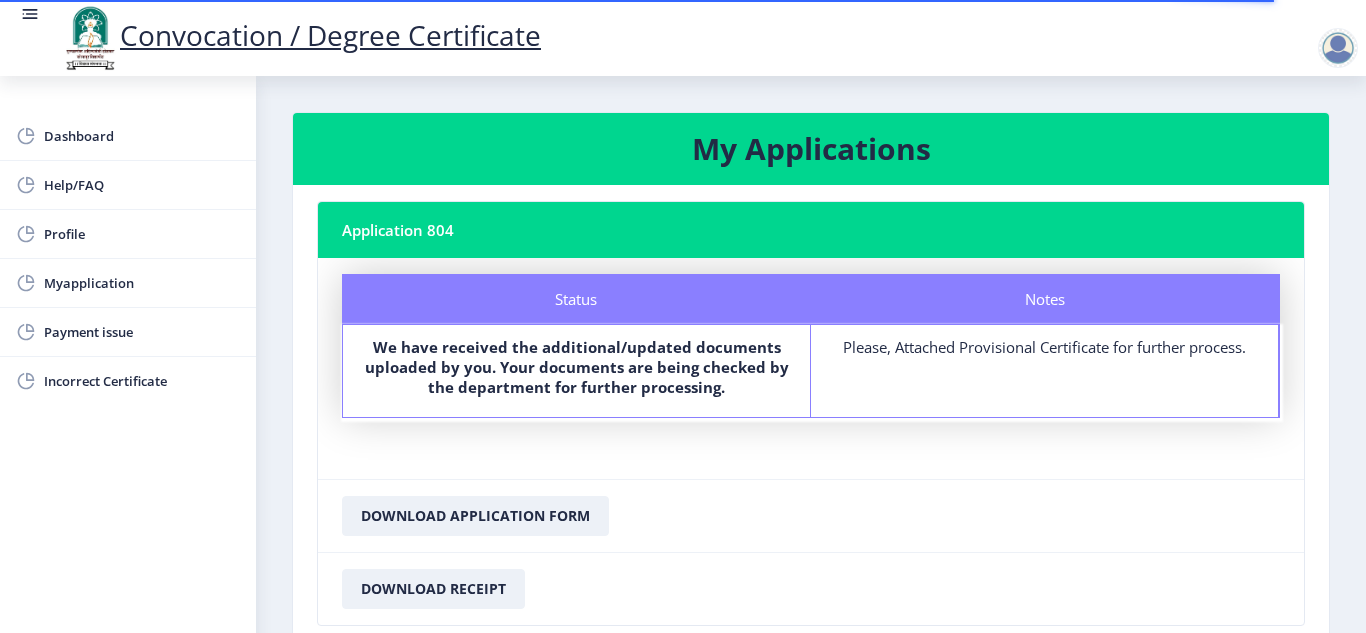 click on "Download Application Form" 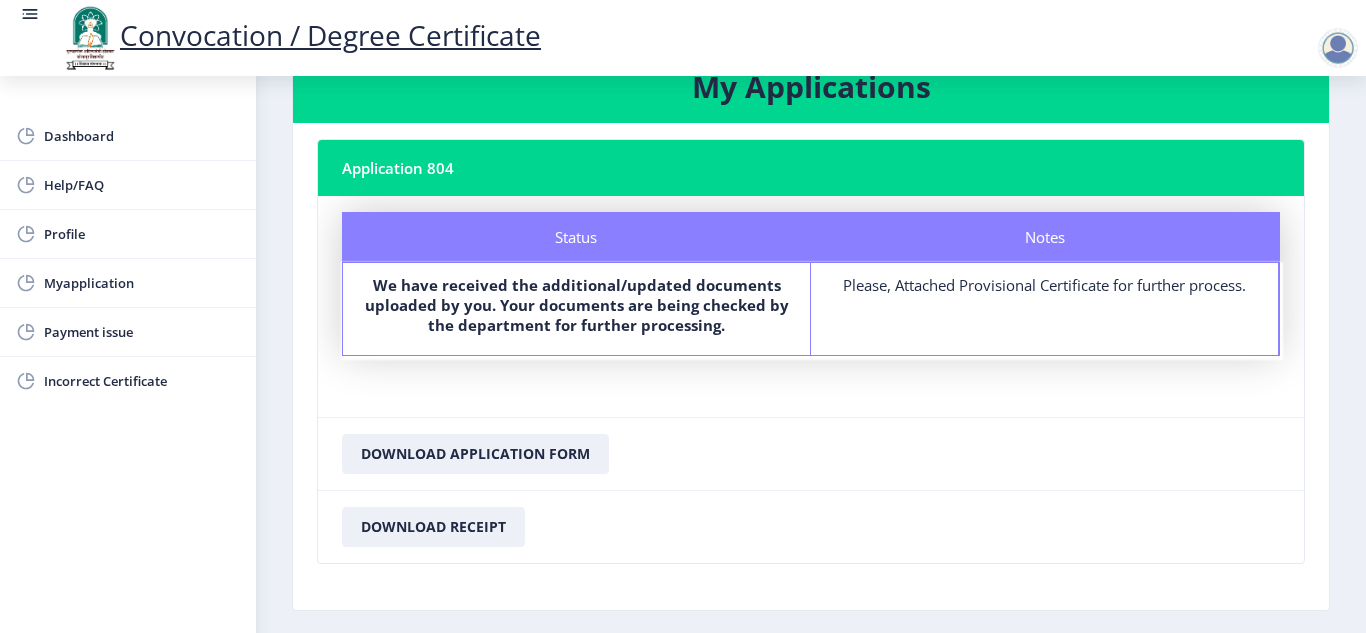 scroll, scrollTop: 100, scrollLeft: 0, axis: vertical 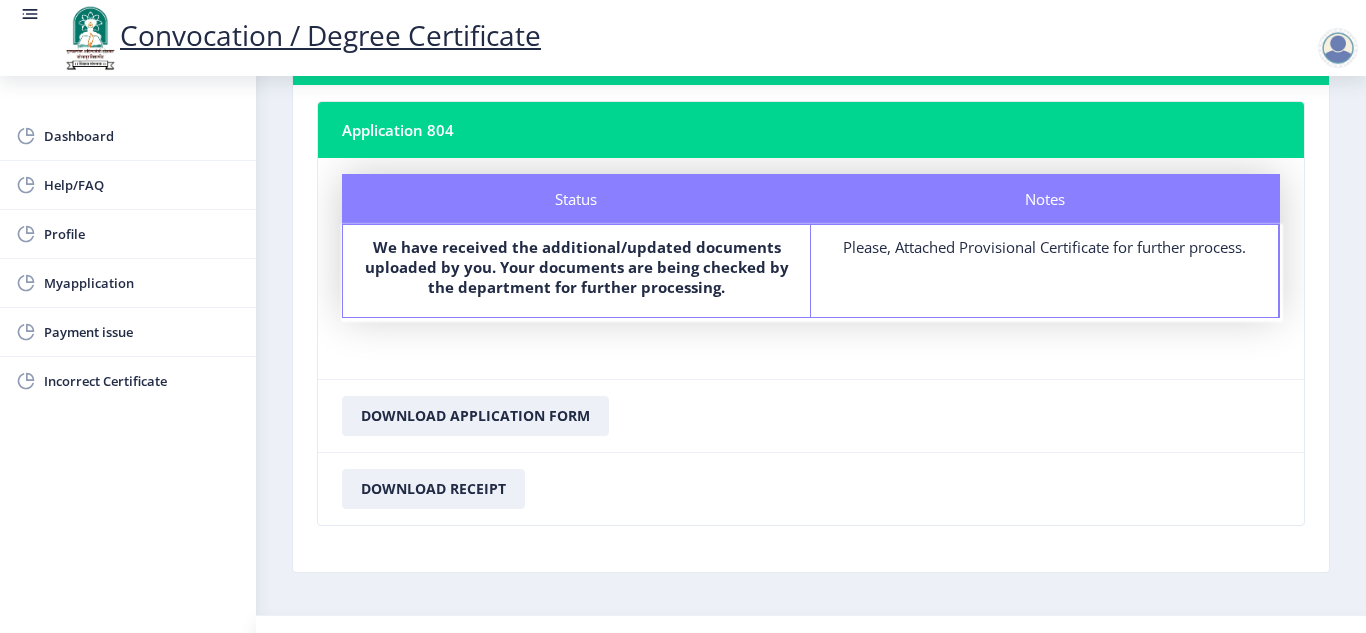 click on "Please, Attached Provisional Certificate for further process." 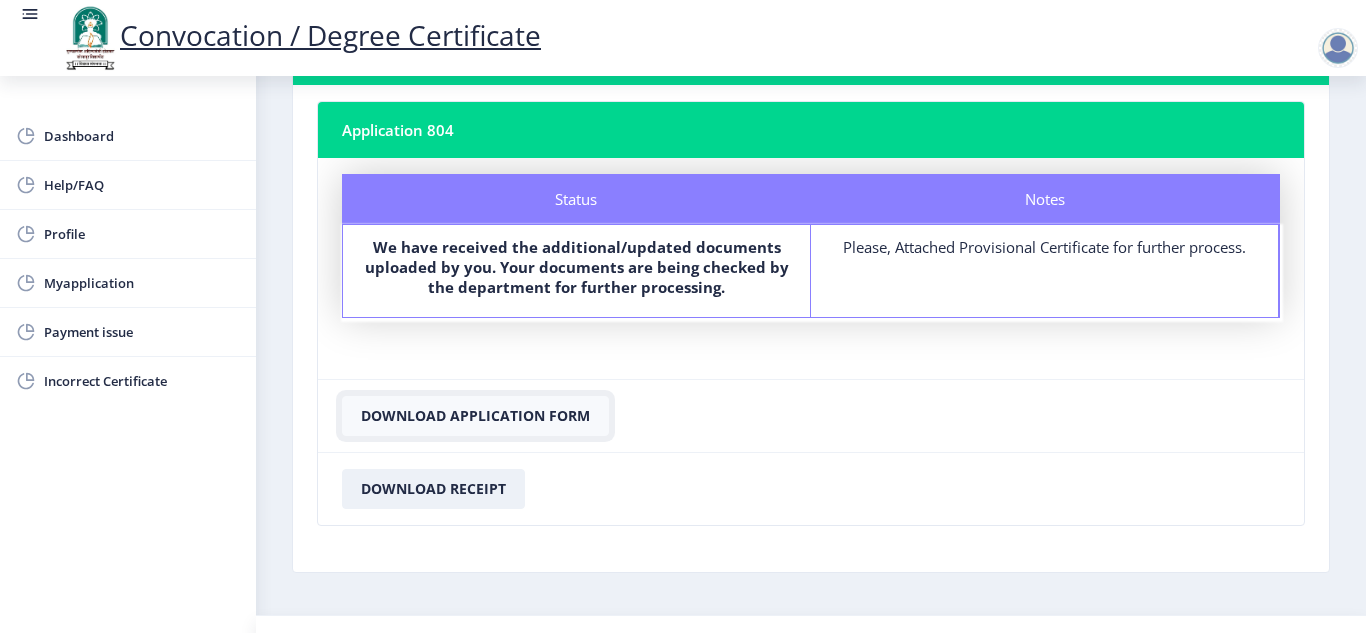 click on "Download Application Form" 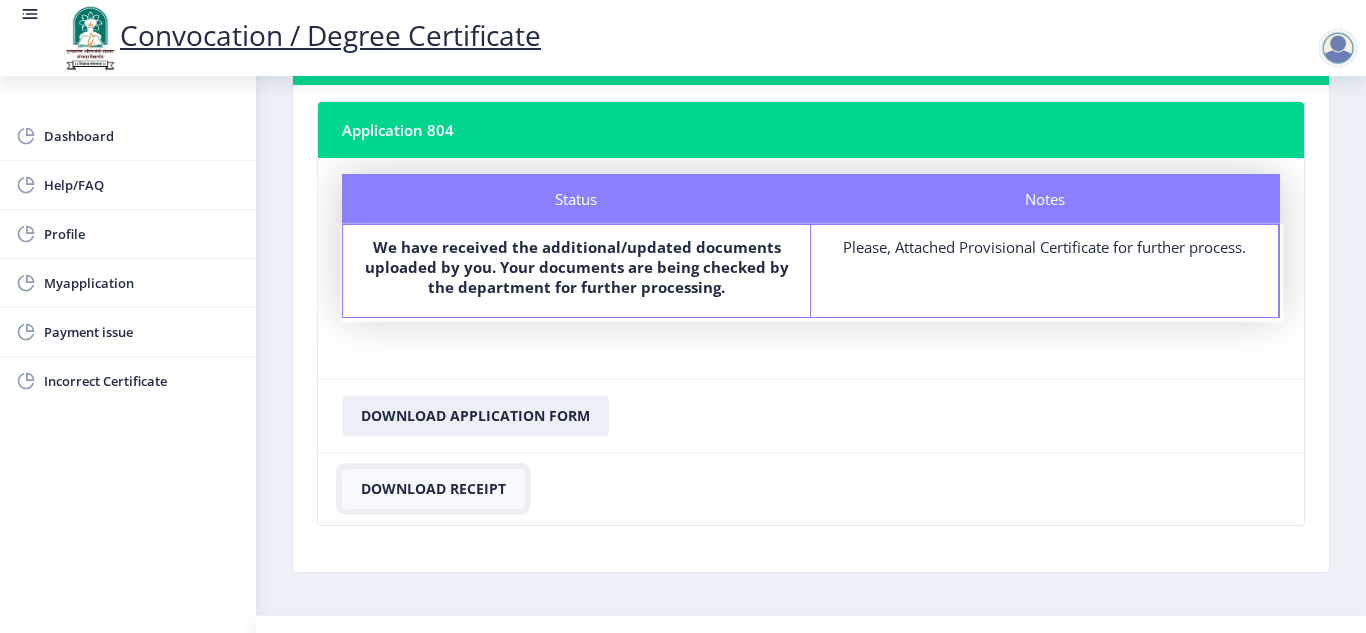 click on "Download Receipt" 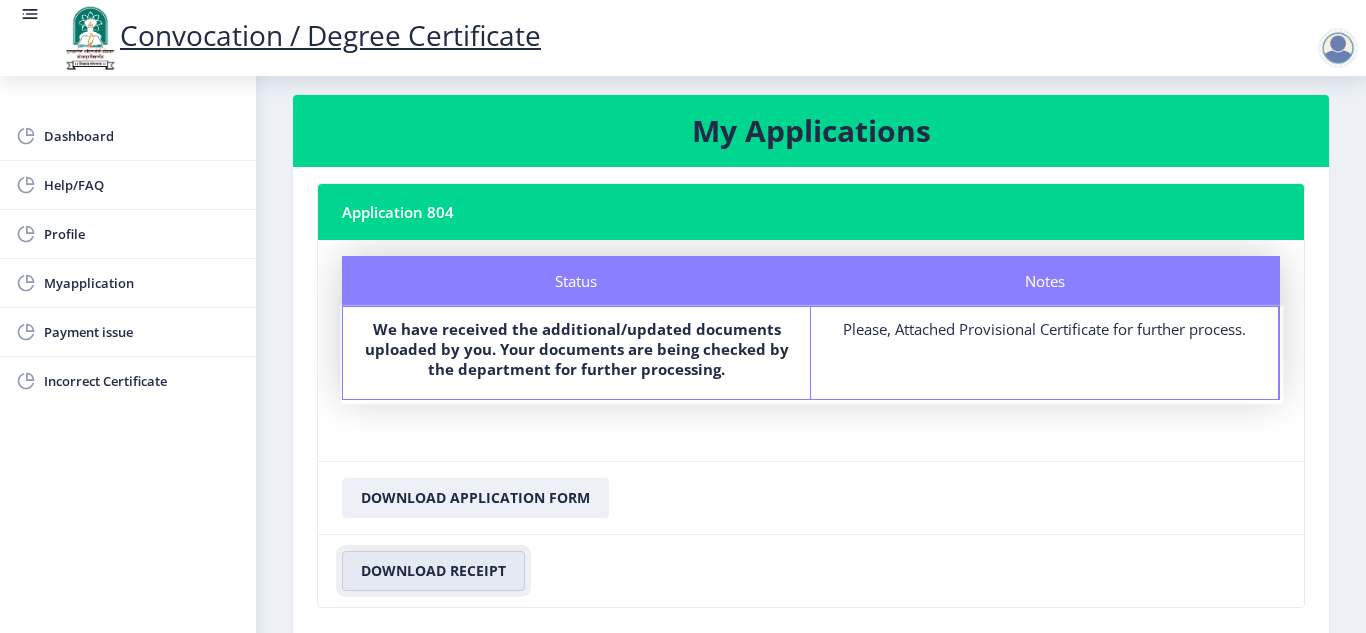 scroll, scrollTop: 0, scrollLeft: 0, axis: both 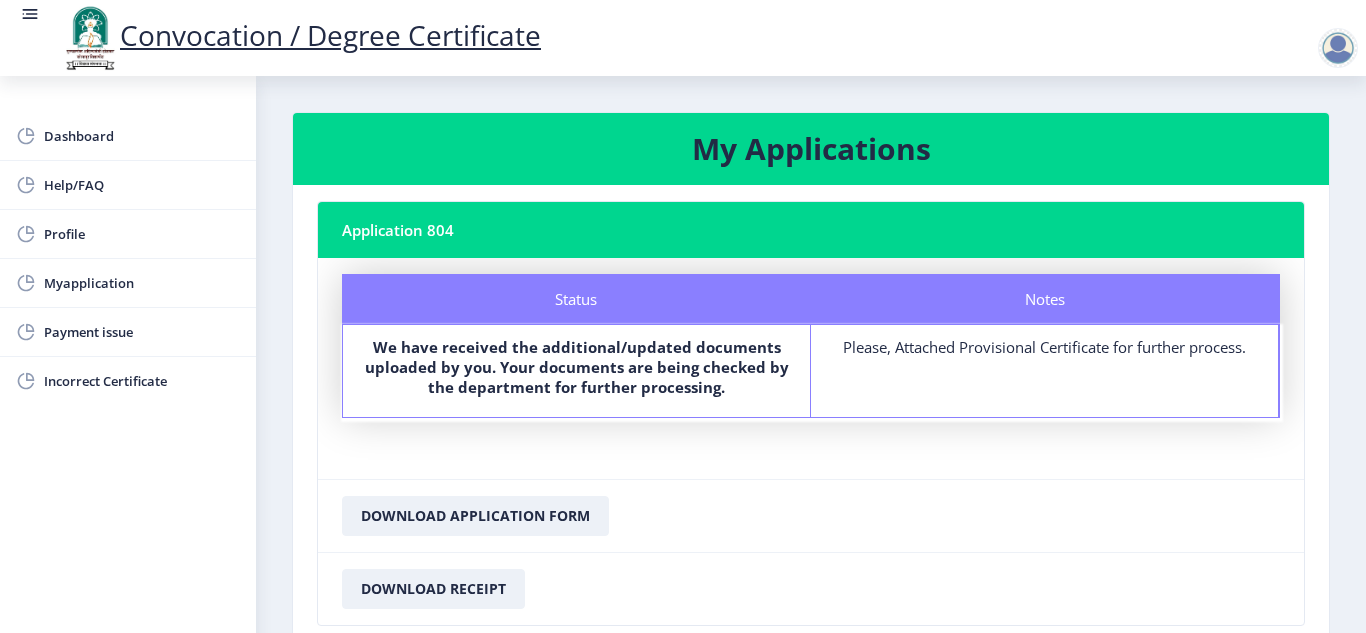 click on "Please, Attached Provisional Certificate for further process." 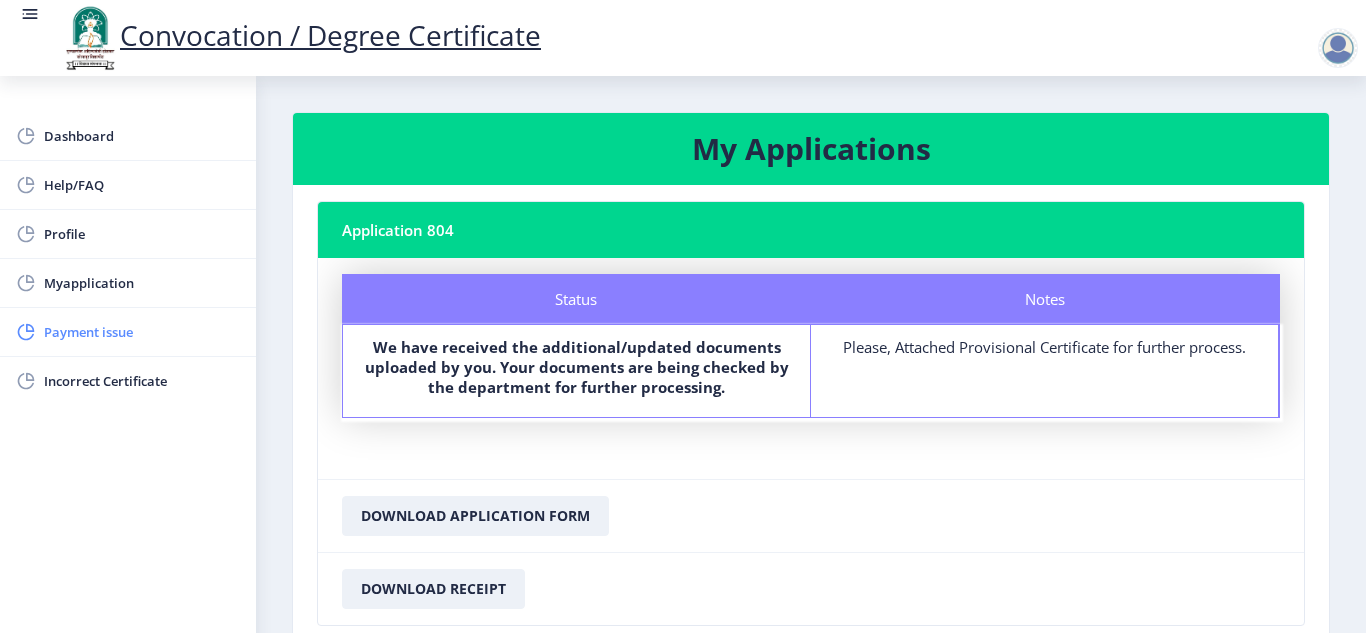 click on "Payment issue" 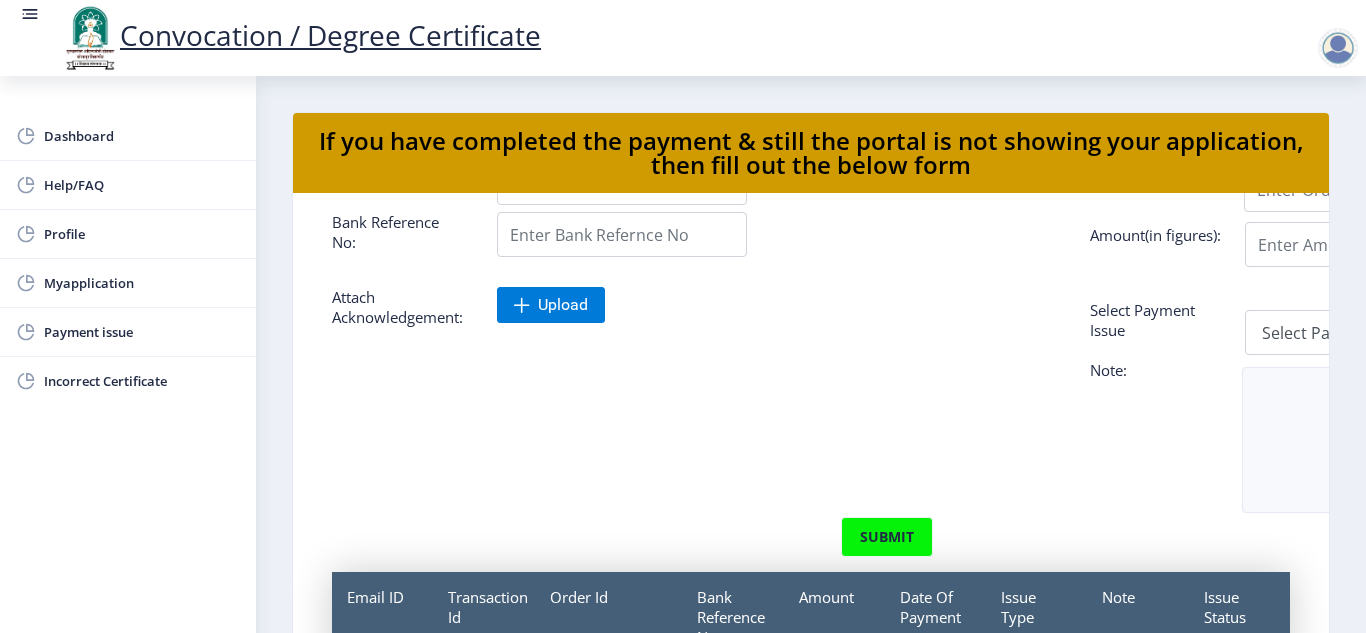 scroll, scrollTop: 76, scrollLeft: 0, axis: vertical 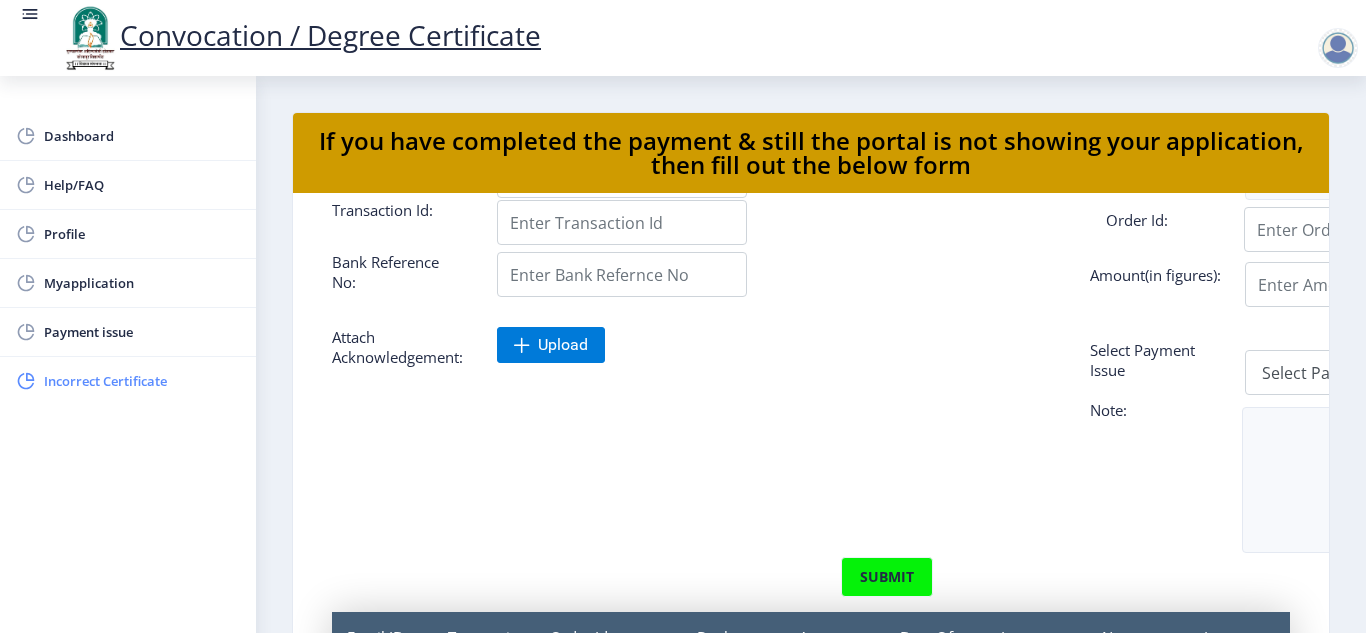 click on "Incorrect Certificate" 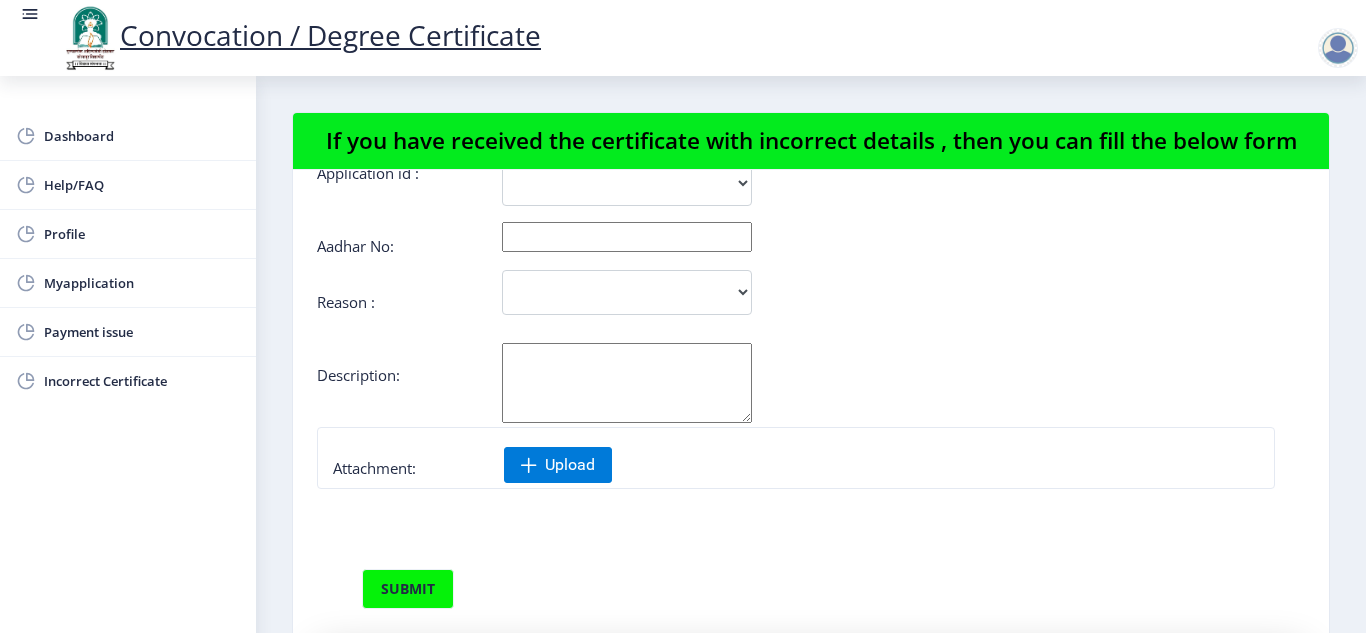 scroll, scrollTop: 0, scrollLeft: 0, axis: both 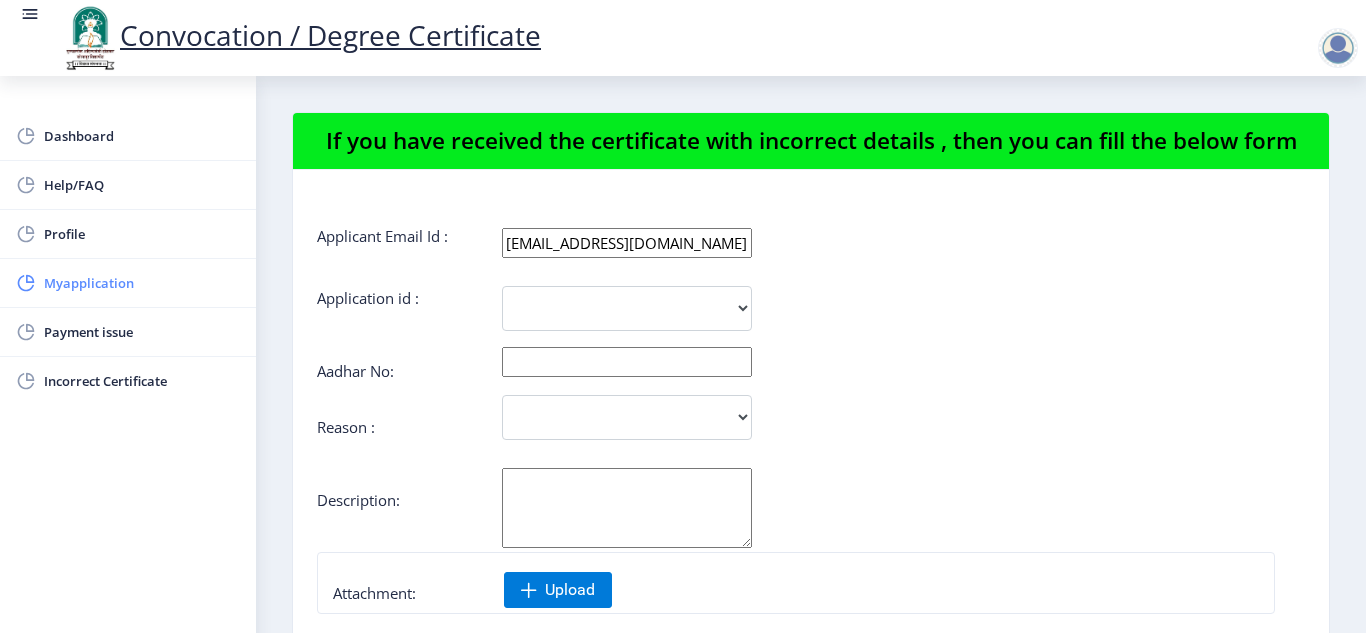 click on "Myapplication" 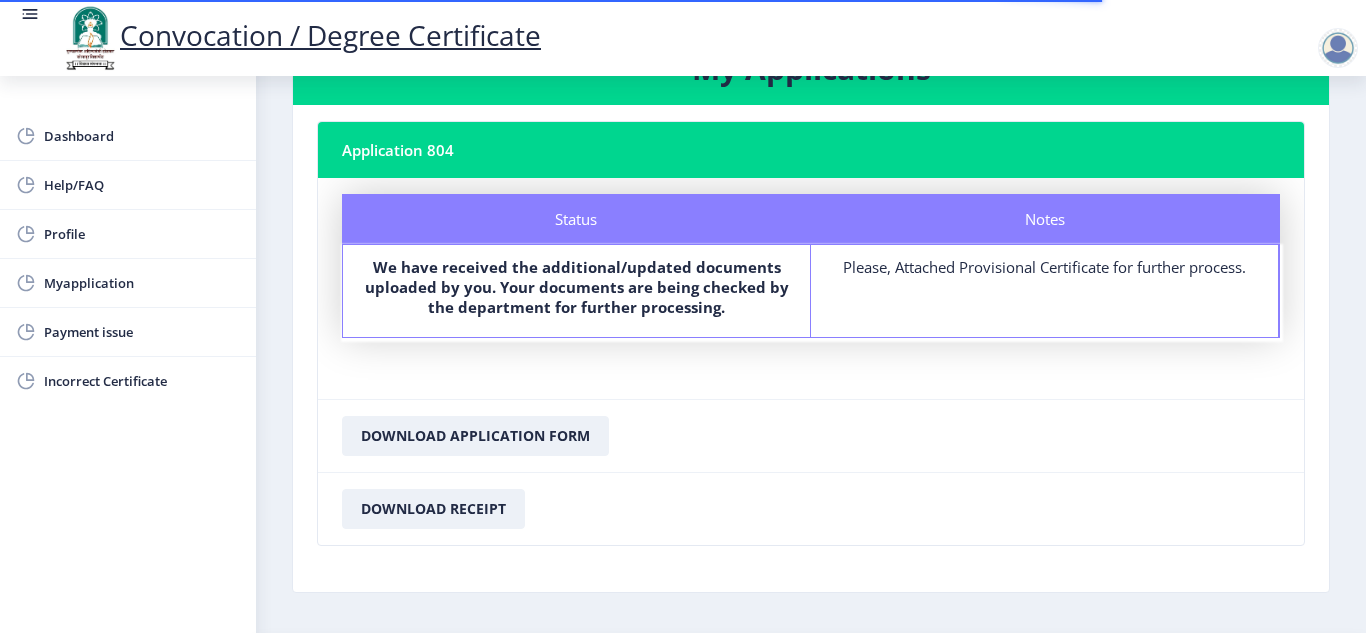 scroll, scrollTop: 143, scrollLeft: 0, axis: vertical 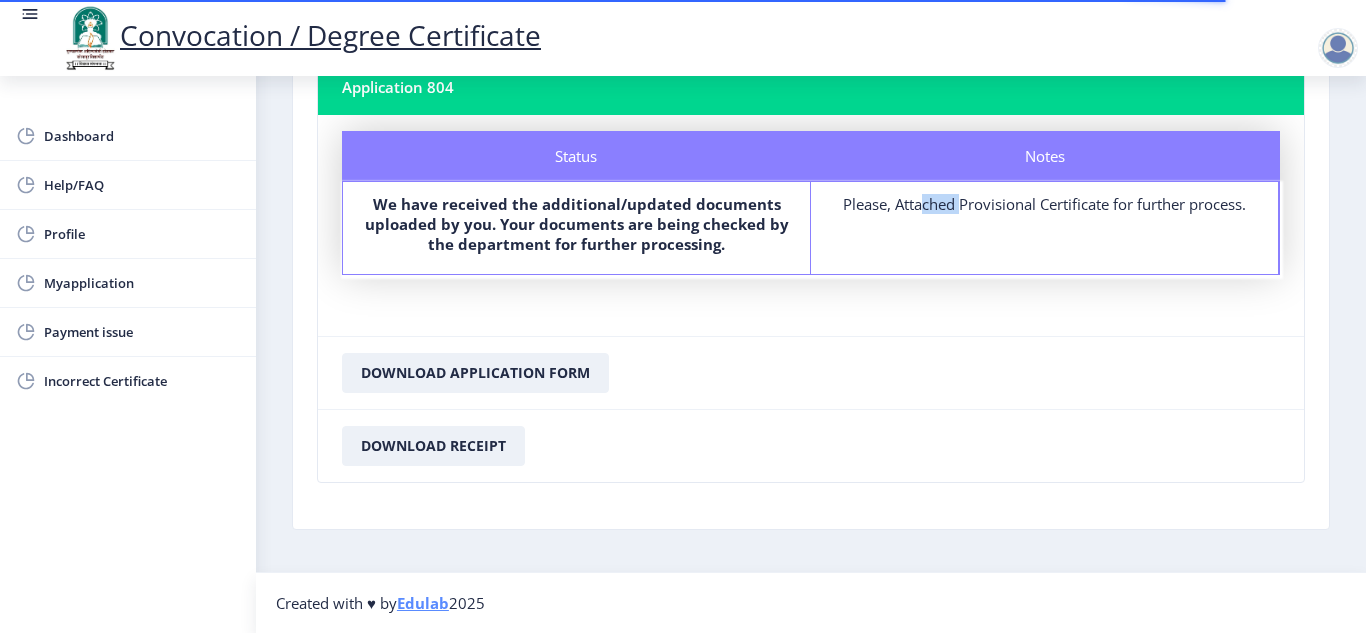 drag, startPoint x: 902, startPoint y: 204, endPoint x: 946, endPoint y: 207, distance: 44.102154 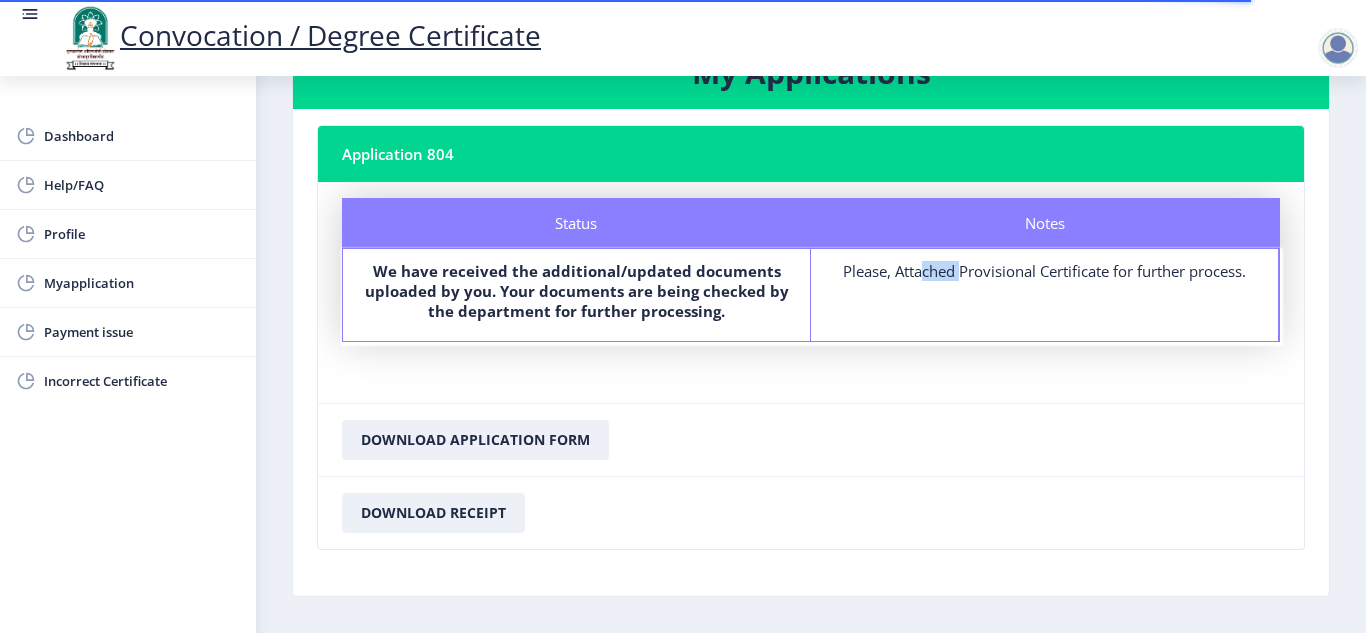 scroll, scrollTop: 0, scrollLeft: 0, axis: both 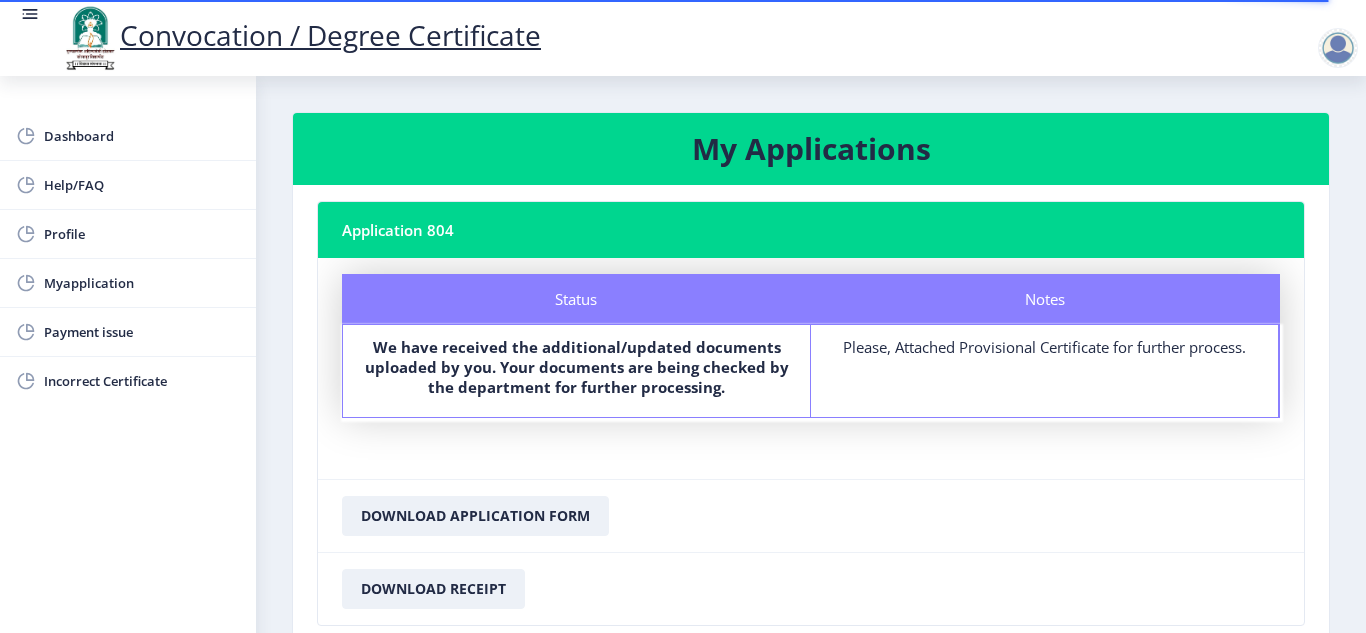 click 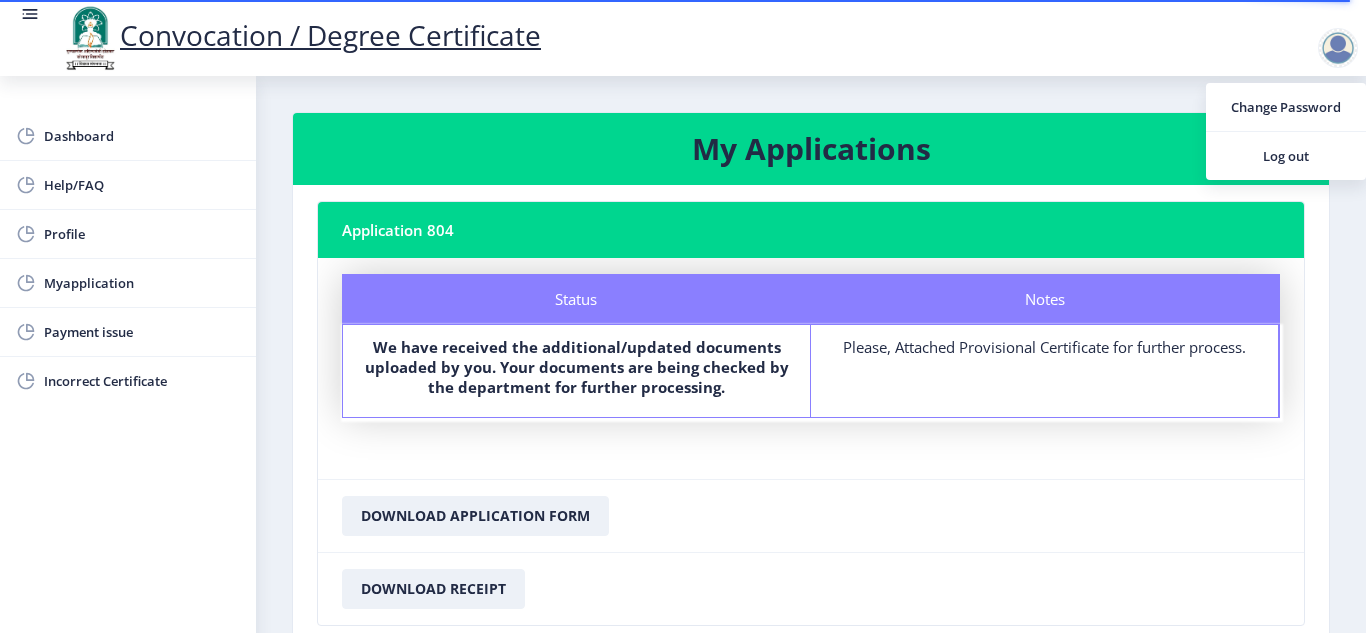 click on "Application 804" 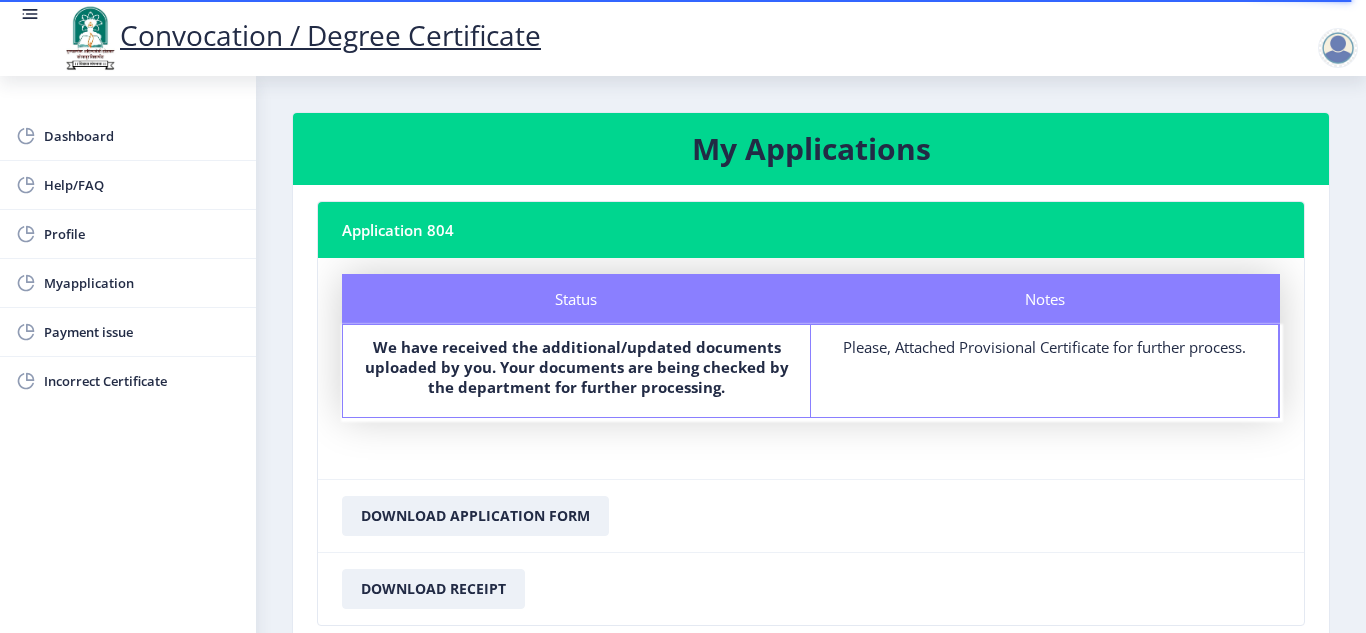 drag, startPoint x: 524, startPoint y: 295, endPoint x: 533, endPoint y: 306, distance: 14.21267 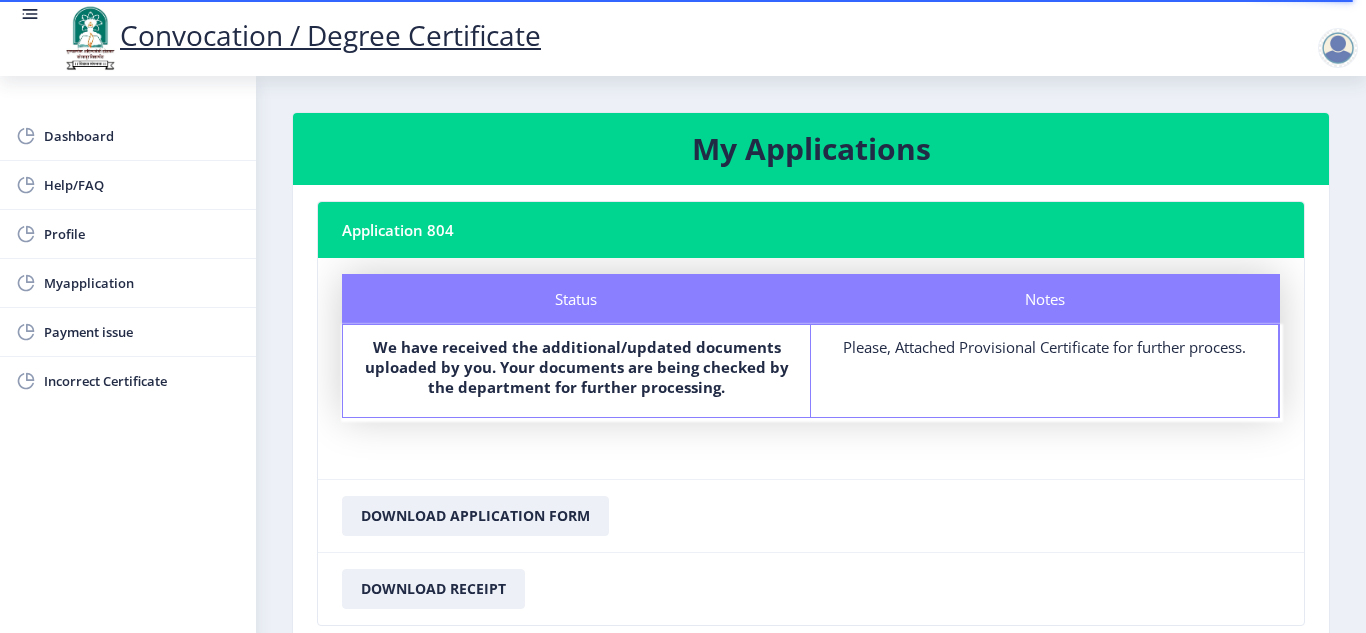 click on "We have received the additional/updated documents uploaded by you. Your documents are being checked by the department for further processing." 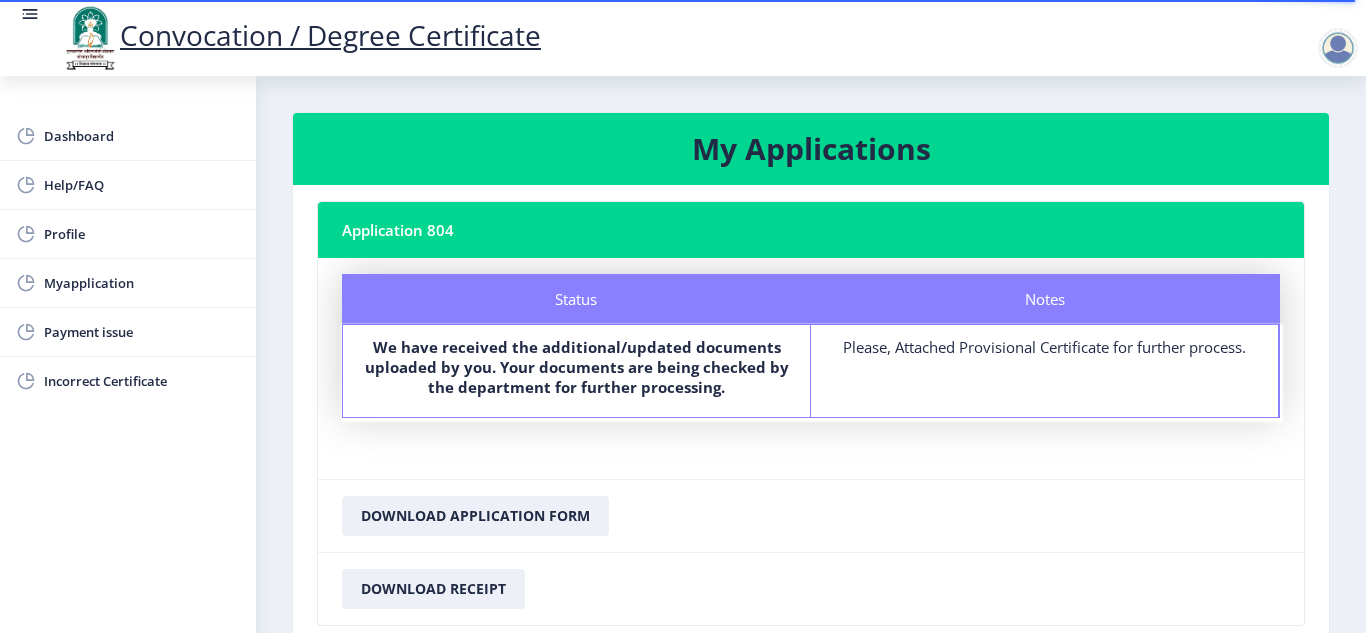 click on "Status" 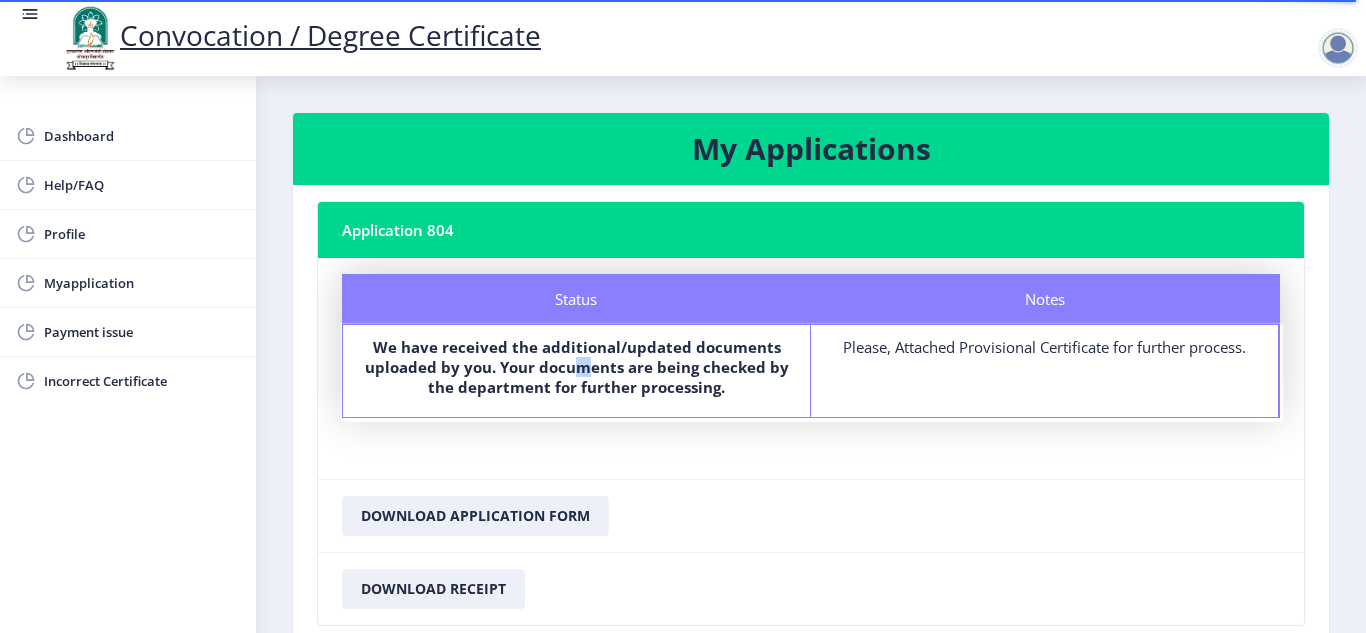 drag, startPoint x: 580, startPoint y: 364, endPoint x: 806, endPoint y: 333, distance: 228.1162 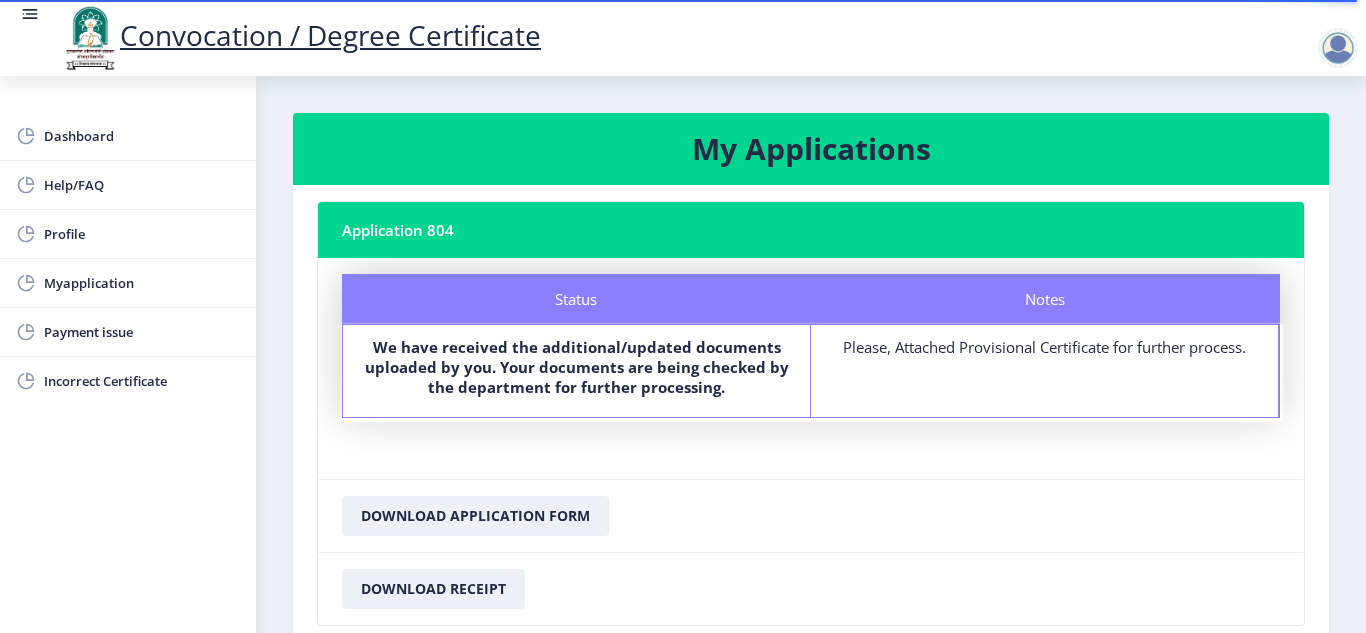 click on "Please, Attached Provisional Certificate for further process." 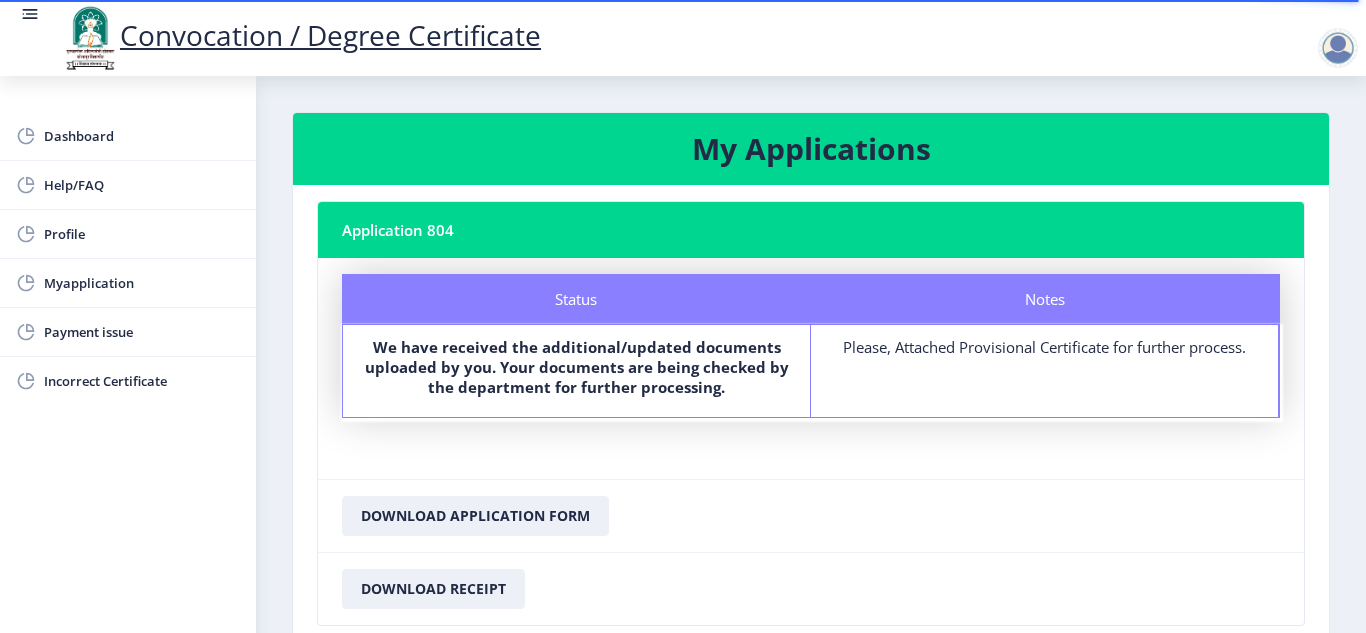 click on "Notes" 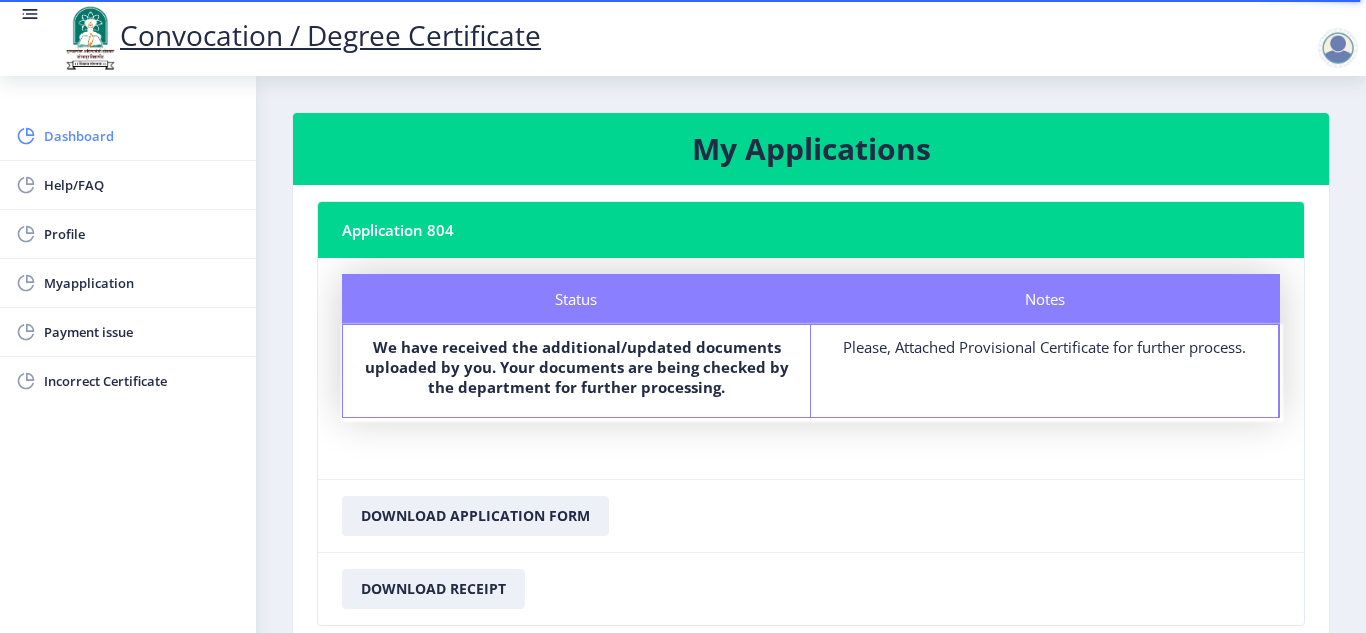 click on "Dashboard" 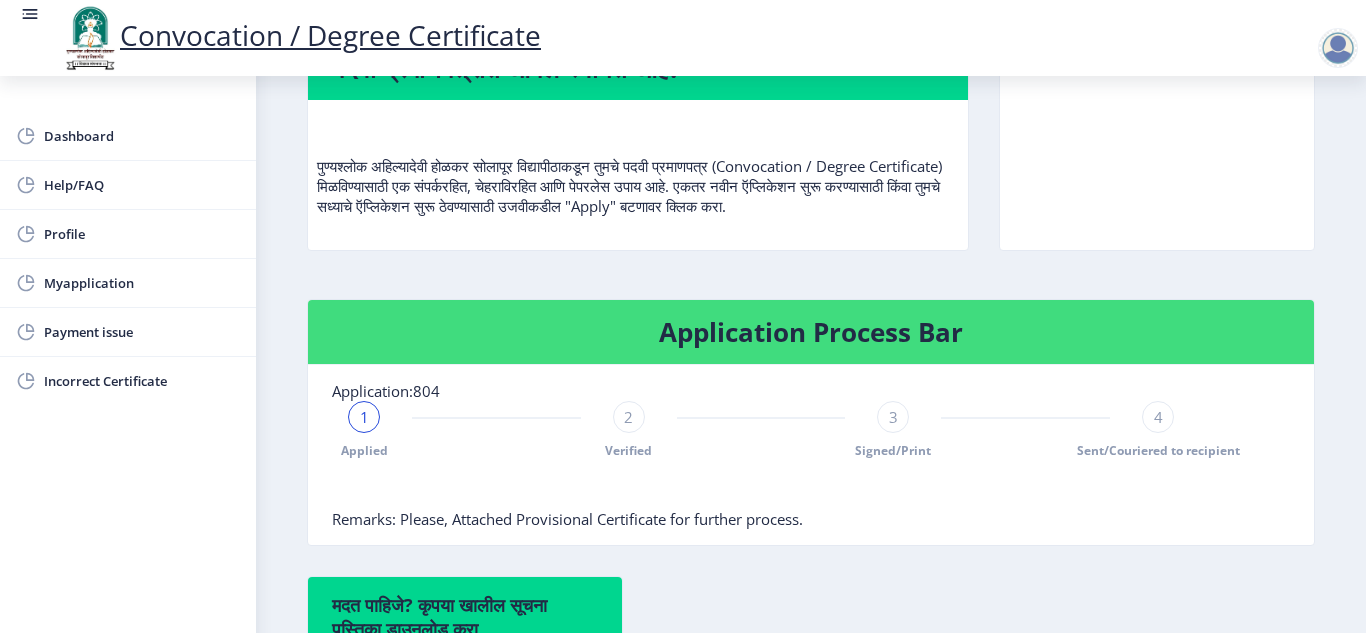 scroll, scrollTop: 413, scrollLeft: 0, axis: vertical 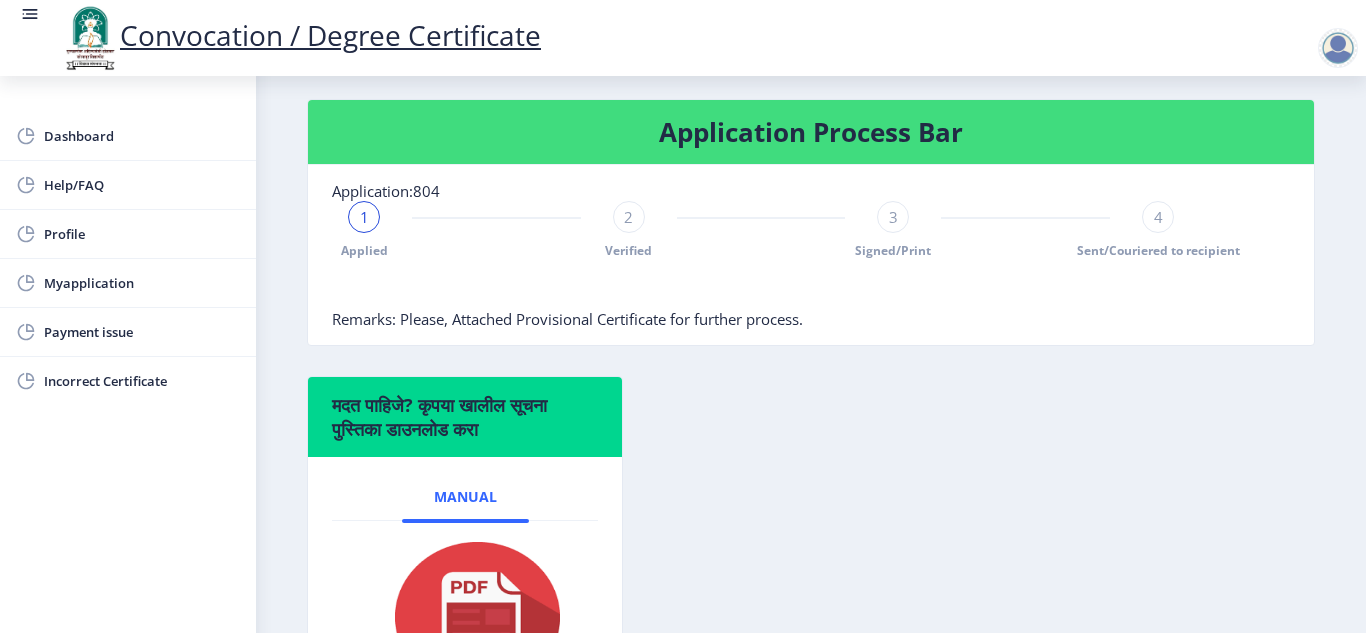 click on "2" 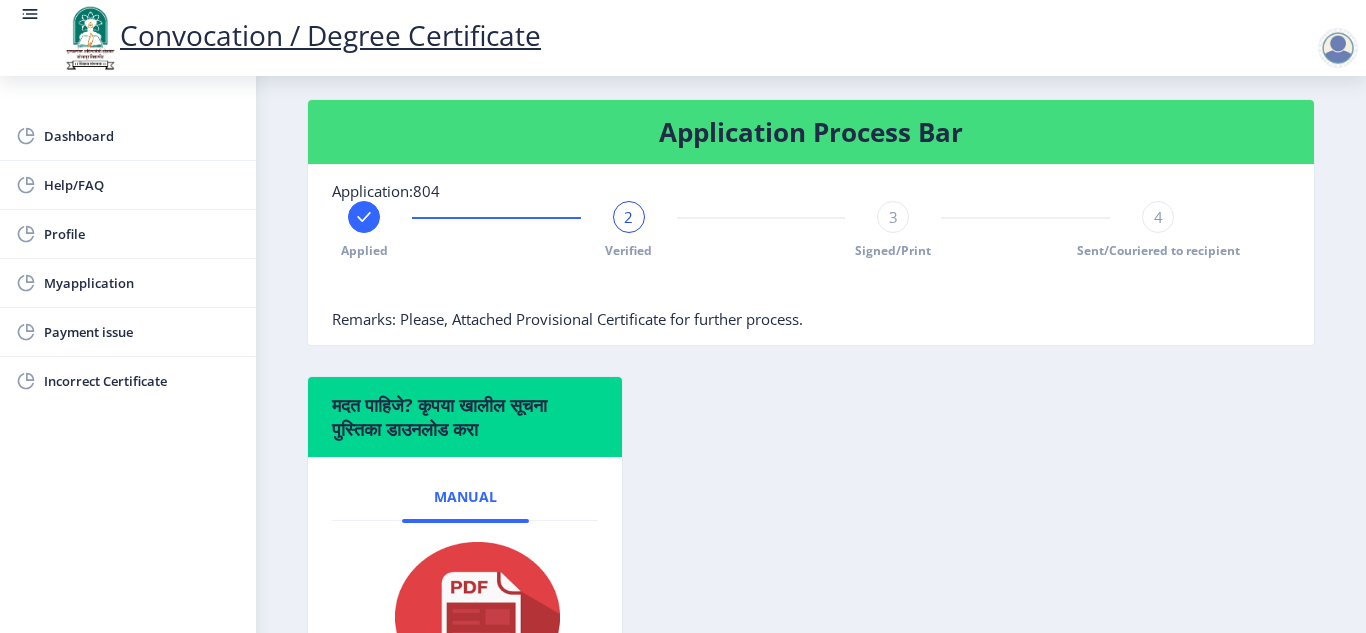 click on "3" 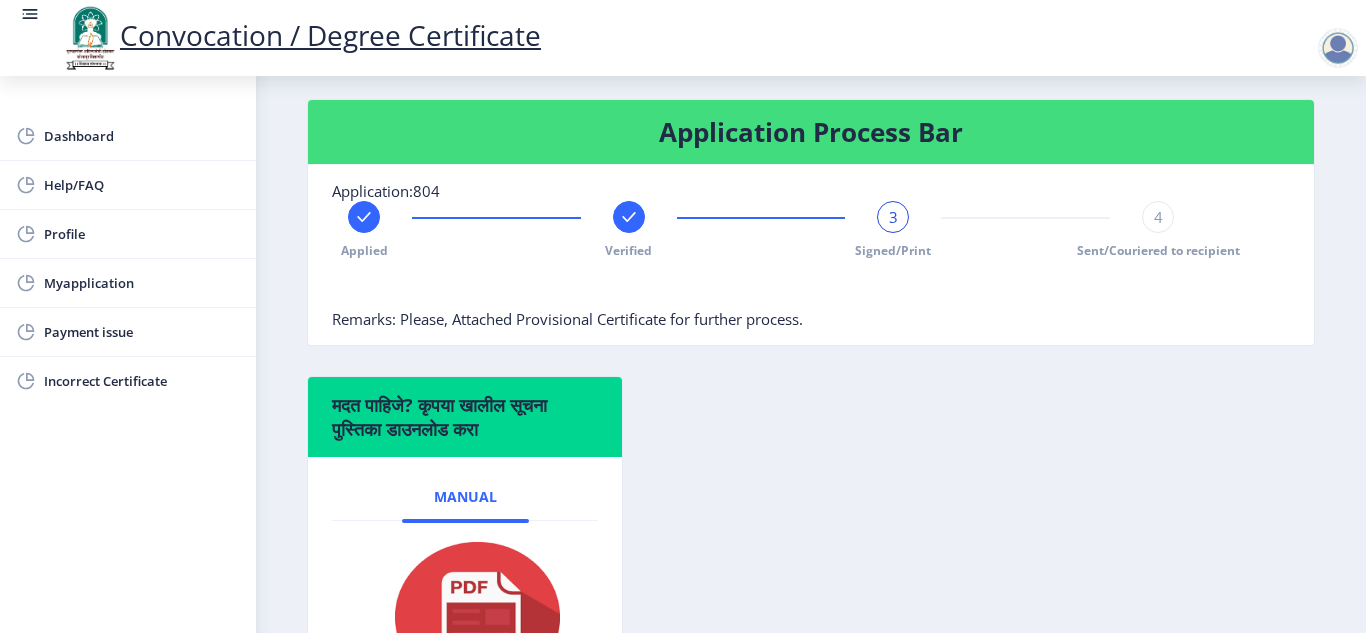 click on "4" 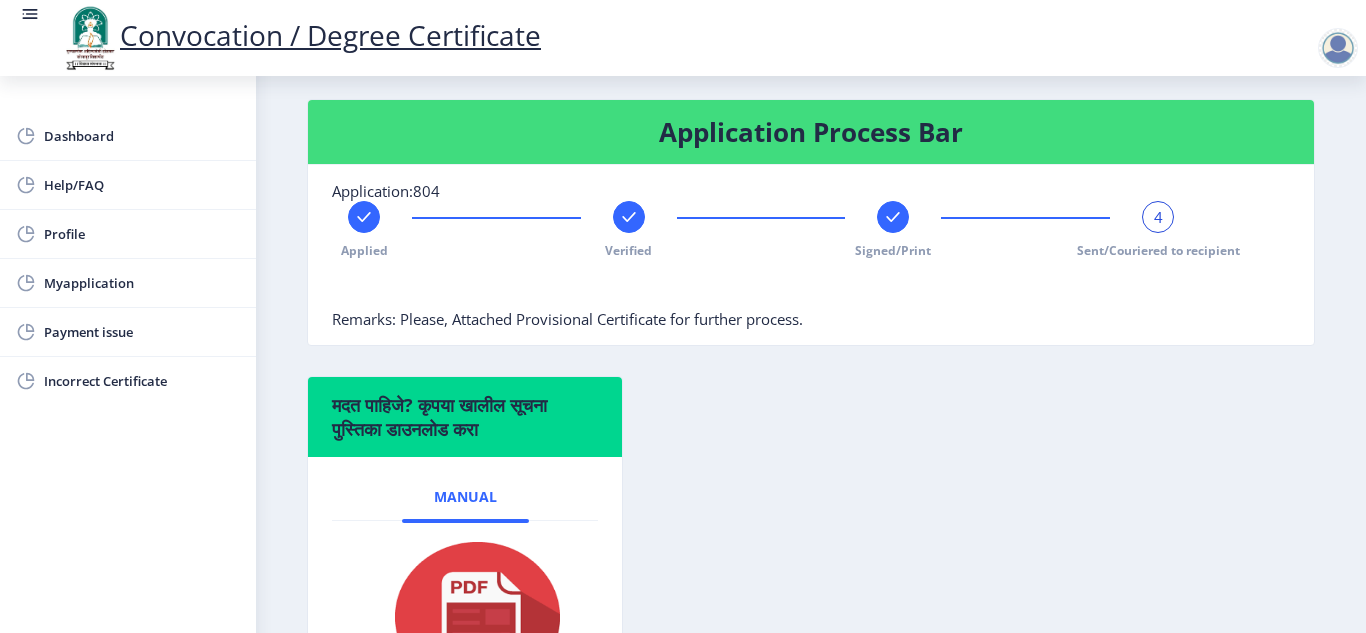 click on "4" 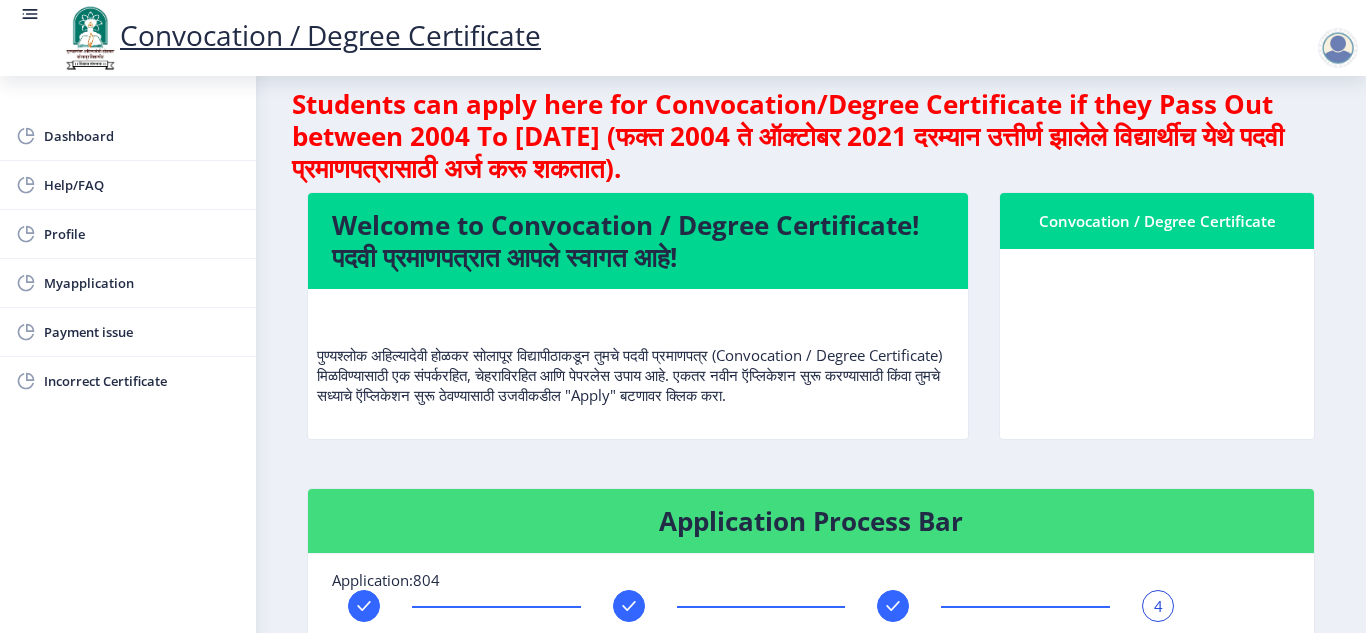 scroll, scrollTop: 0, scrollLeft: 0, axis: both 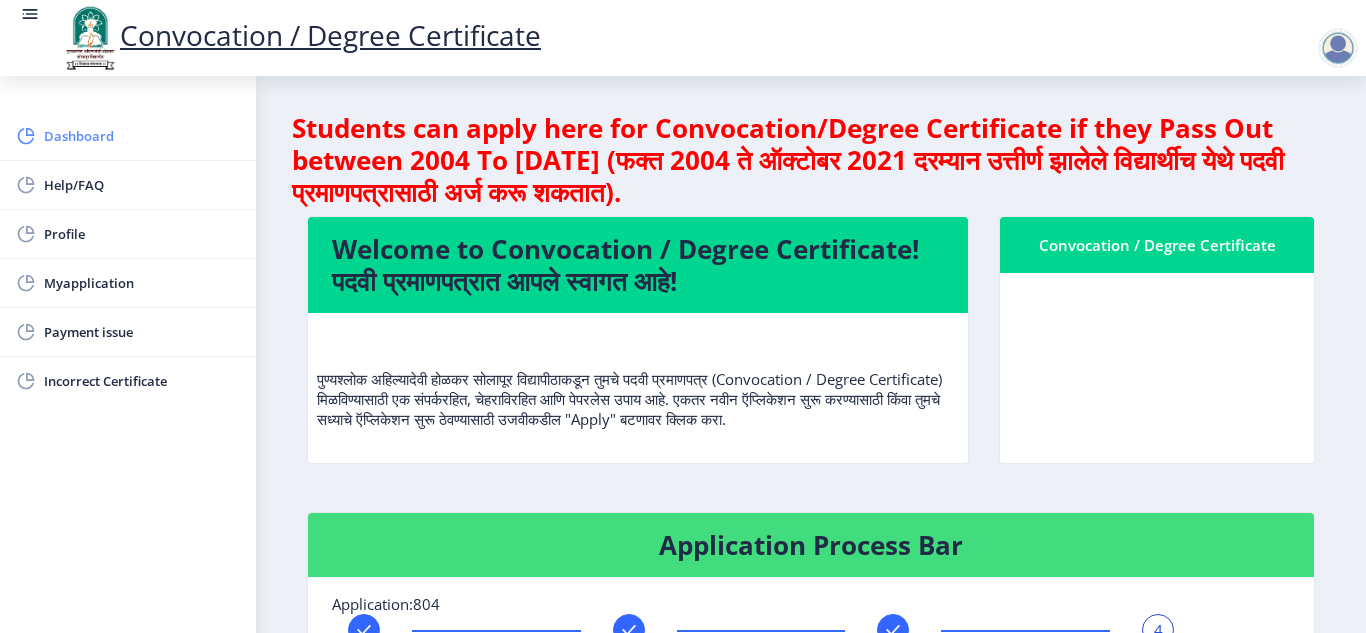 click on "Dashboard" 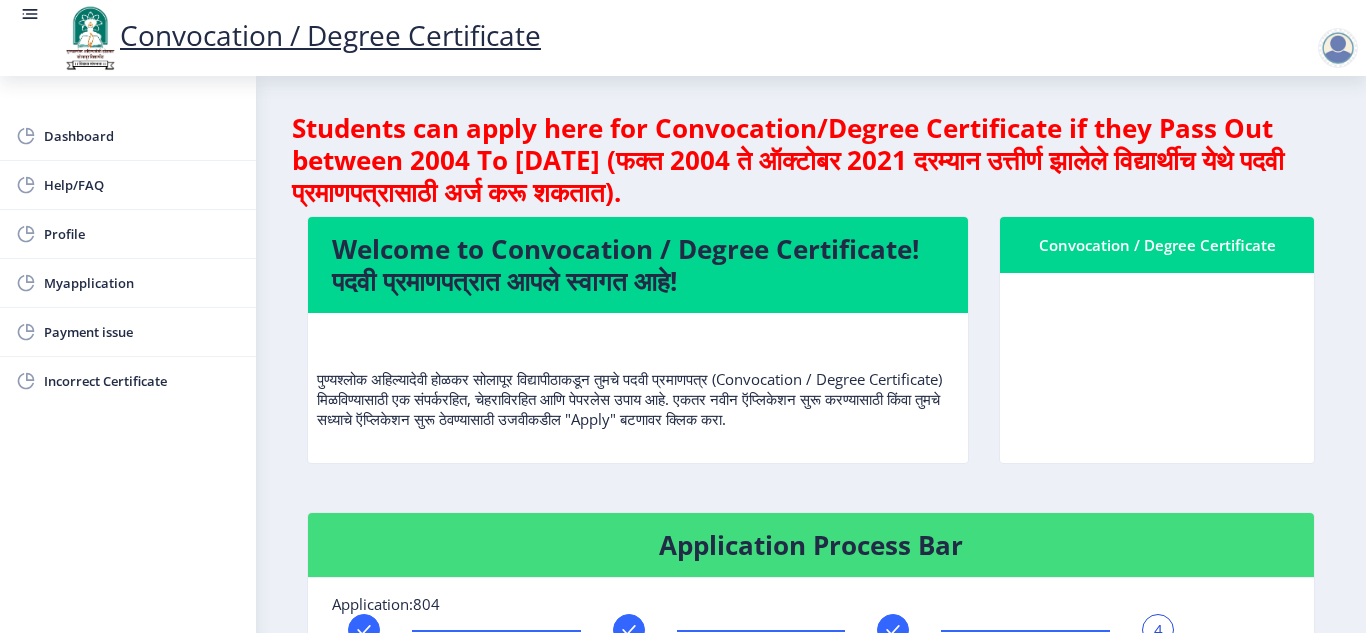 click 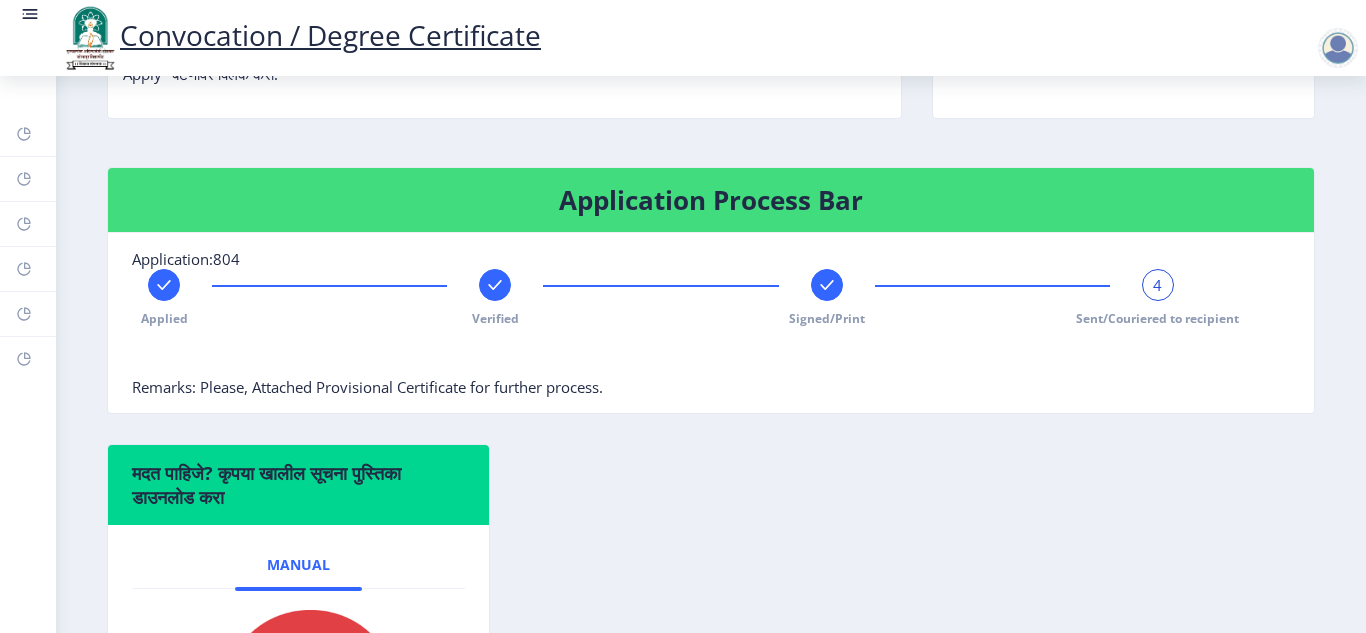 scroll, scrollTop: 0, scrollLeft: 0, axis: both 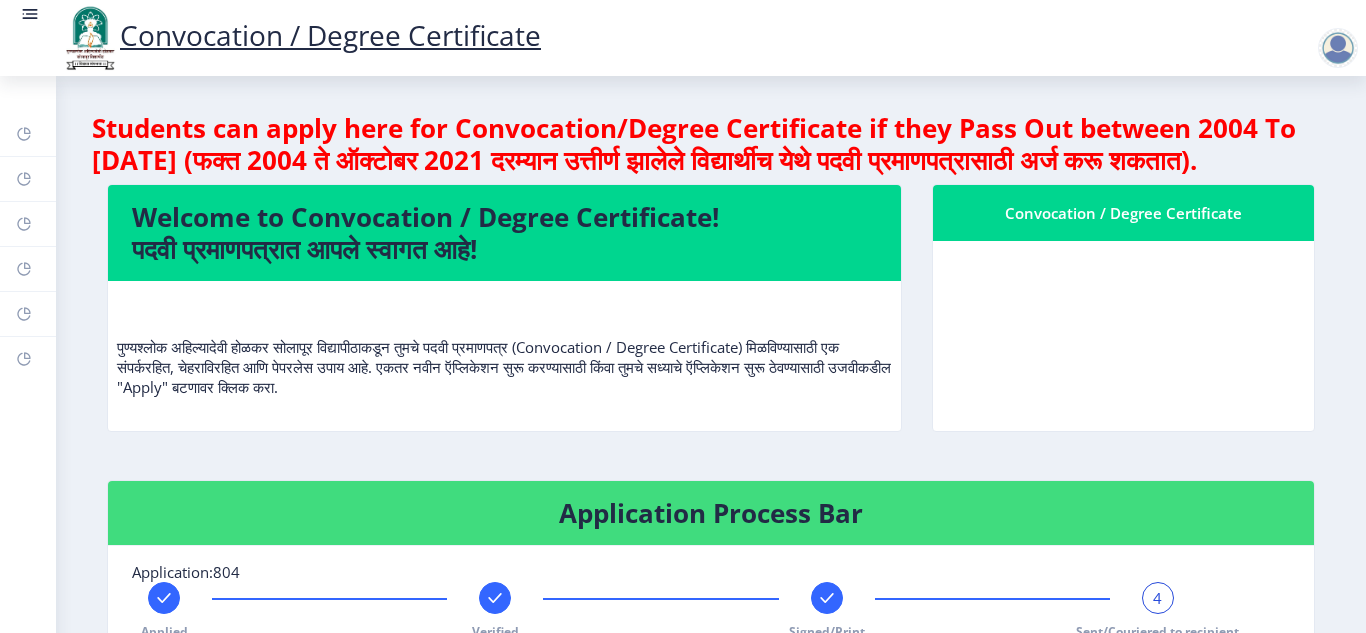 click on "पुण्यश्लोक अहिल्यादेवी होळकर सोलापूर विद्यापीठाकडून तुमचे पदवी प्रमाणपत्र (Convocation / Degree Certificate) मिळविण्यासाठी एक संपर्करहित, चेहराविरहित आणि पेपरलेस उपाय आहे. एकतर नवीन ऍप्लिकेशन सुरू करण्यासाठी किंवा तुमचे सध्याचे ऍप्लिकेशन सुरू ठेवण्यासाठी उजवीकडील "Apply" बटणावर क्लिक करा." 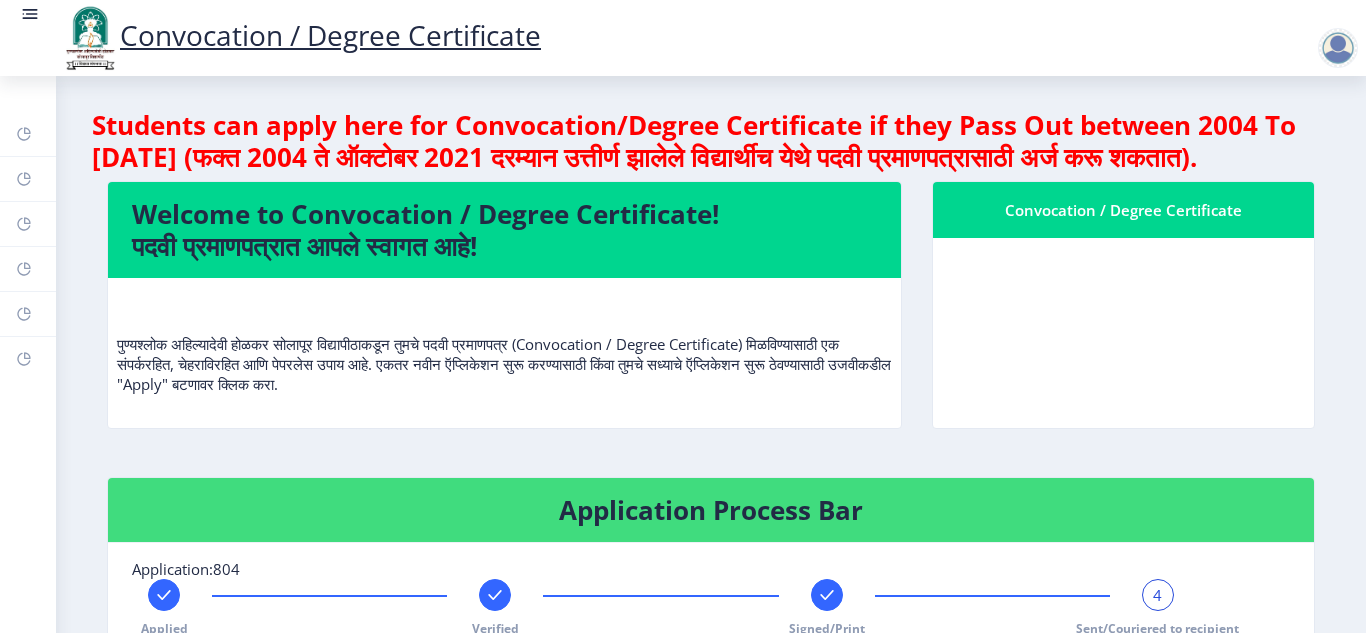 scroll, scrollTop: 0, scrollLeft: 0, axis: both 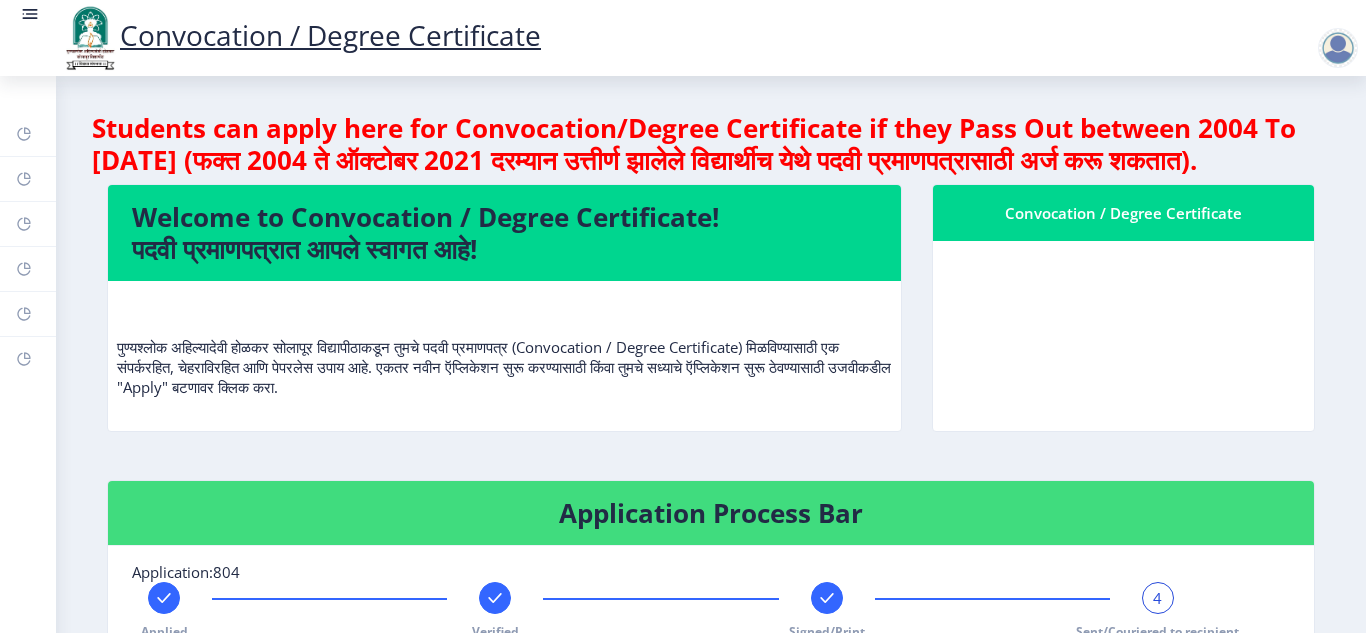 click 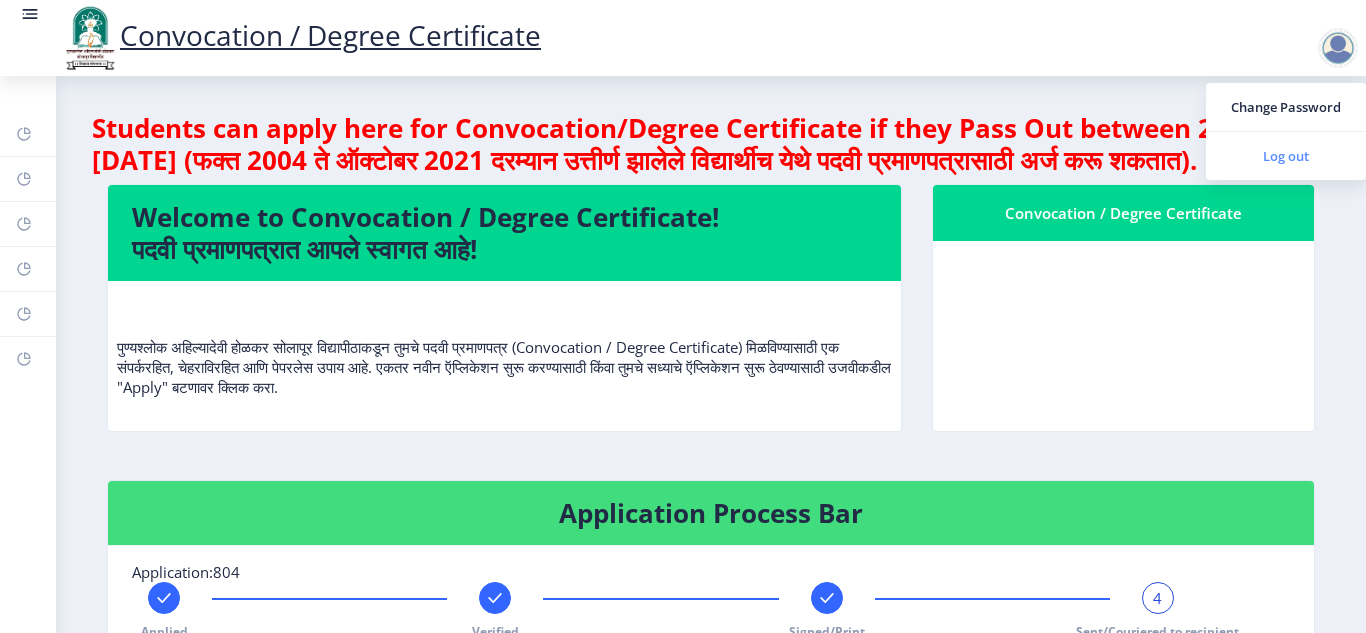 click on "Log out" at bounding box center [1286, 156] 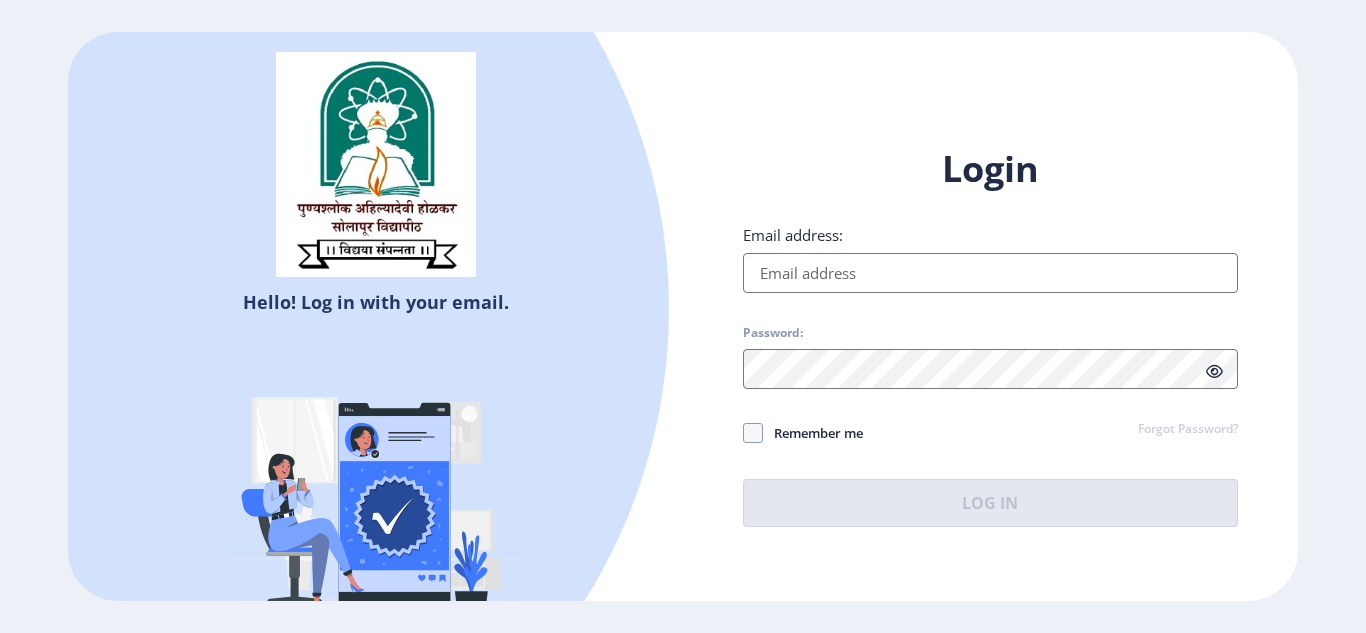 type on "[EMAIL_ADDRESS][DOMAIN_NAME]" 